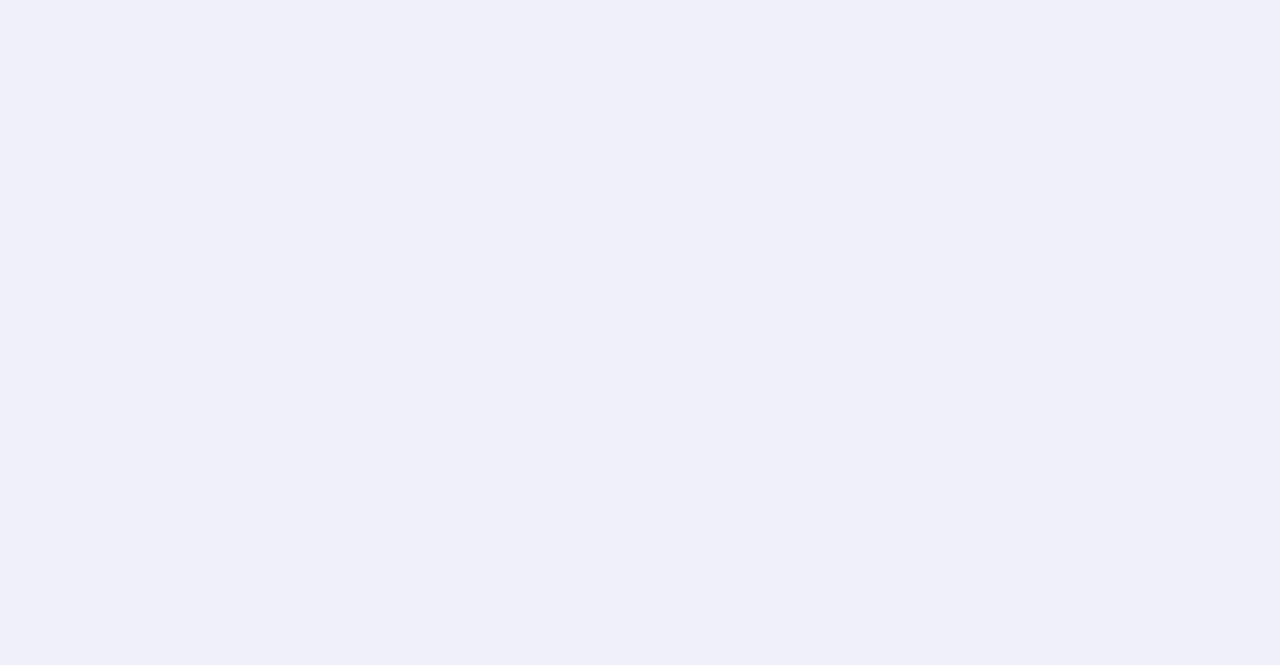 scroll, scrollTop: 0, scrollLeft: 0, axis: both 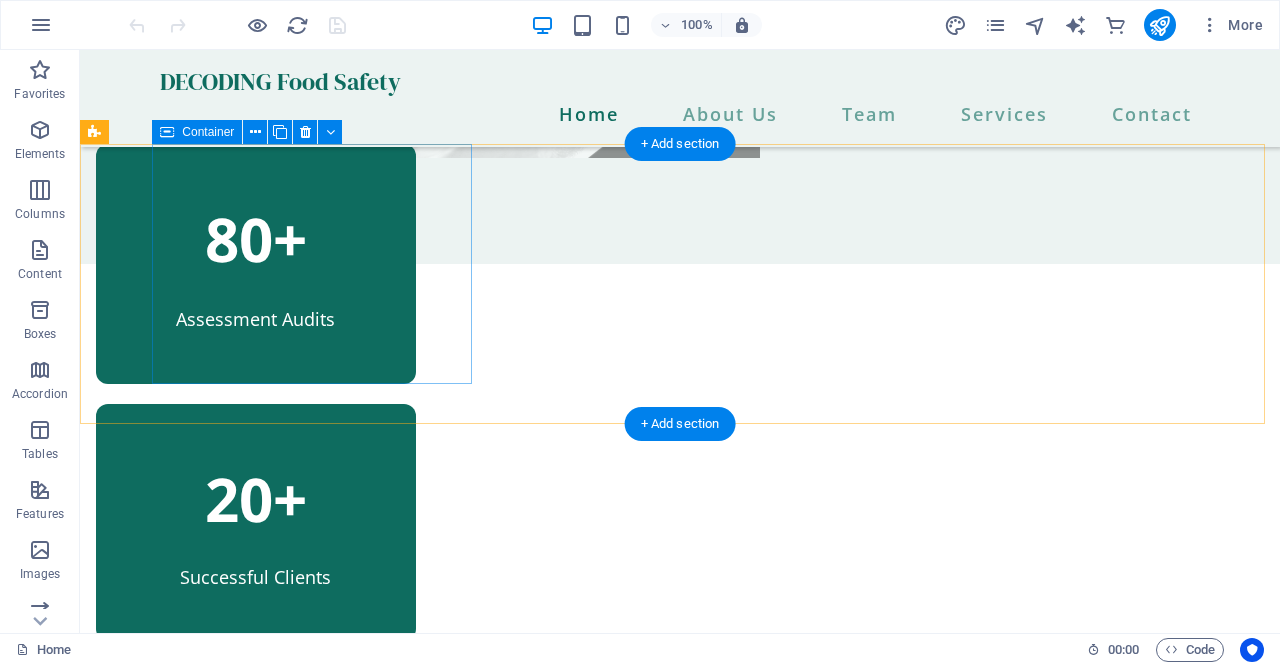 click on "80+ Assessment Audits" at bounding box center [256, 264] 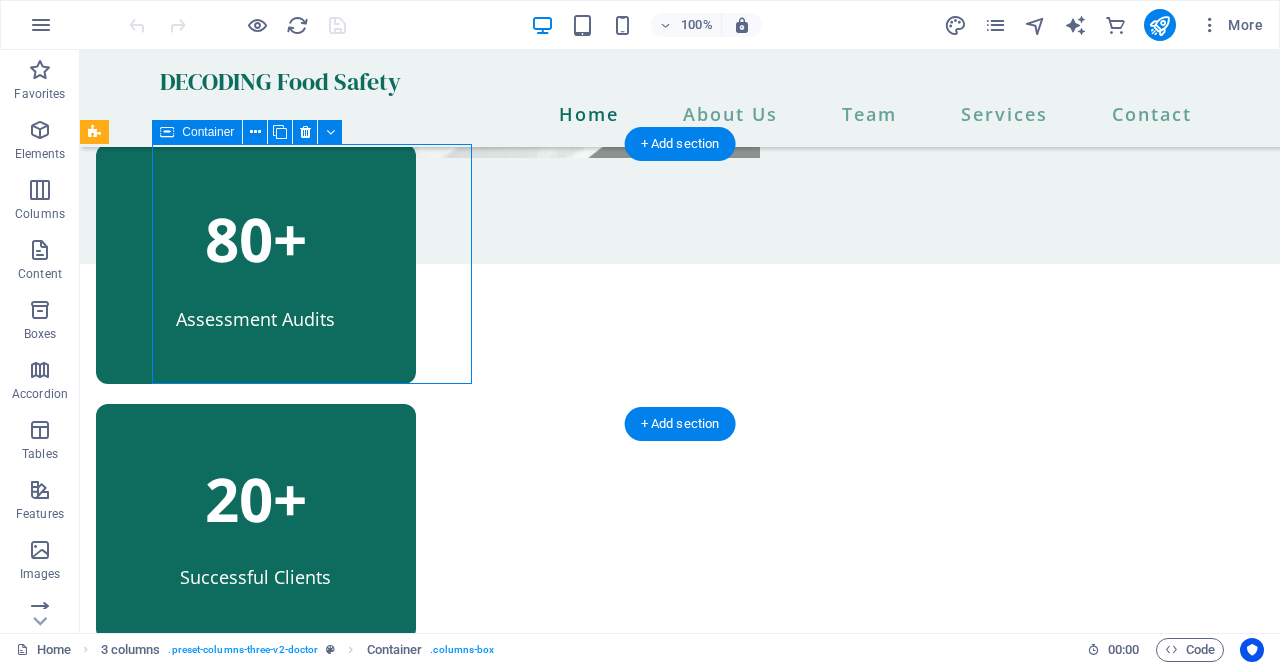 click on "80+ Assessment Audits" at bounding box center (256, 264) 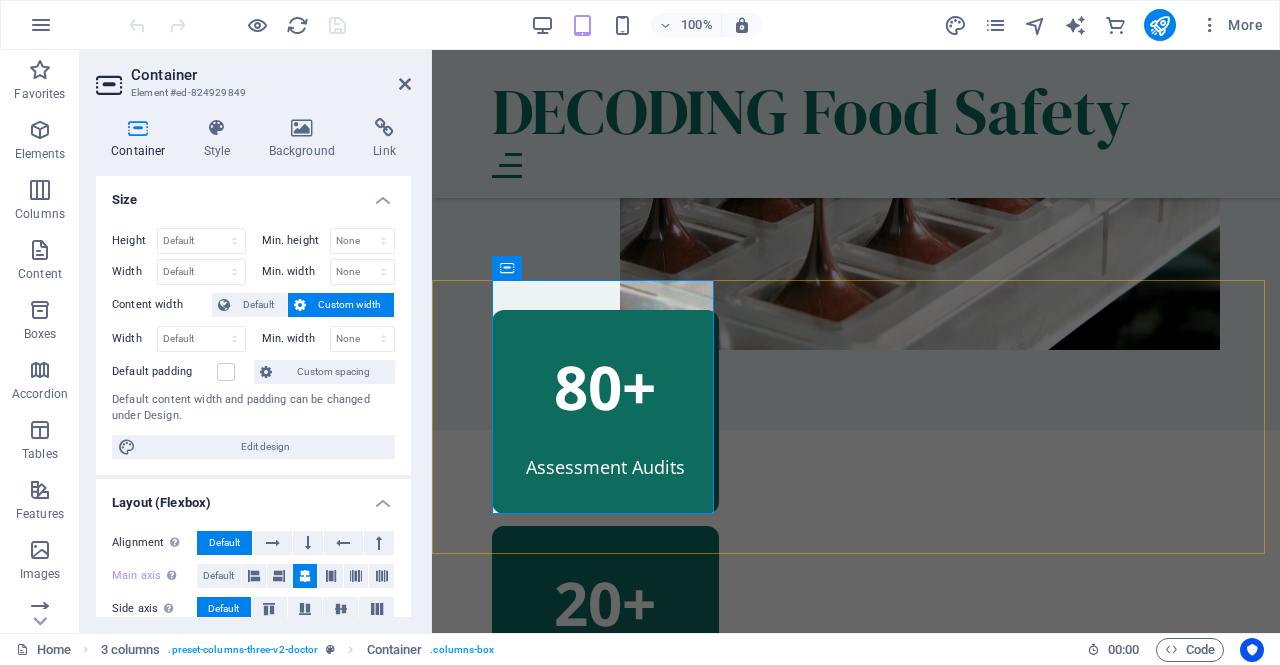 scroll, scrollTop: 656, scrollLeft: 0, axis: vertical 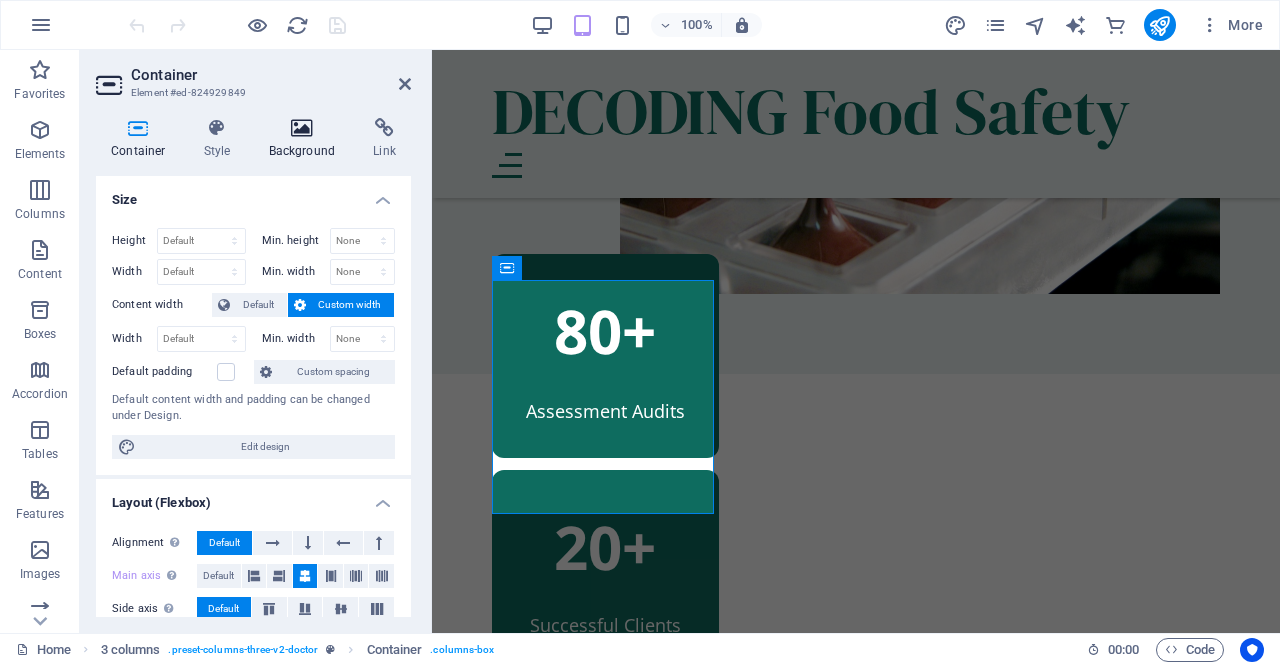 click at bounding box center (302, 128) 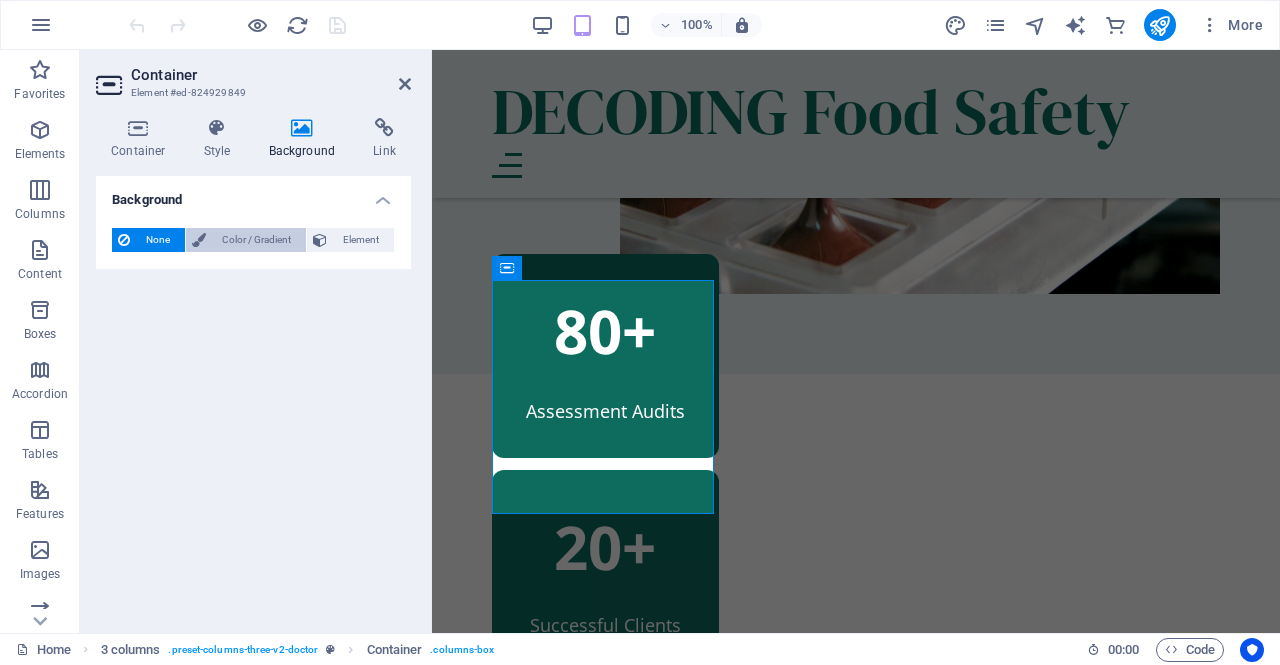 click on "Color / Gradient" at bounding box center (256, 240) 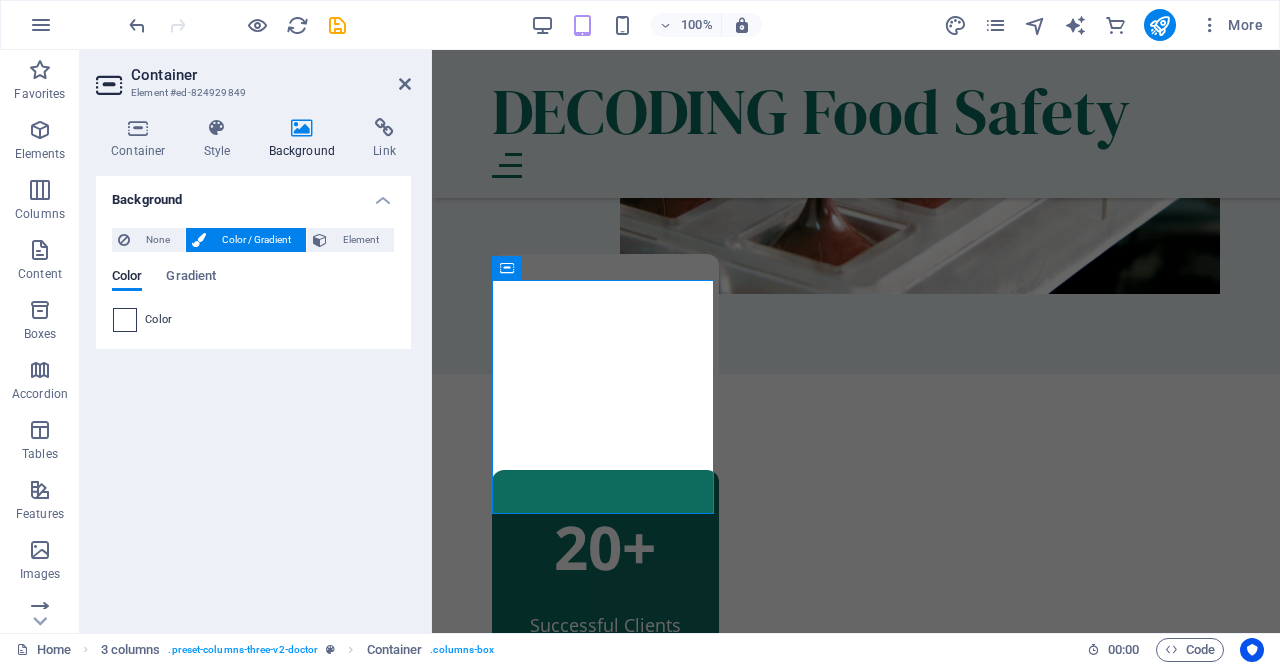 click at bounding box center [125, 320] 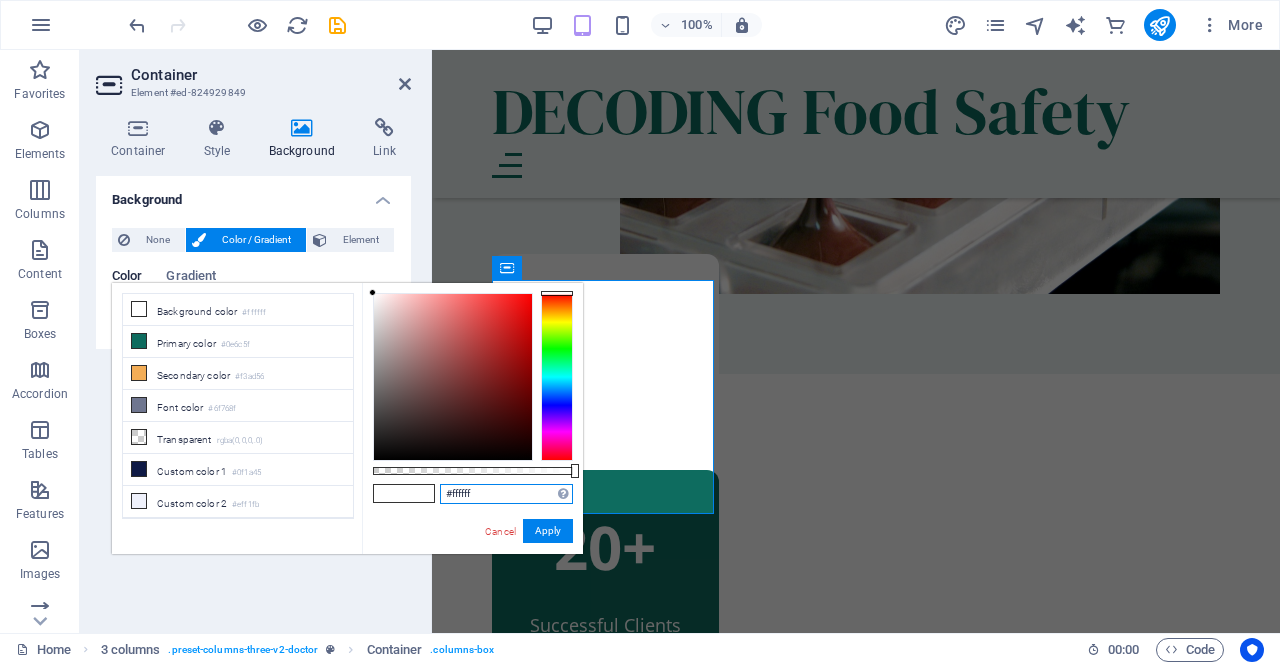 click on "#ffffff" at bounding box center (506, 494) 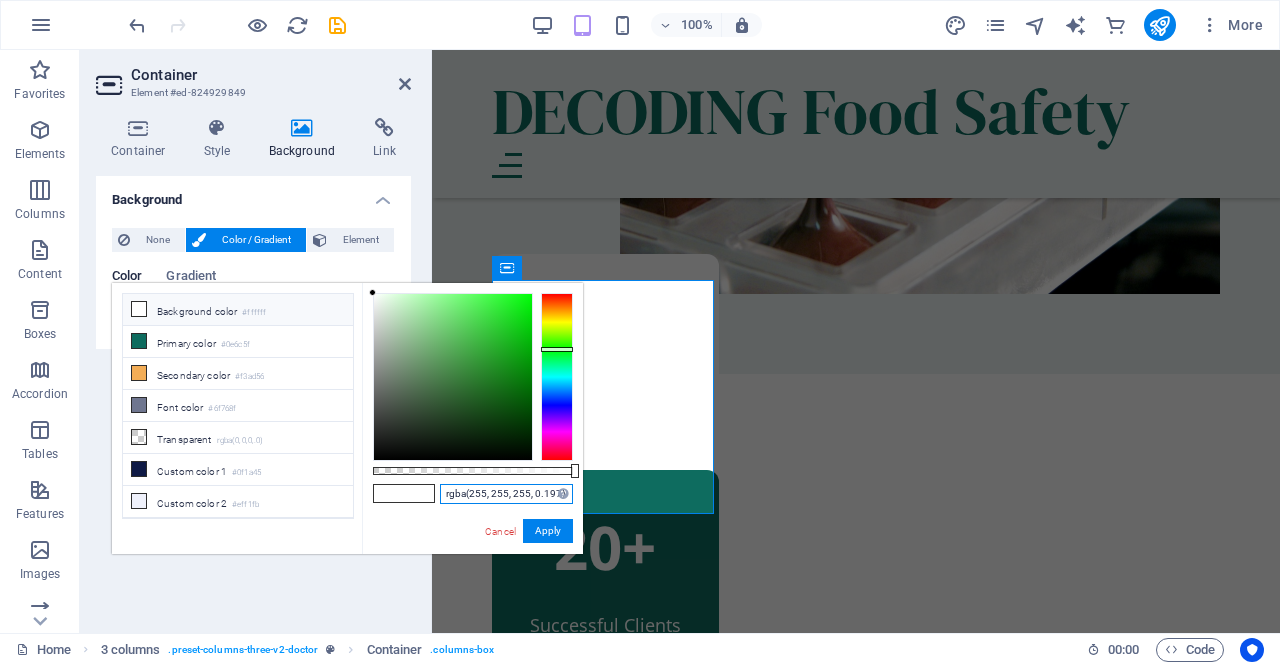 click at bounding box center [473, 471] 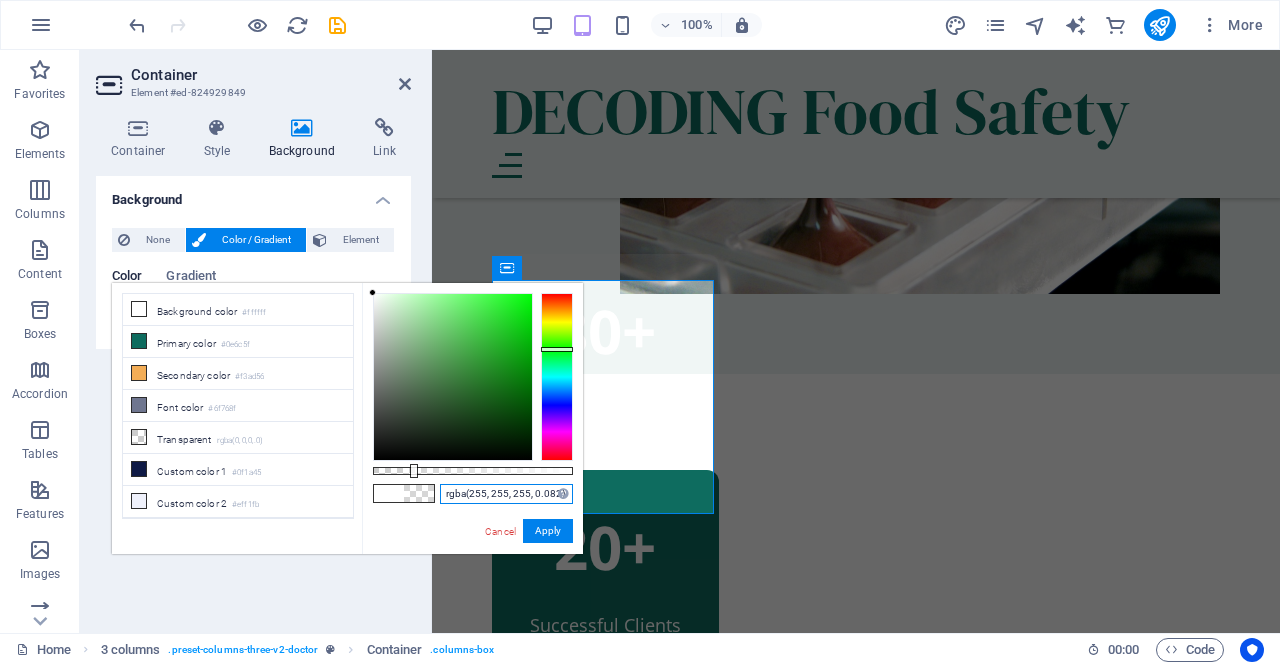 click at bounding box center [473, 471] 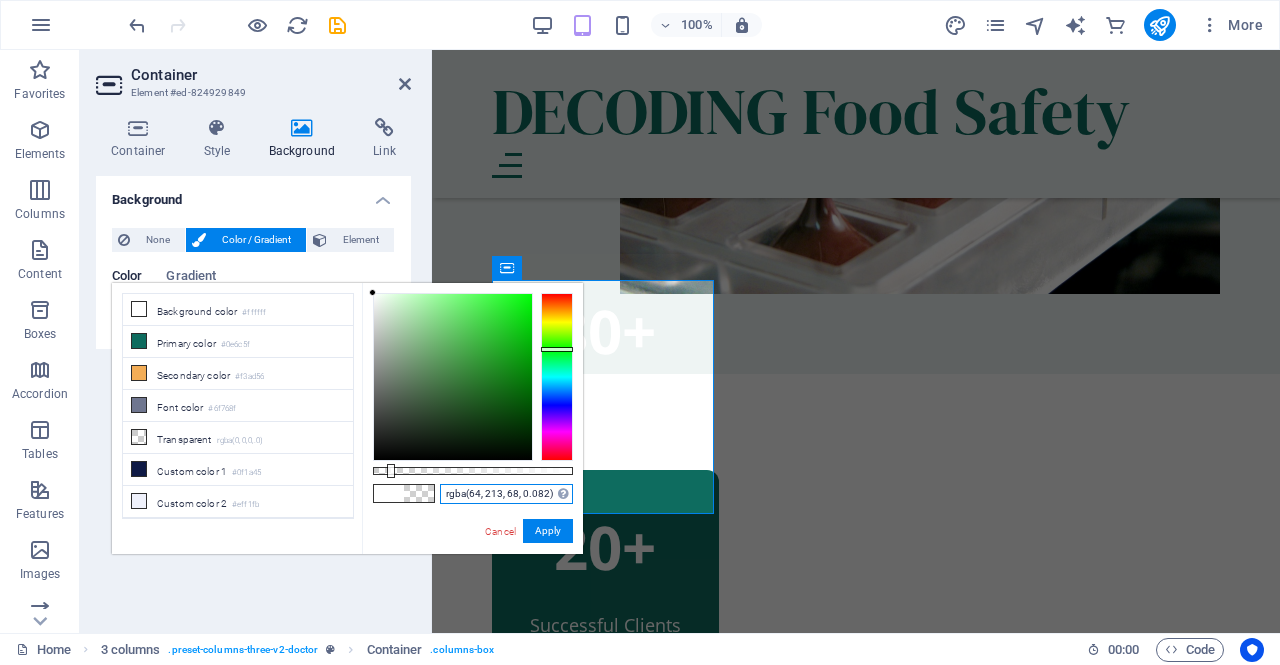 click at bounding box center [453, 377] 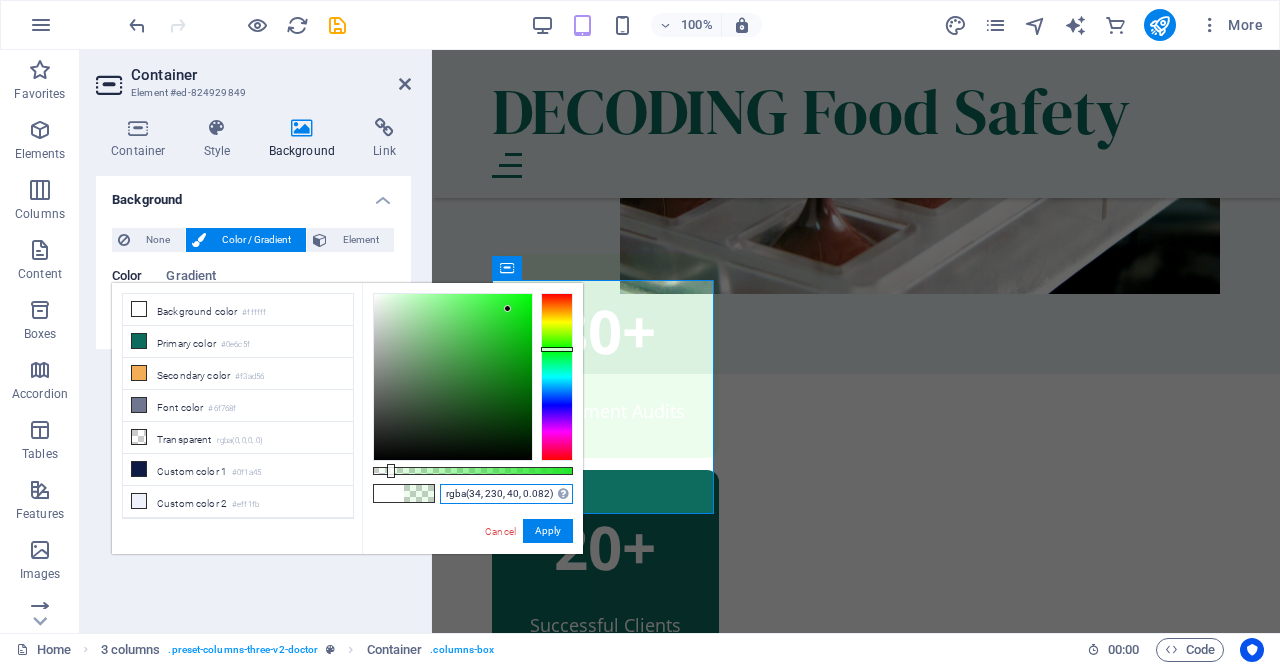 click at bounding box center (453, 377) 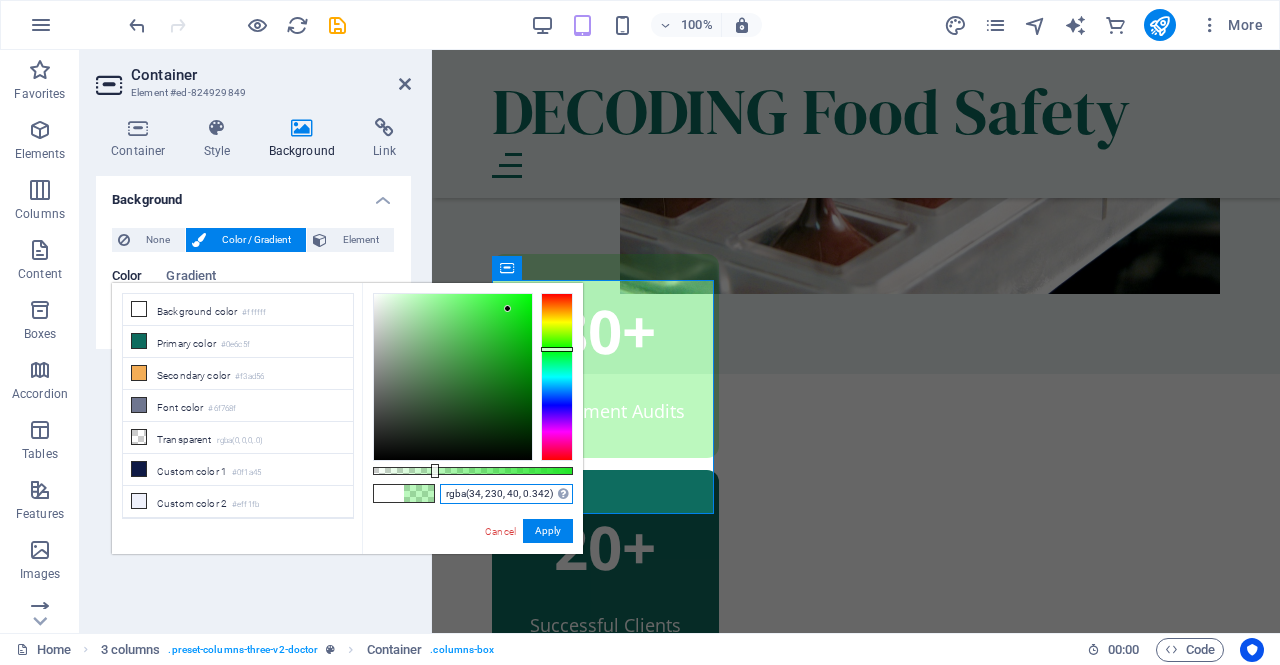 drag, startPoint x: 390, startPoint y: 469, endPoint x: 441, endPoint y: 469, distance: 51 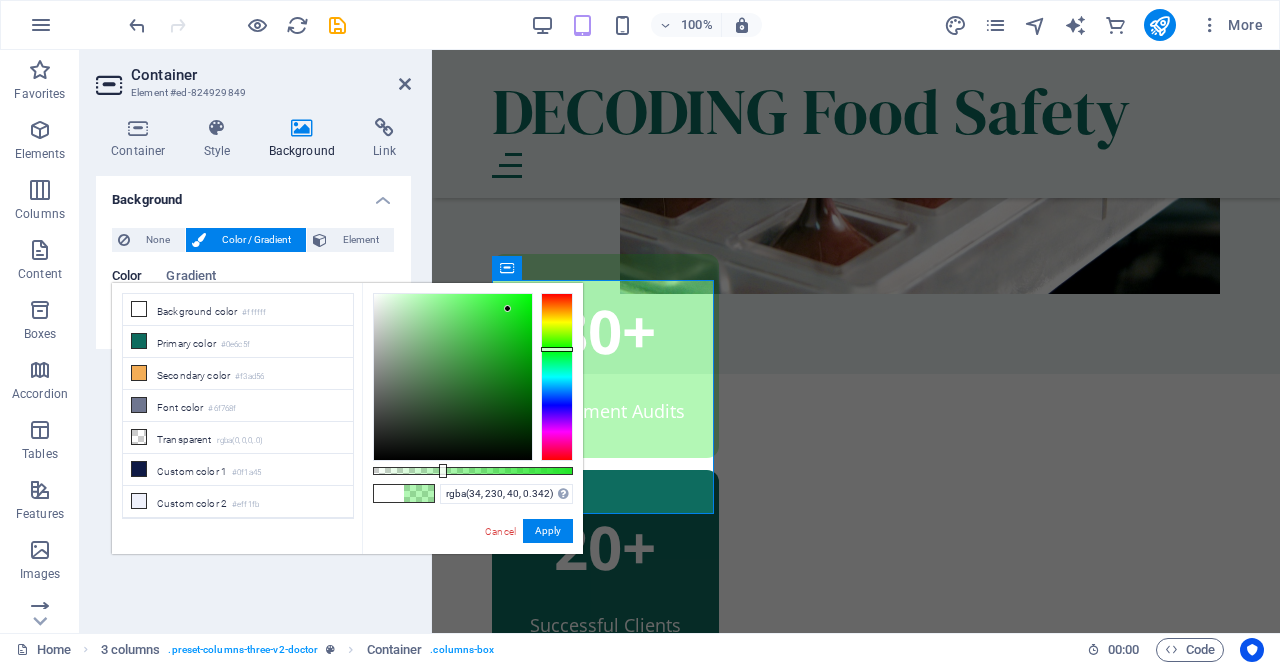 click at bounding box center [389, 493] 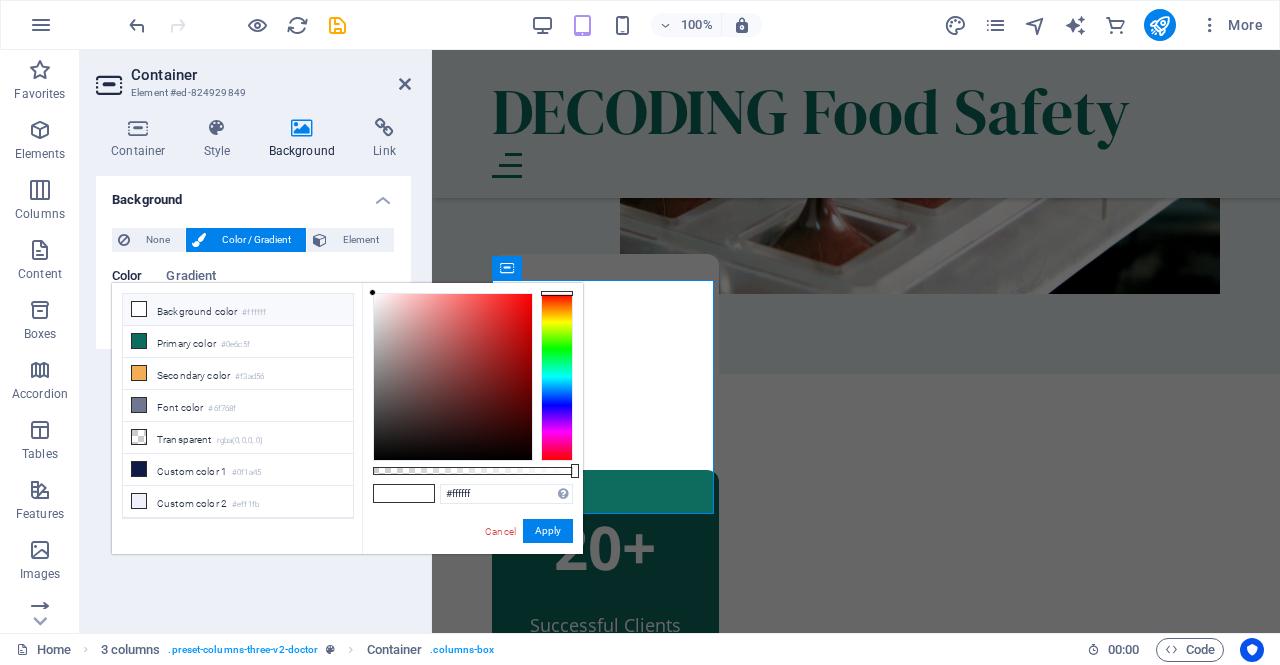 click at bounding box center (389, 493) 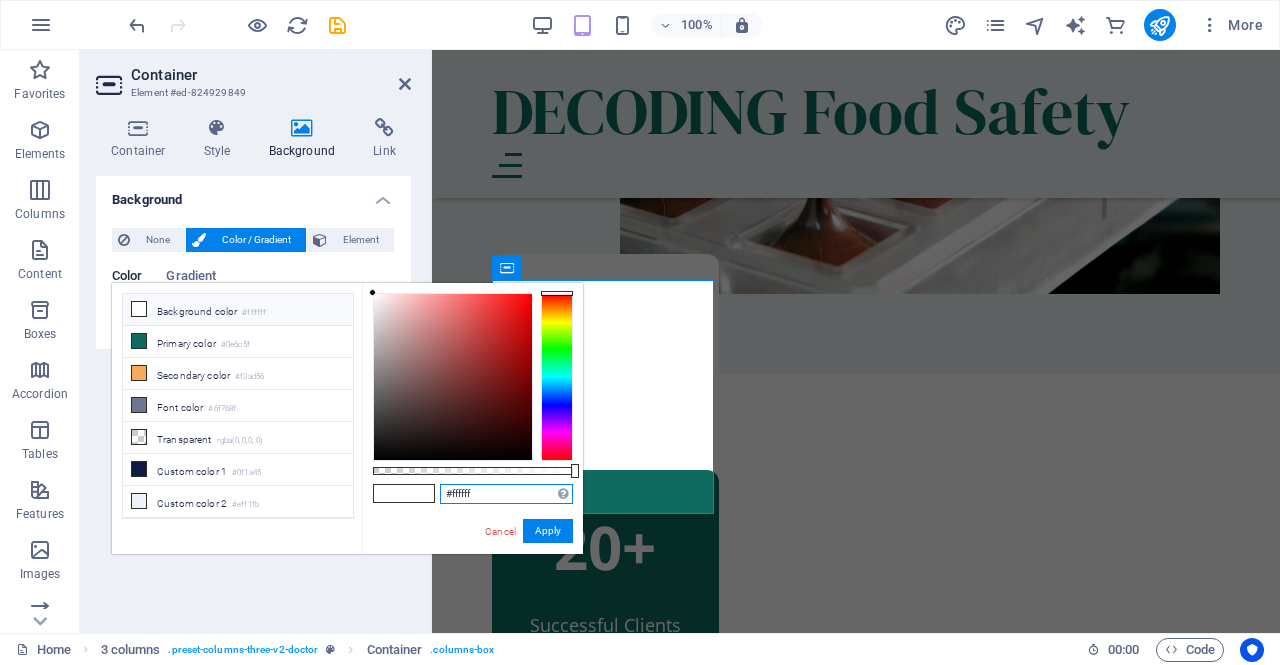 click on "#ffffff" at bounding box center (506, 494) 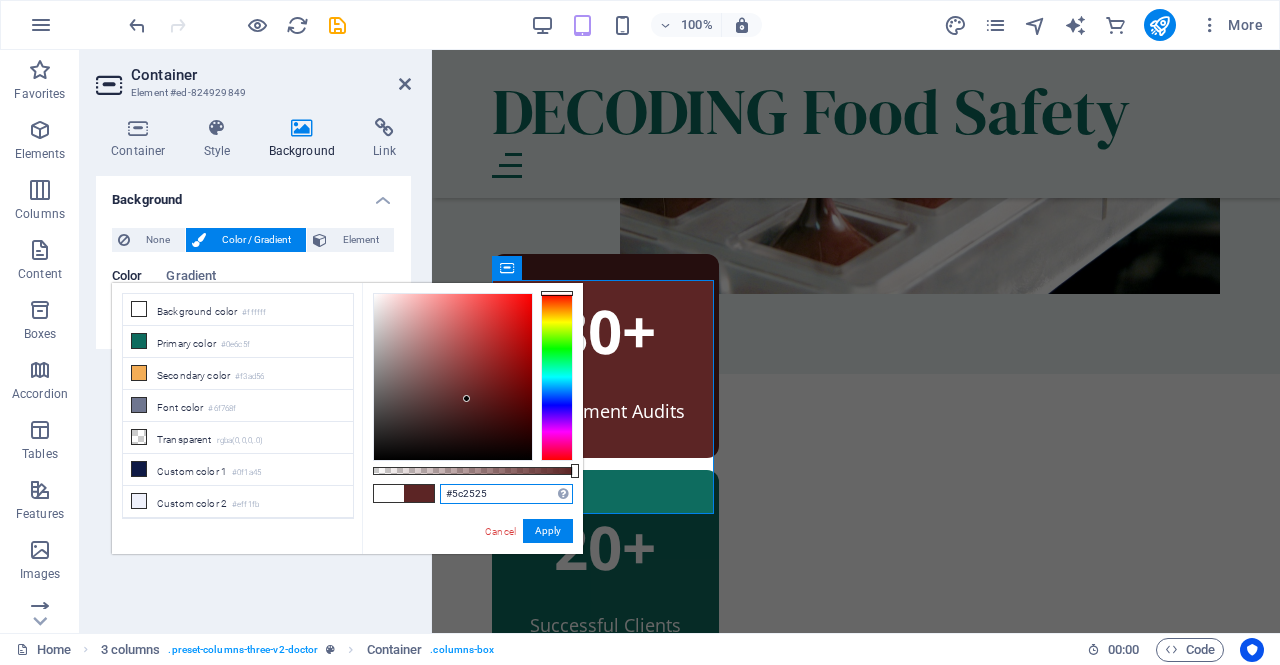 click at bounding box center (453, 377) 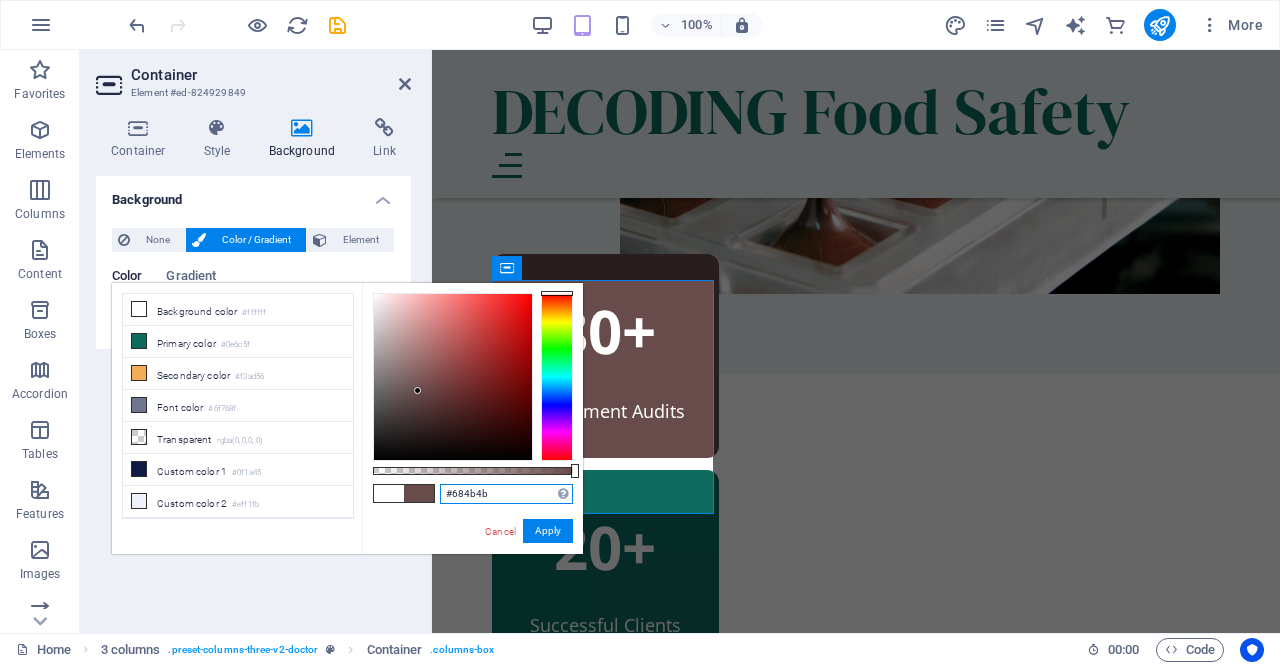 click at bounding box center (453, 377) 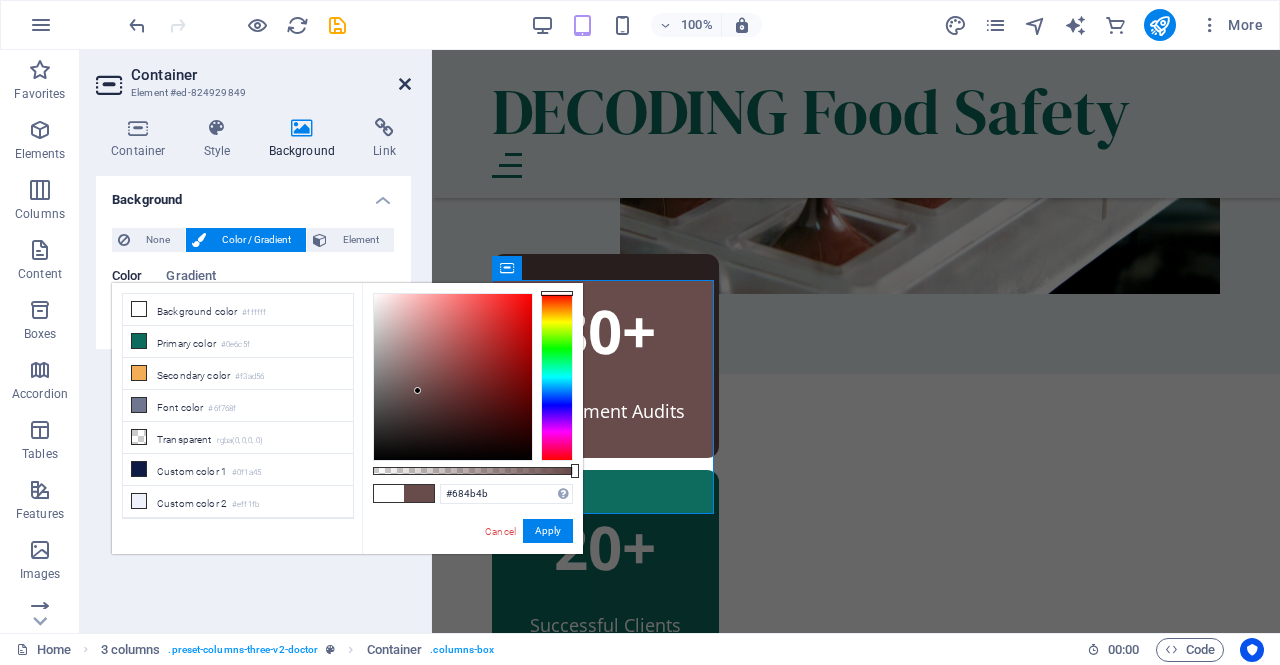 click at bounding box center [405, 84] 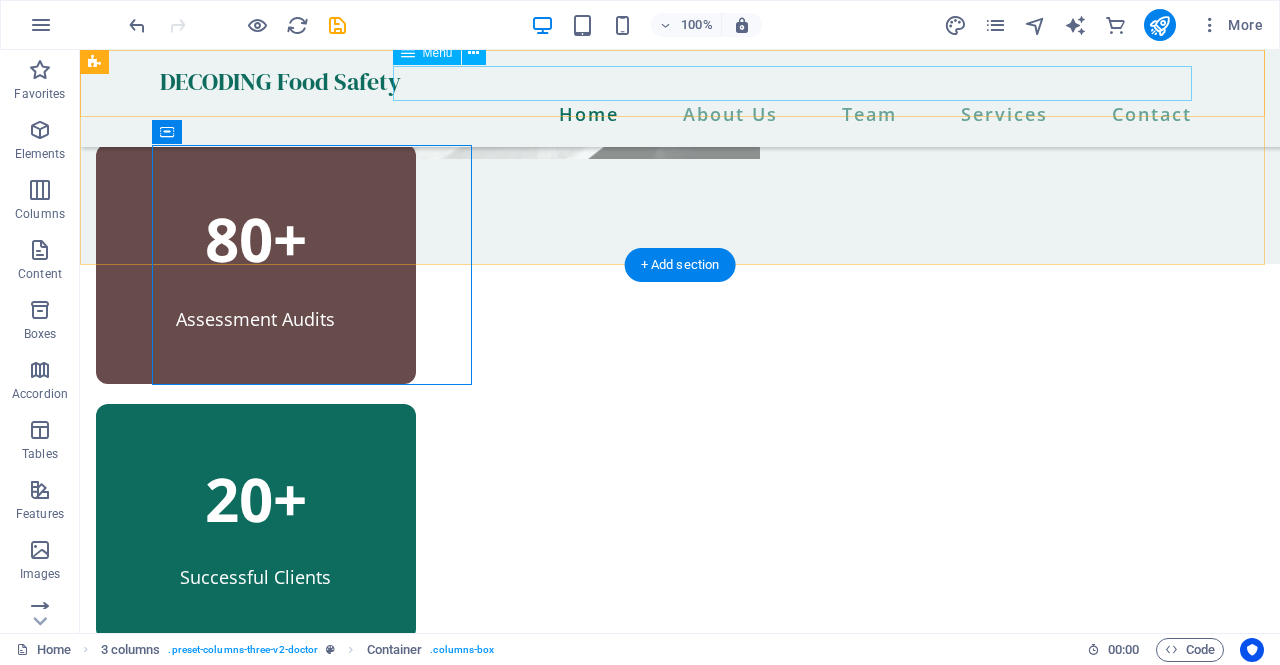 scroll, scrollTop: 599, scrollLeft: 0, axis: vertical 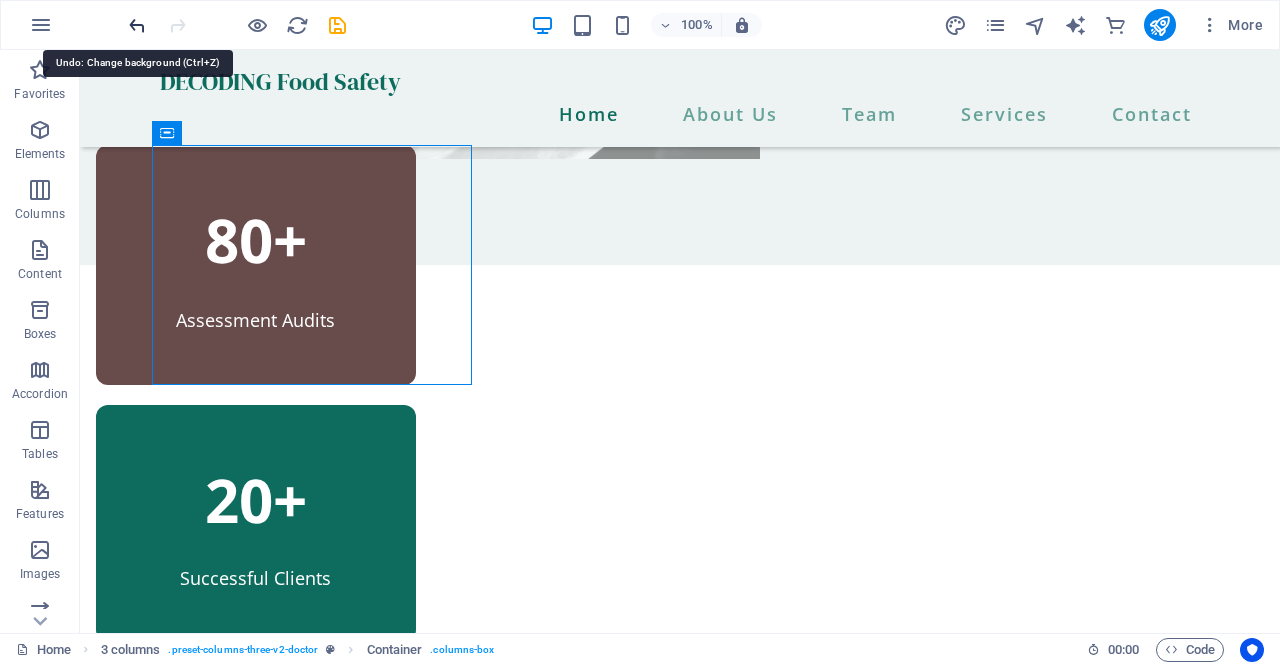 click at bounding box center [137, 25] 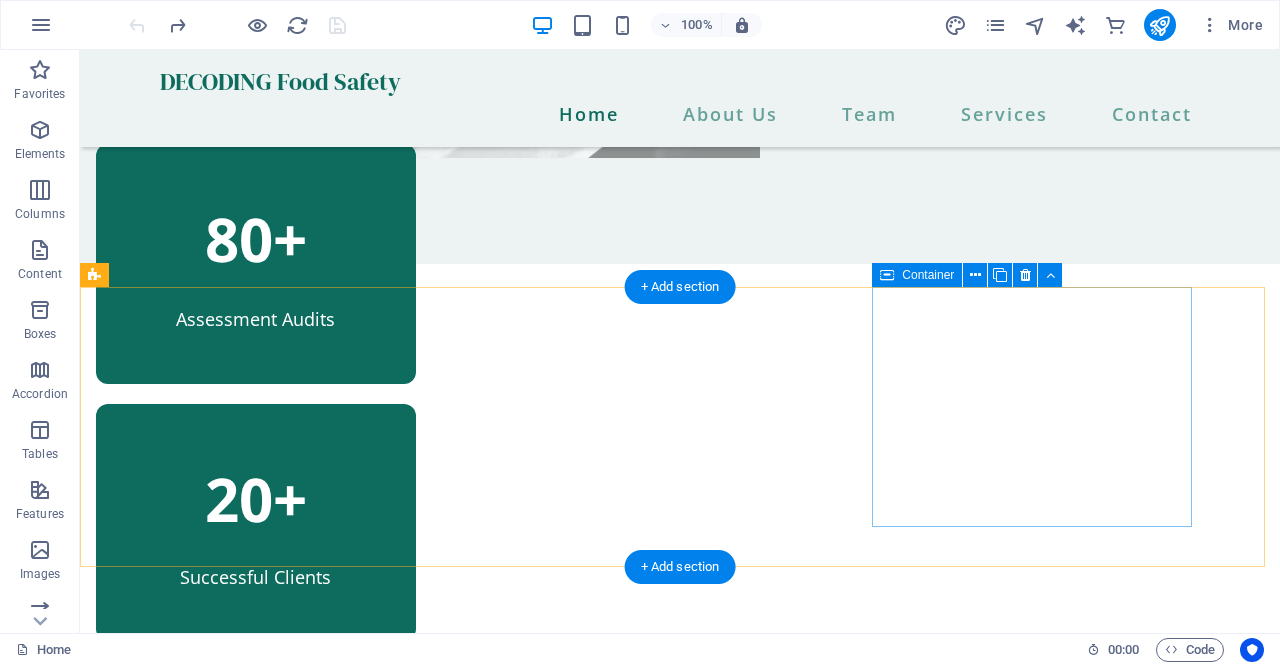 scroll, scrollTop: 0, scrollLeft: 0, axis: both 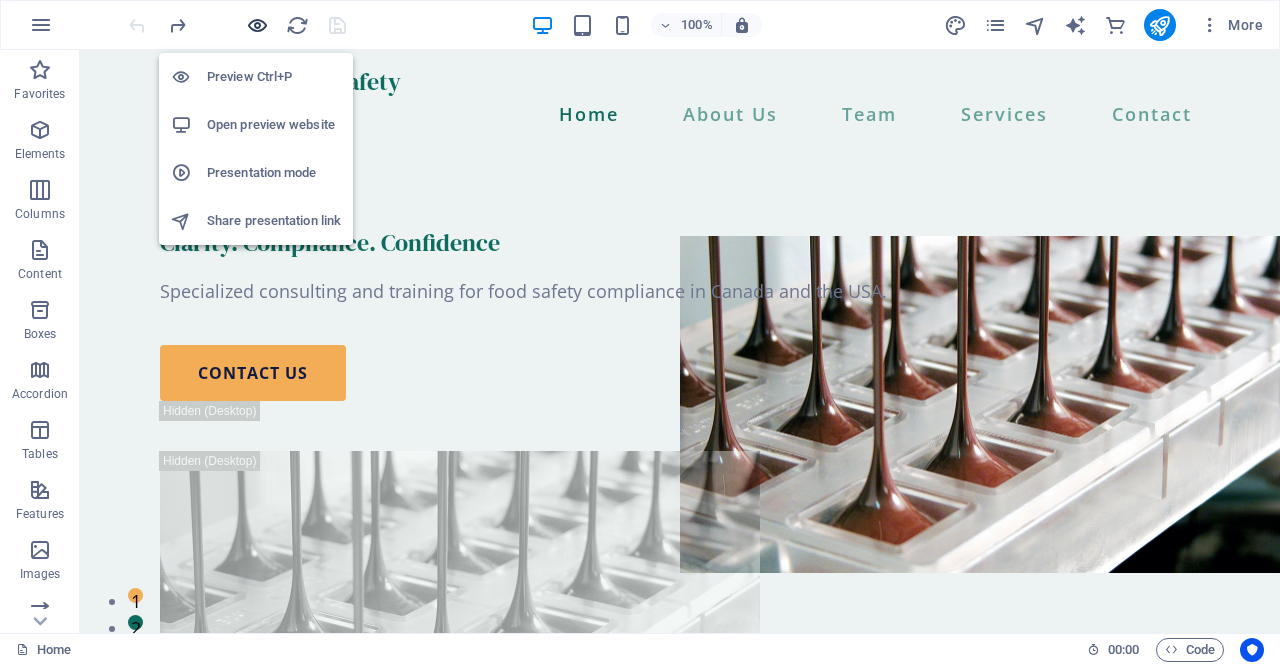 click at bounding box center (257, 25) 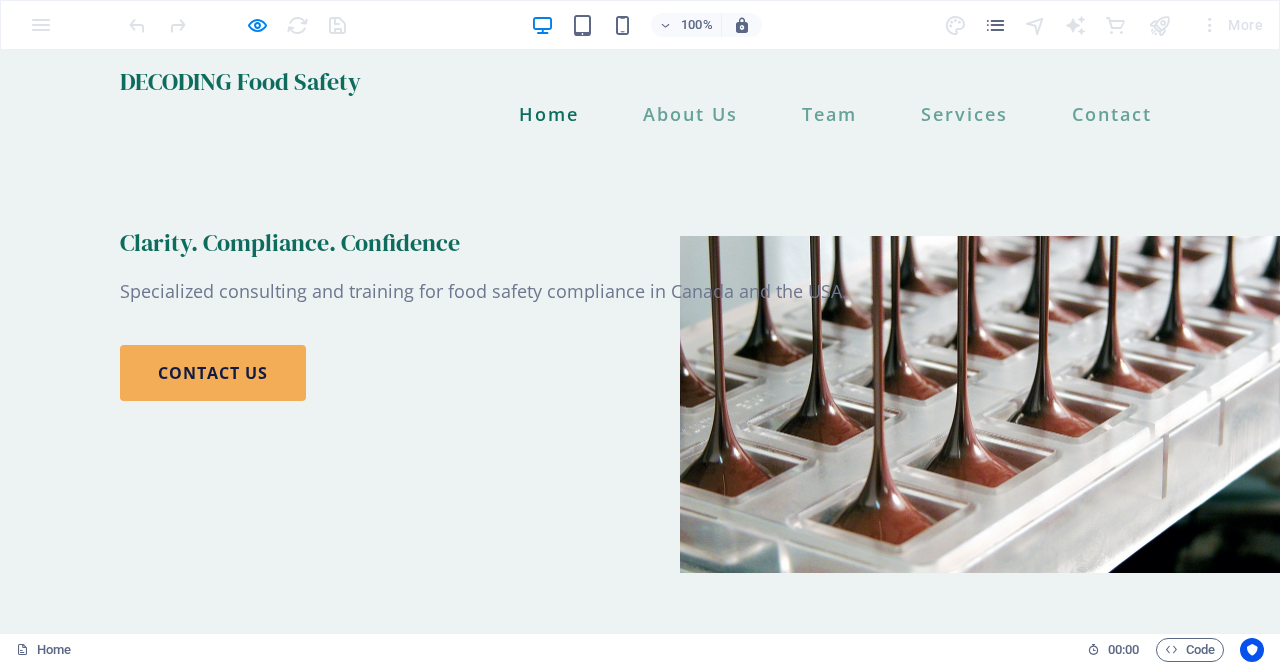 type 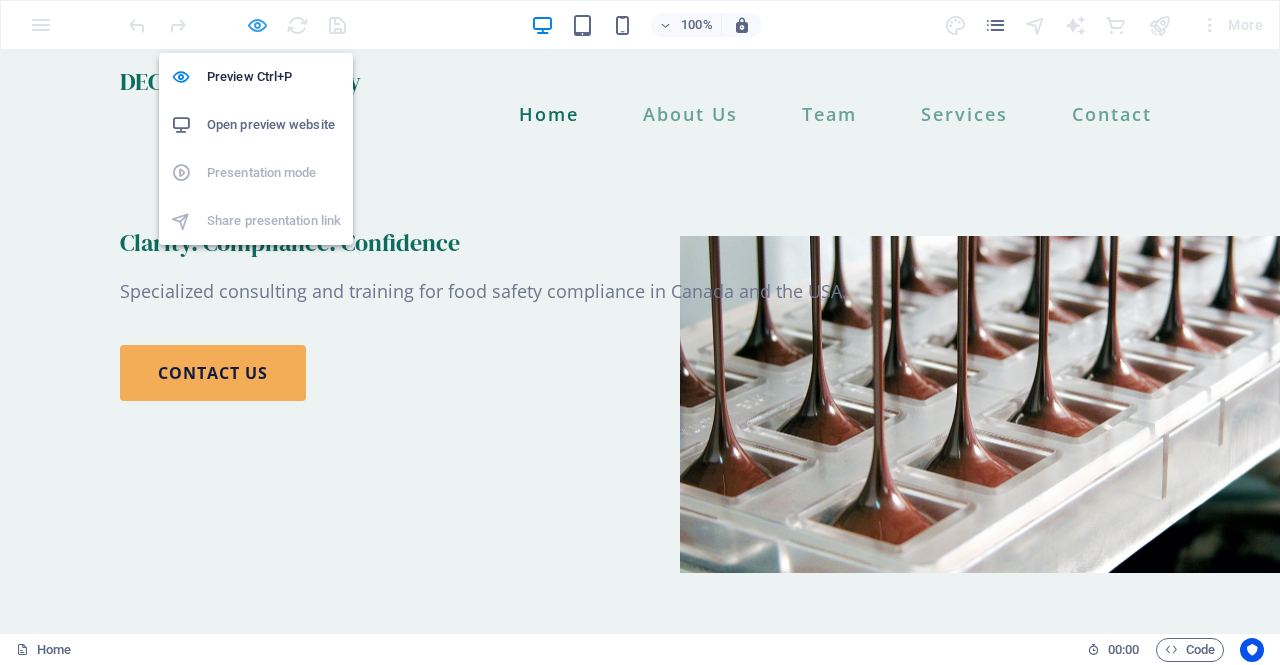 click at bounding box center (257, 25) 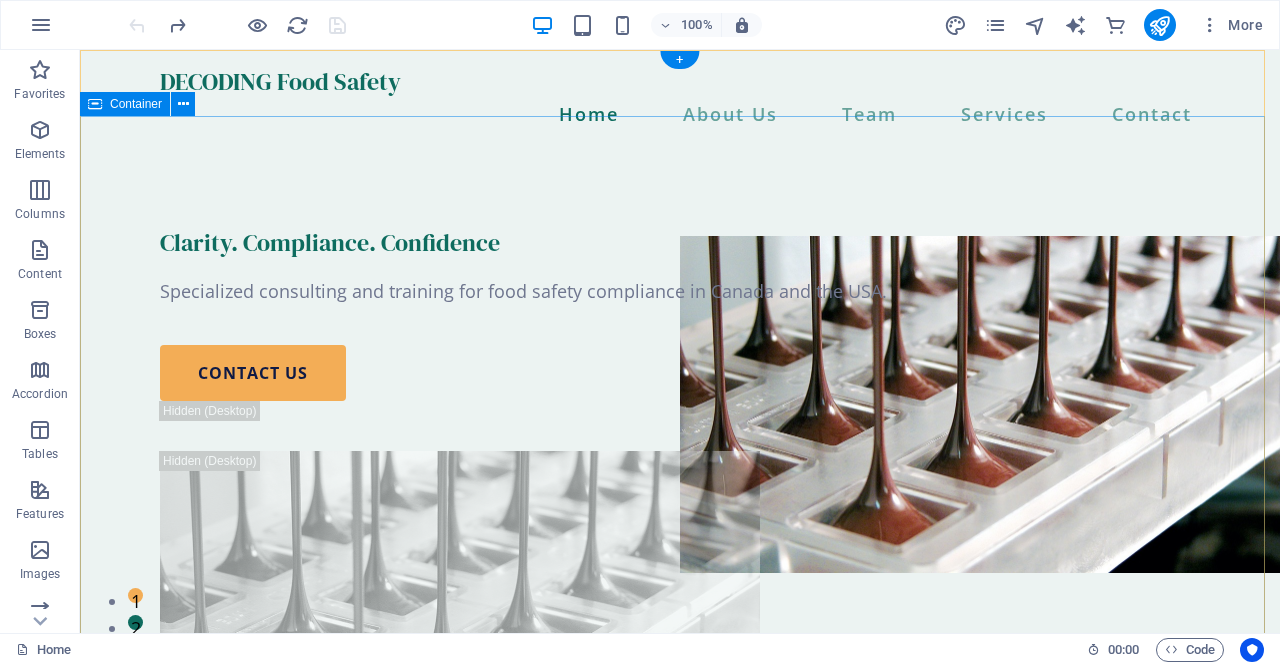click on "Clarity. Compliance. Confidence Specialized consulting and training for food safety compliance in Canada and the USA. contact us" at bounding box center (680, 508) 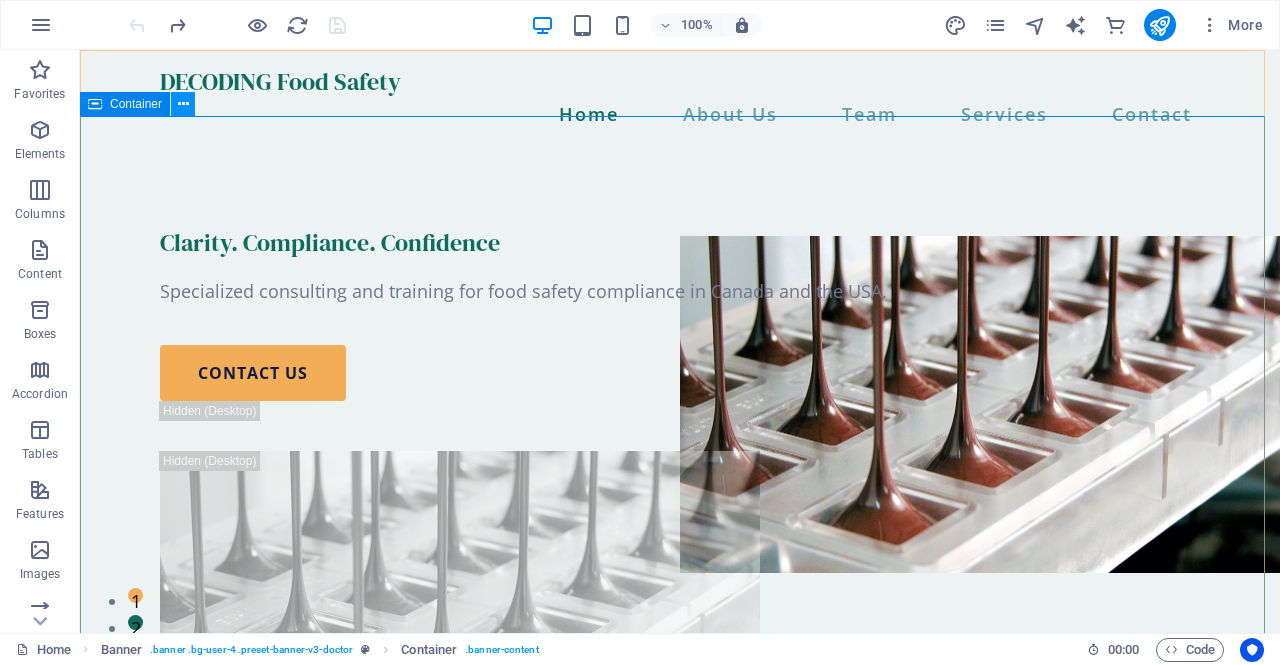 click at bounding box center [183, 104] 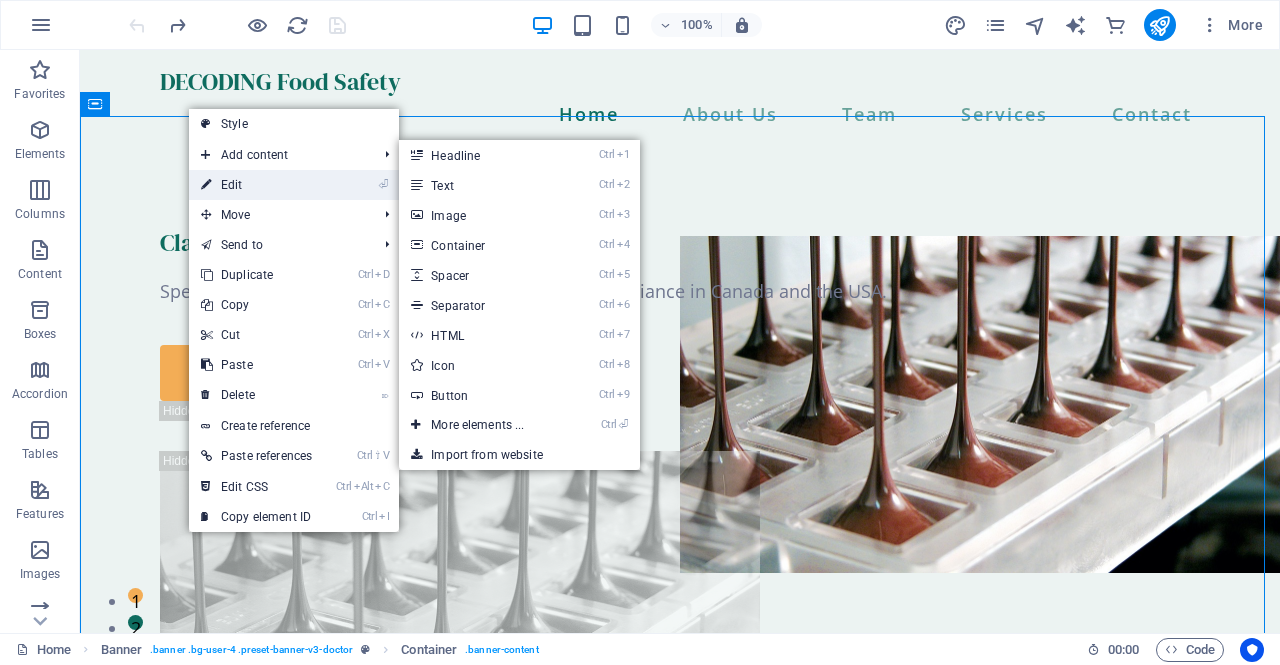 click on "⏎  Edit" at bounding box center [256, 185] 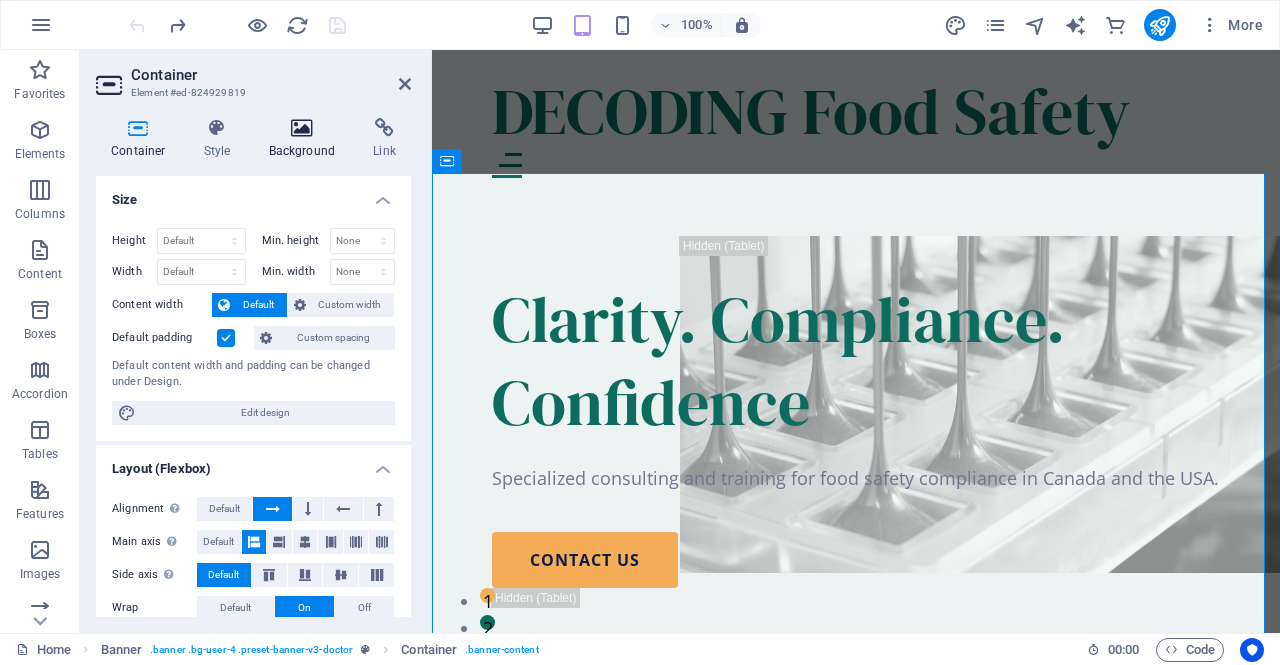 click at bounding box center (302, 128) 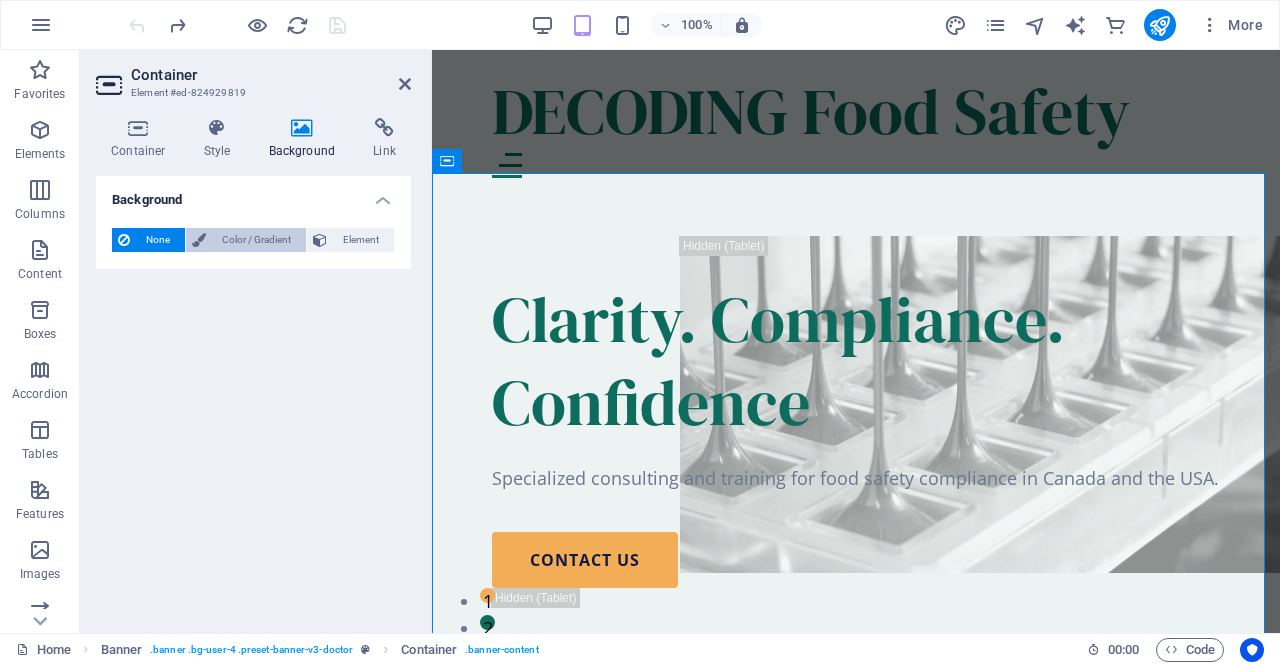 click on "Color / Gradient" at bounding box center (256, 240) 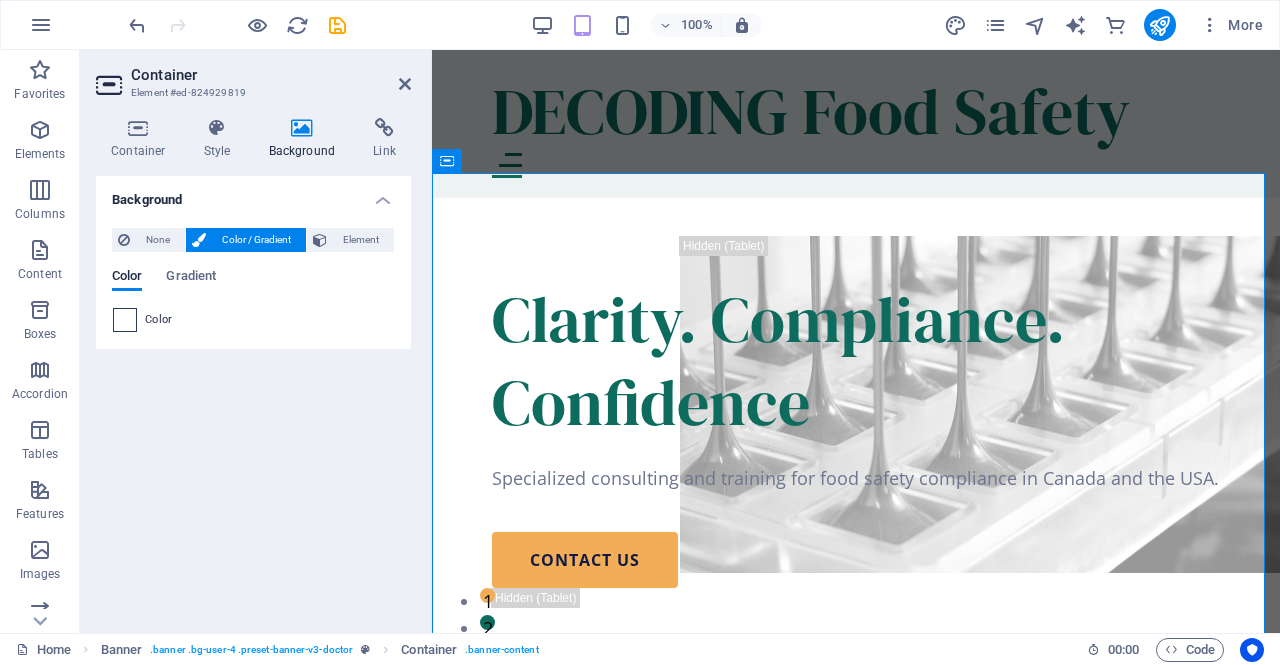click at bounding box center [125, 320] 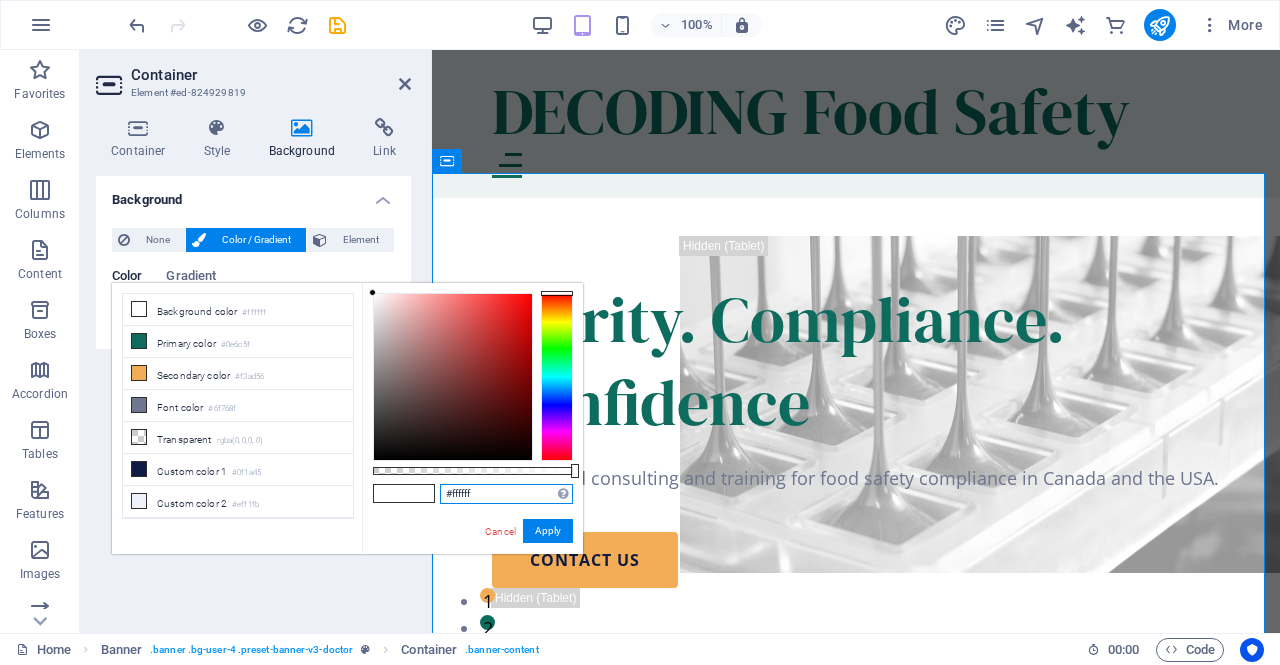 click on "#ffffff" at bounding box center [506, 494] 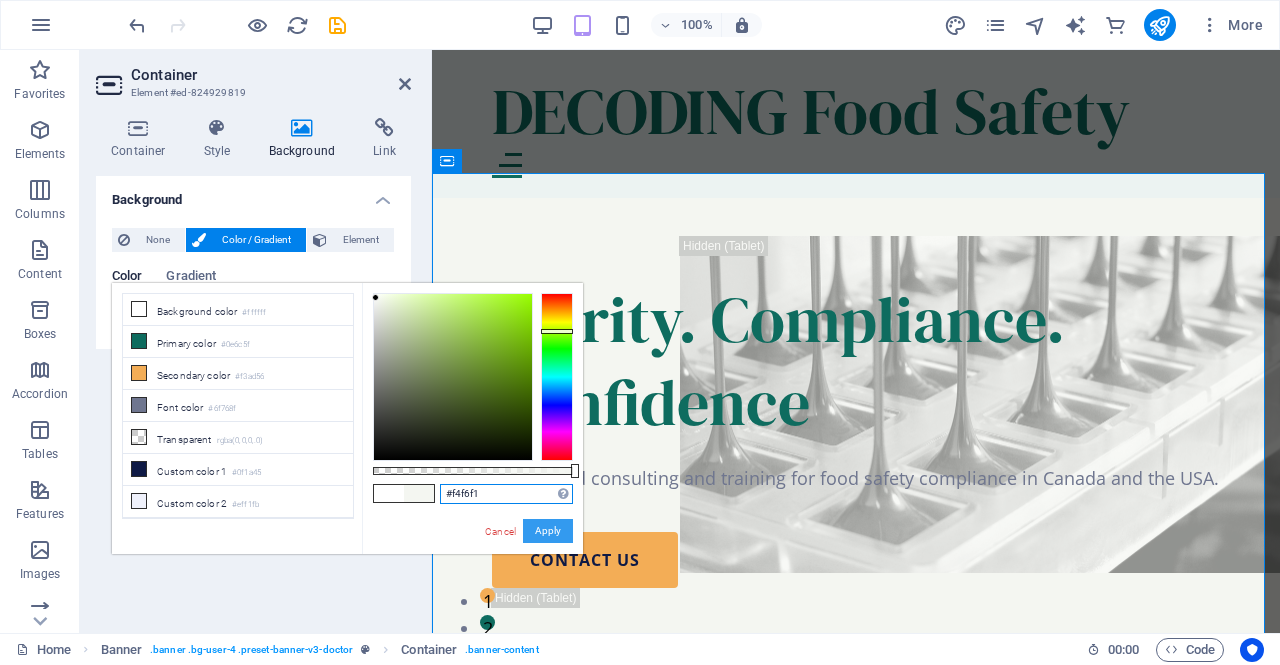 type on "#f4f6f1" 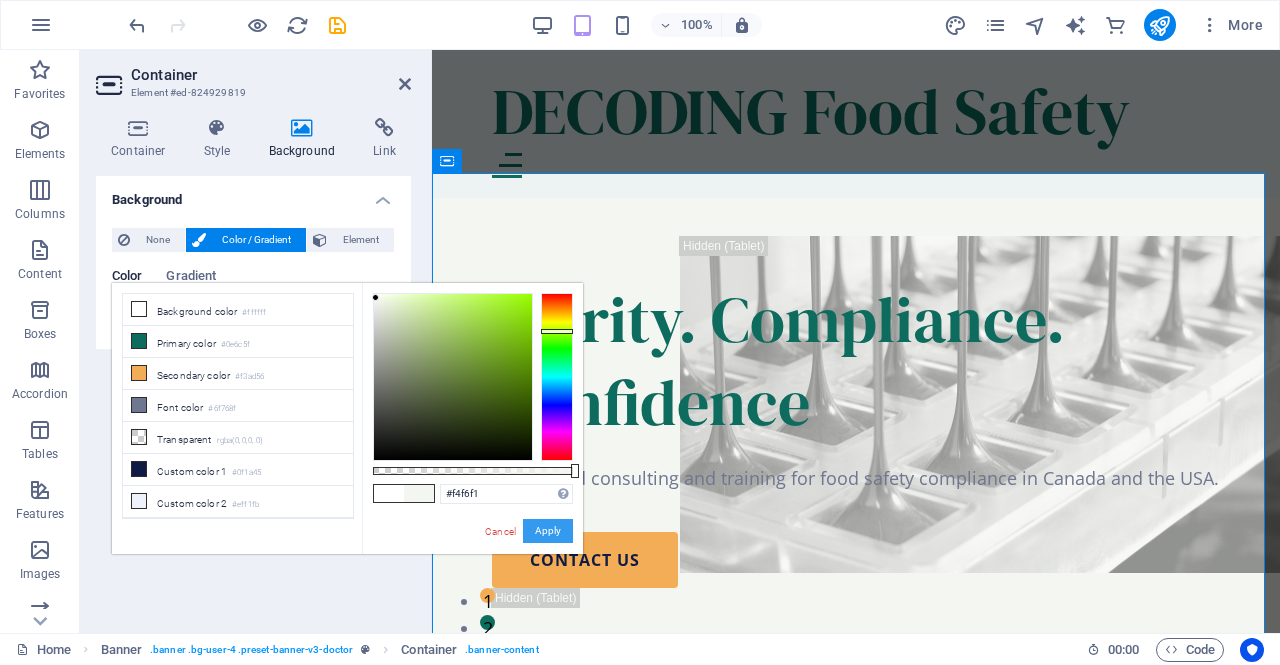 click on "Apply" at bounding box center [548, 531] 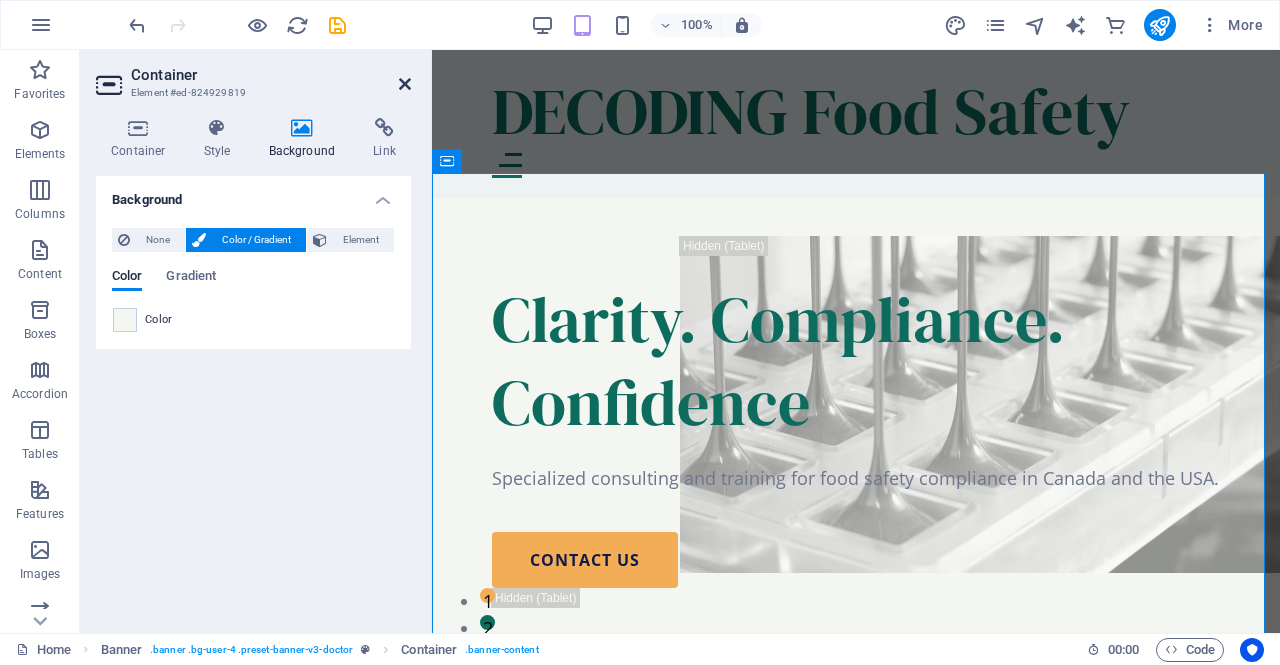 click at bounding box center (405, 84) 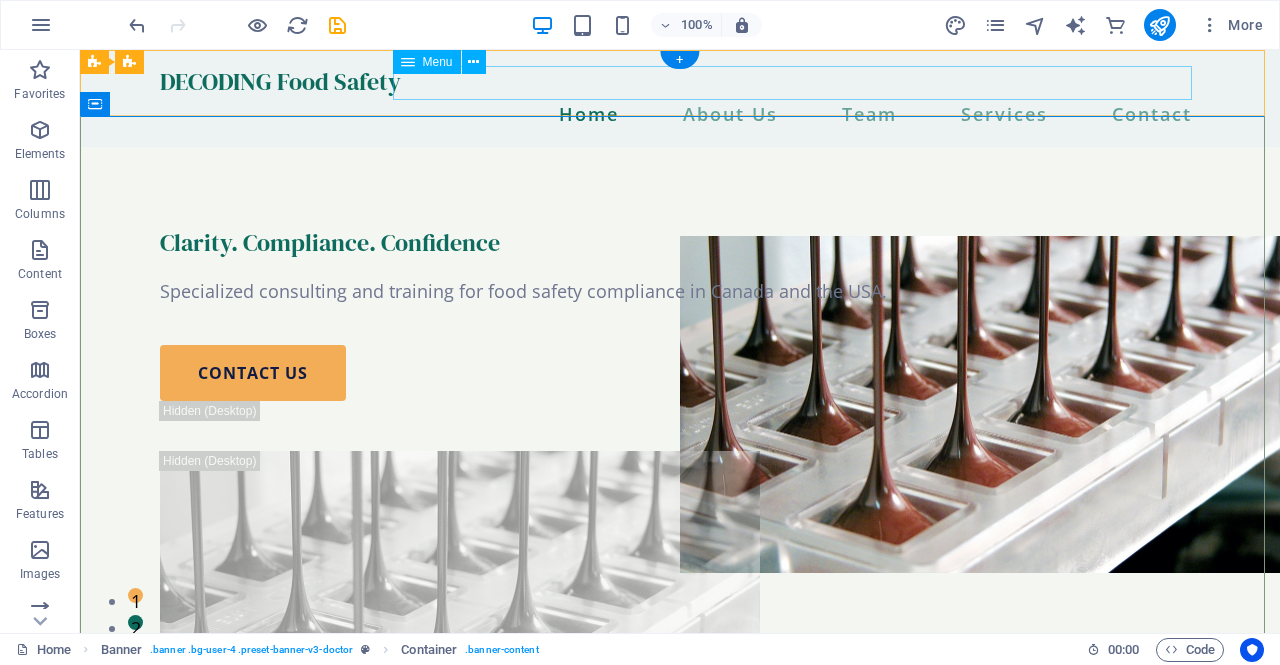 click on "Home About Us Team Services Contact" at bounding box center (680, 114) 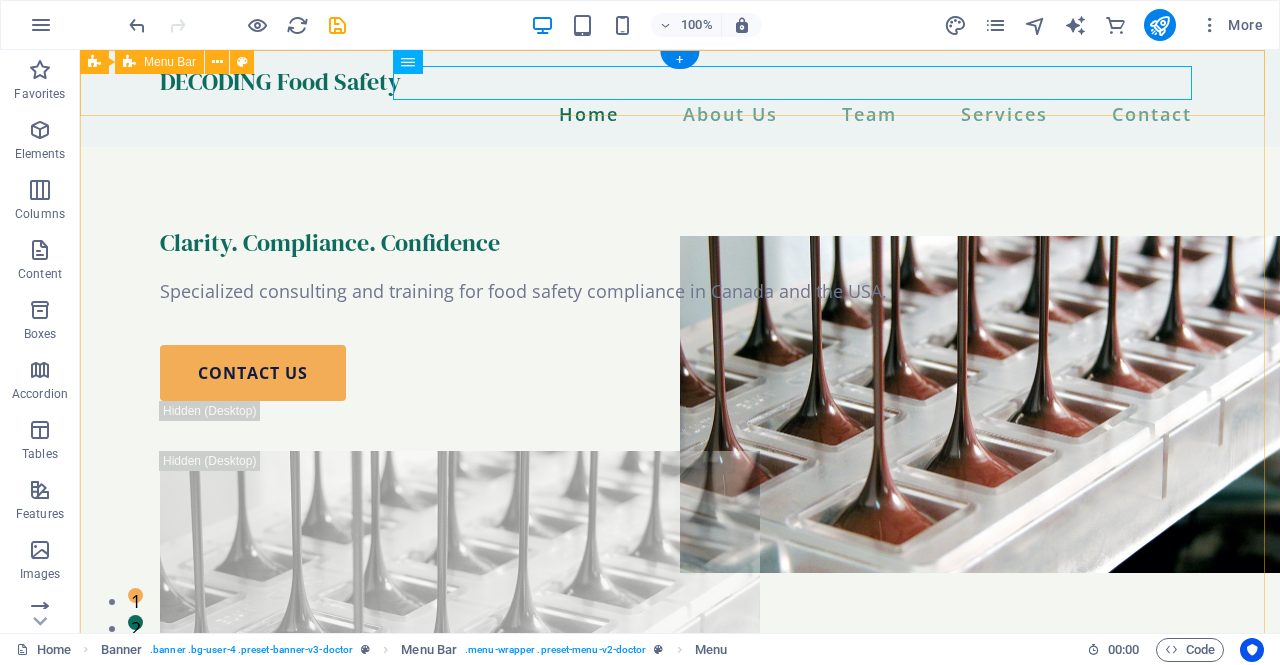click on "DECODING Food Safety Home About Us Team Services Contact" at bounding box center [680, 98] 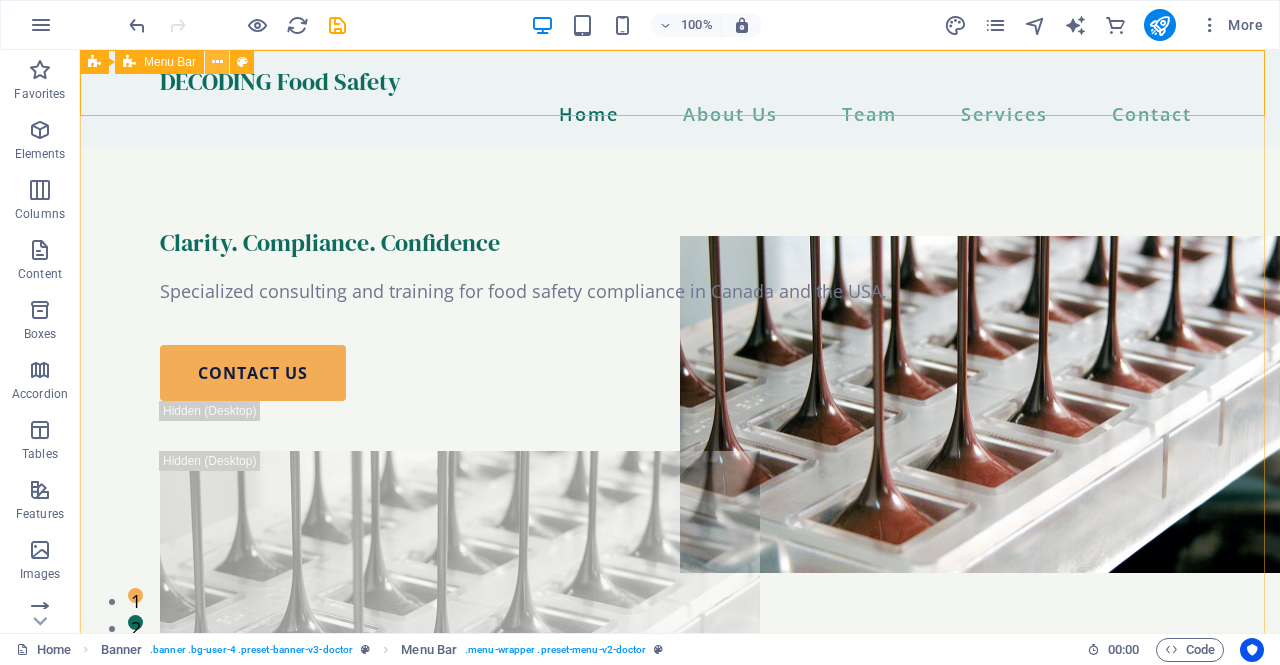 click at bounding box center (217, 62) 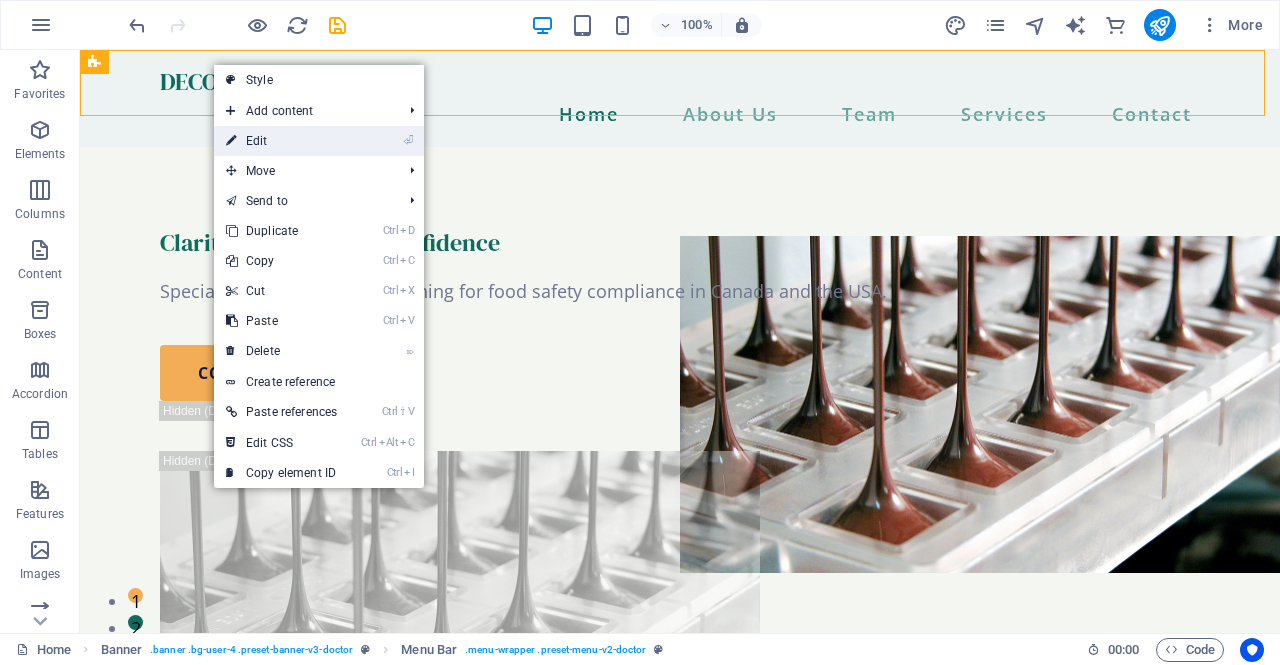 click on "⏎  Edit" at bounding box center (281, 141) 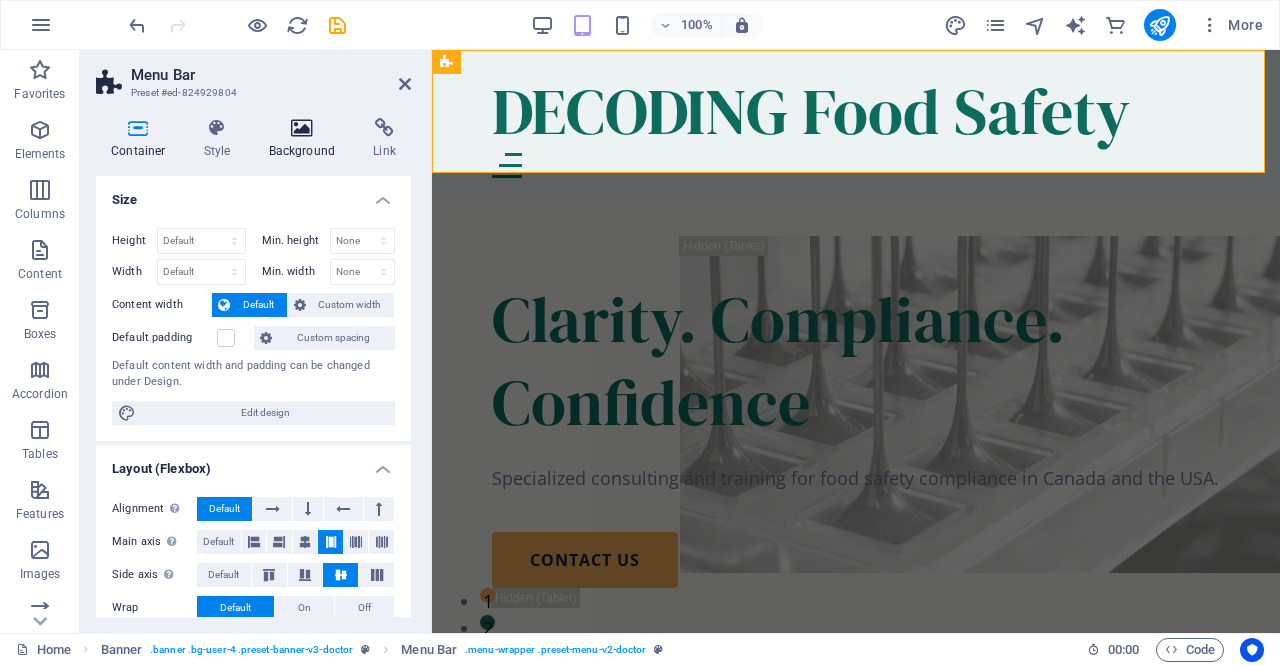 click at bounding box center [302, 128] 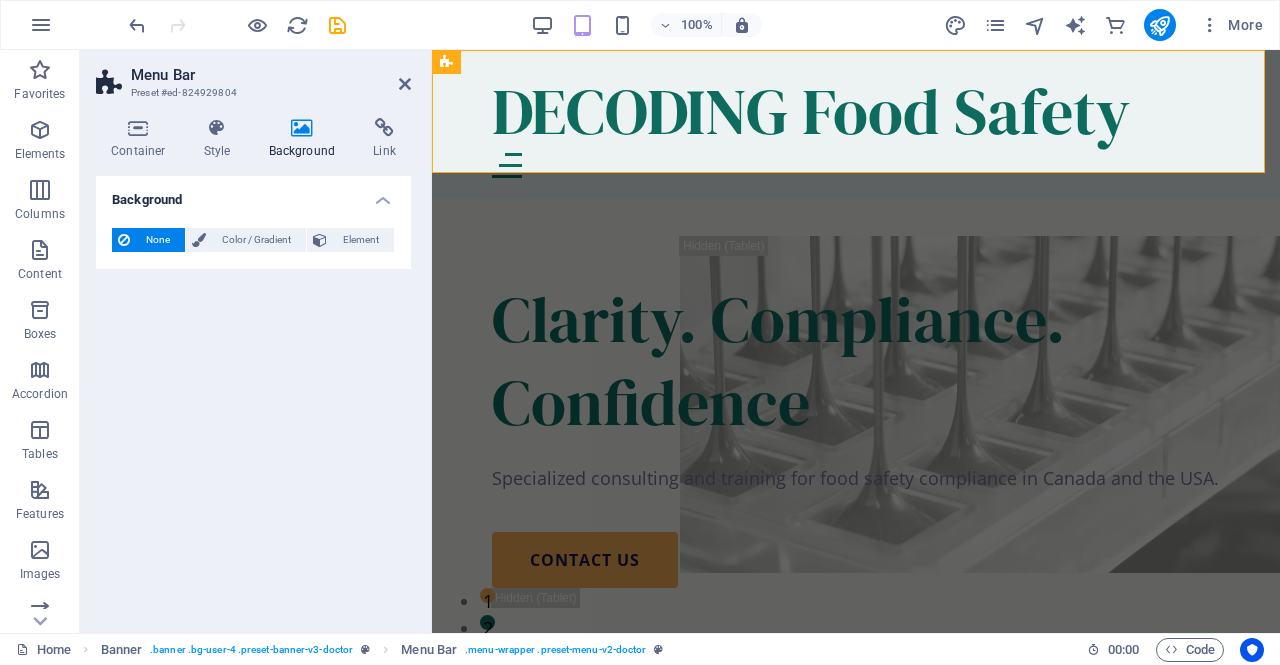 click on "None Color / Gradient Element" at bounding box center [253, 240] 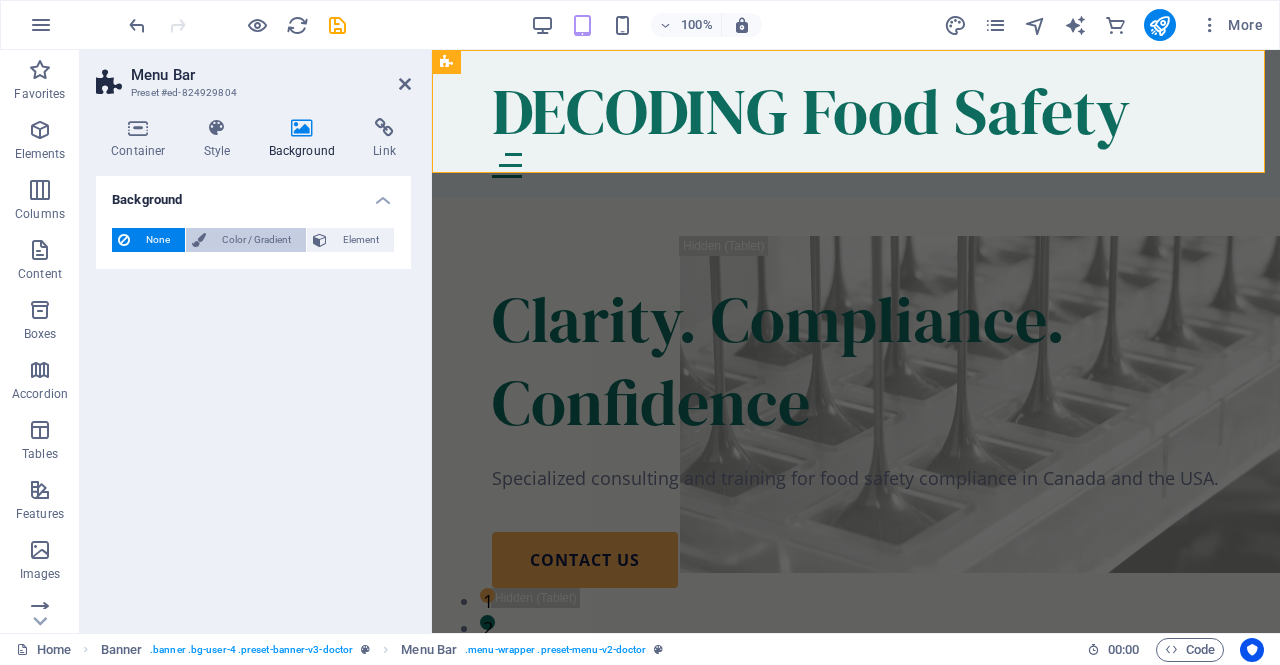 click on "Color / Gradient" at bounding box center (256, 240) 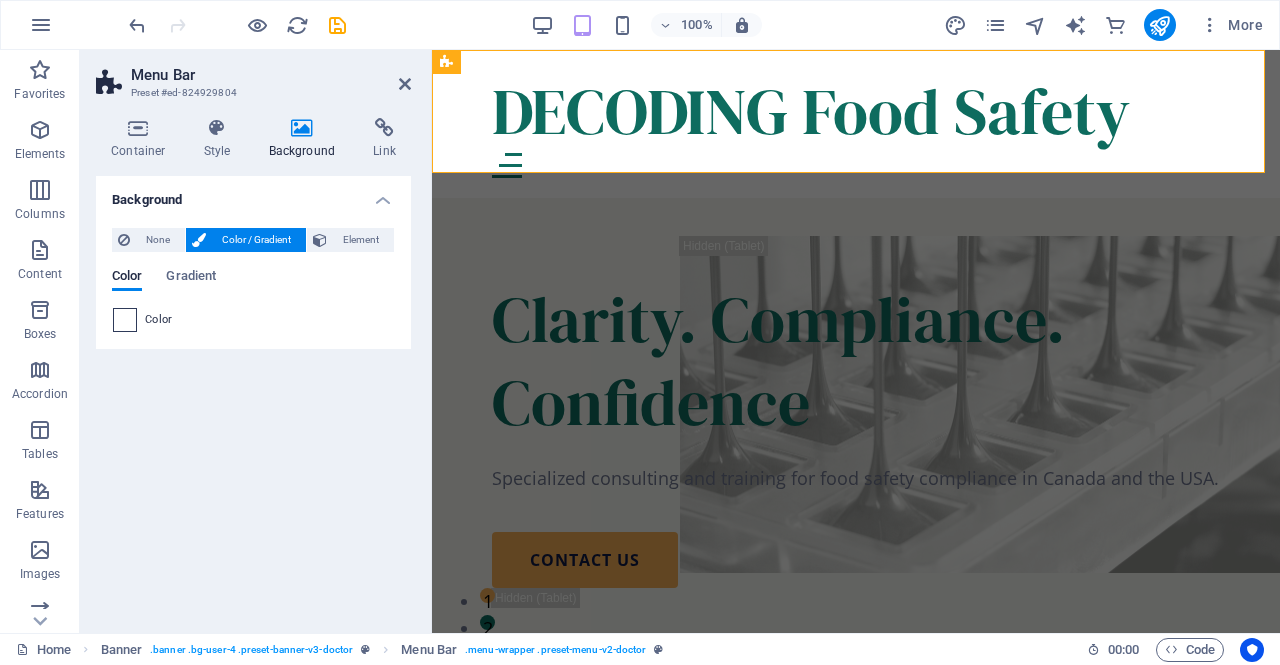 click at bounding box center (125, 320) 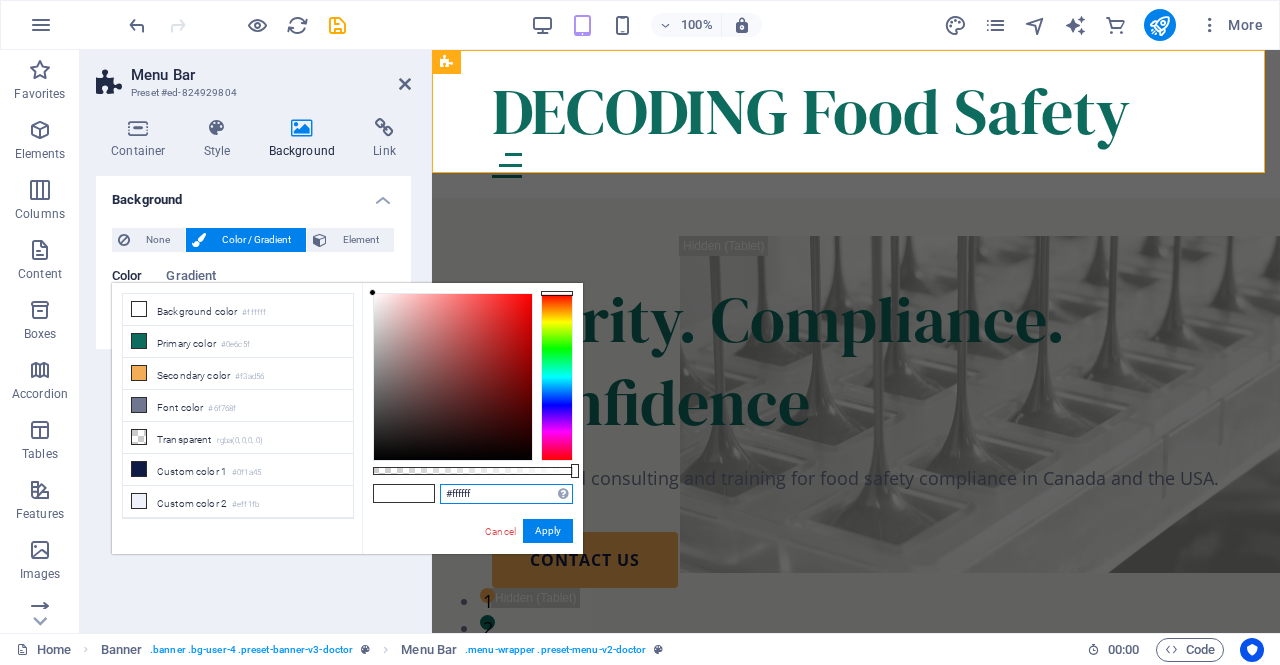 drag, startPoint x: 488, startPoint y: 496, endPoint x: 376, endPoint y: 495, distance: 112.00446 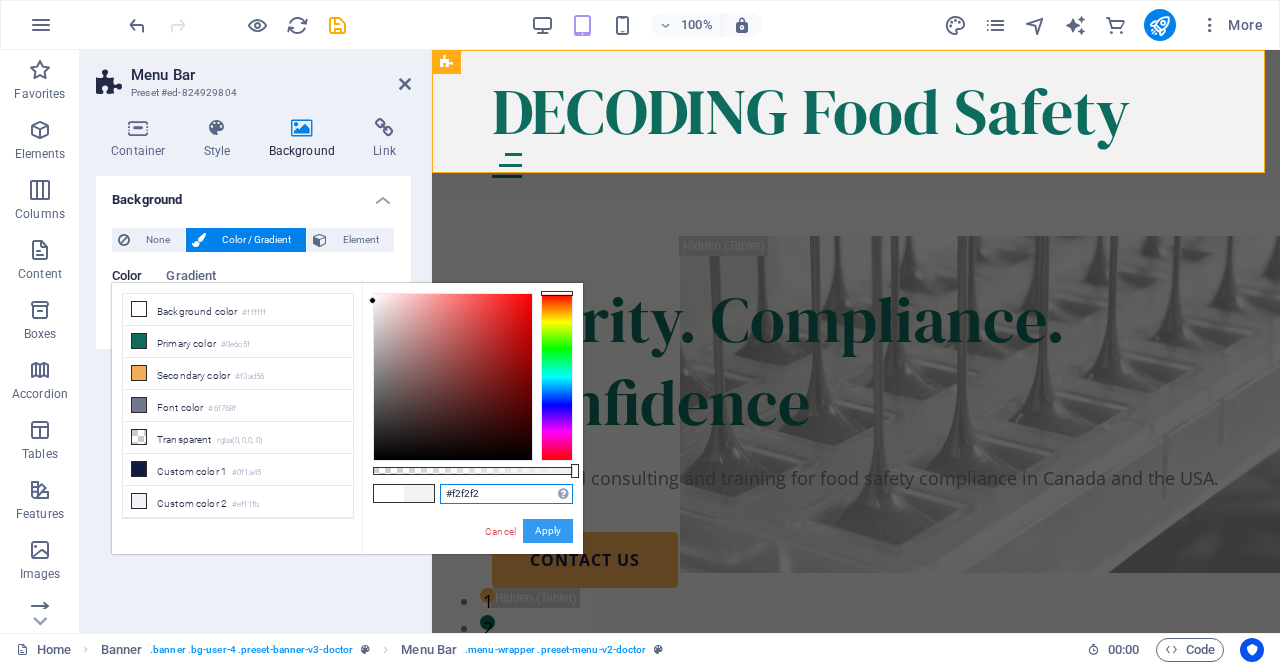 type on "#f2f2f2" 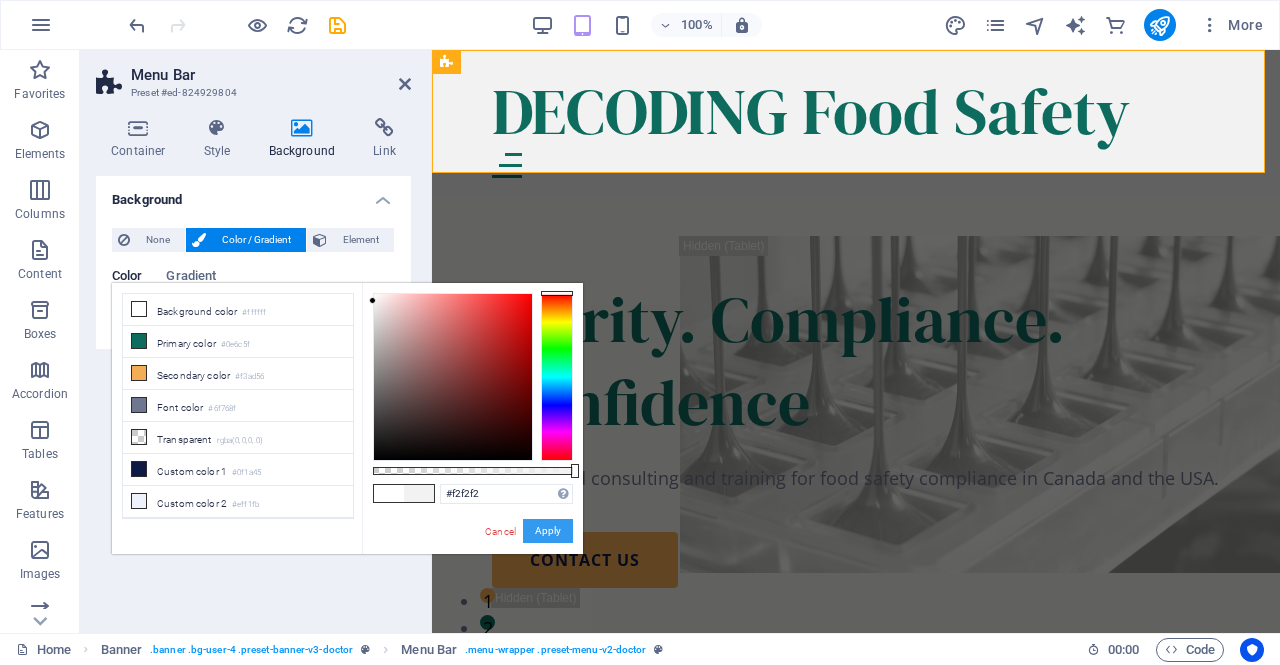 click on "Apply" at bounding box center (548, 531) 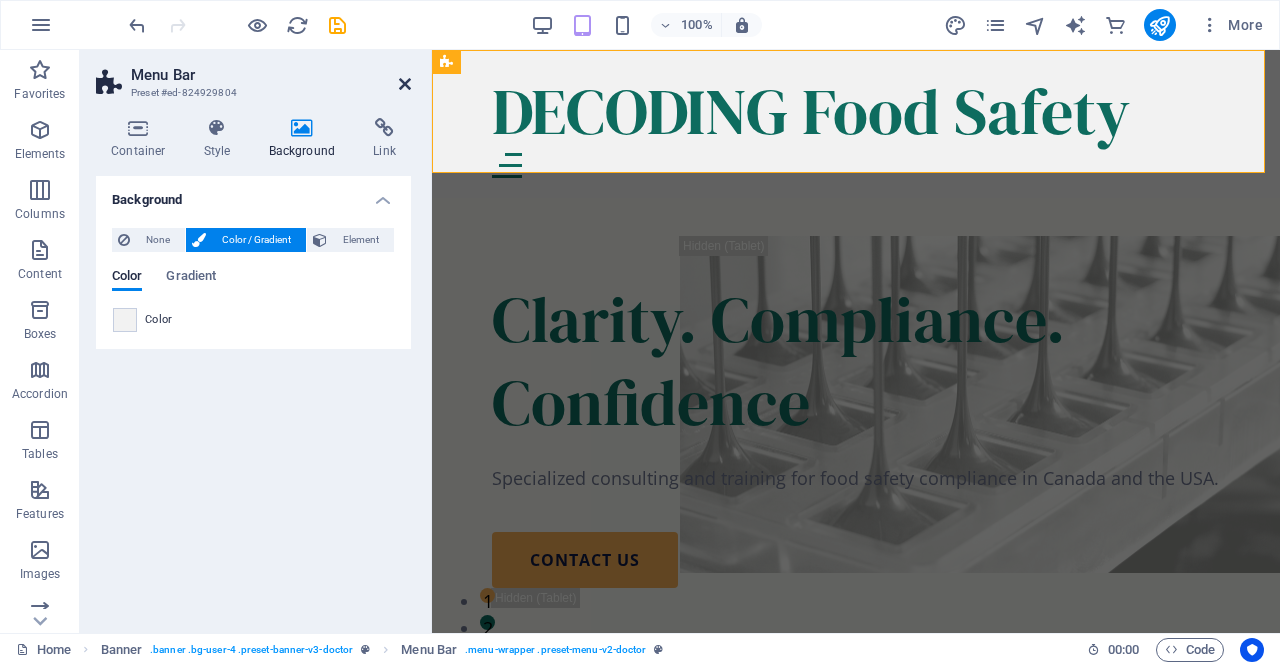 click at bounding box center [405, 84] 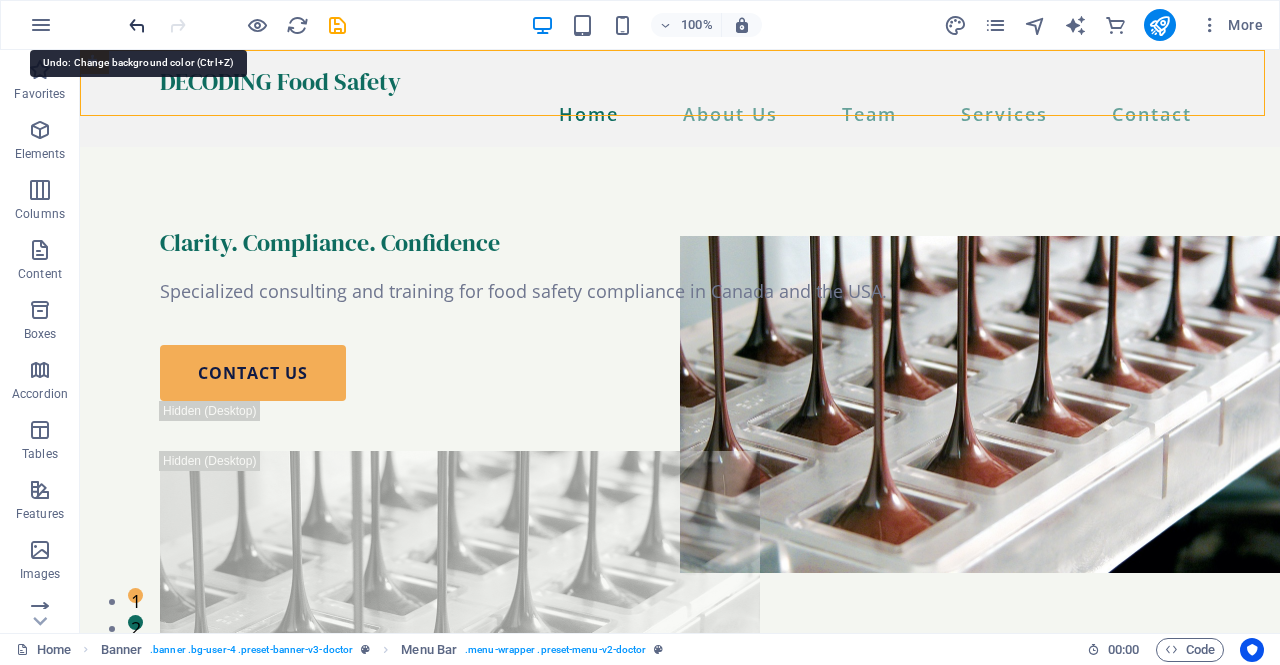 click at bounding box center [137, 25] 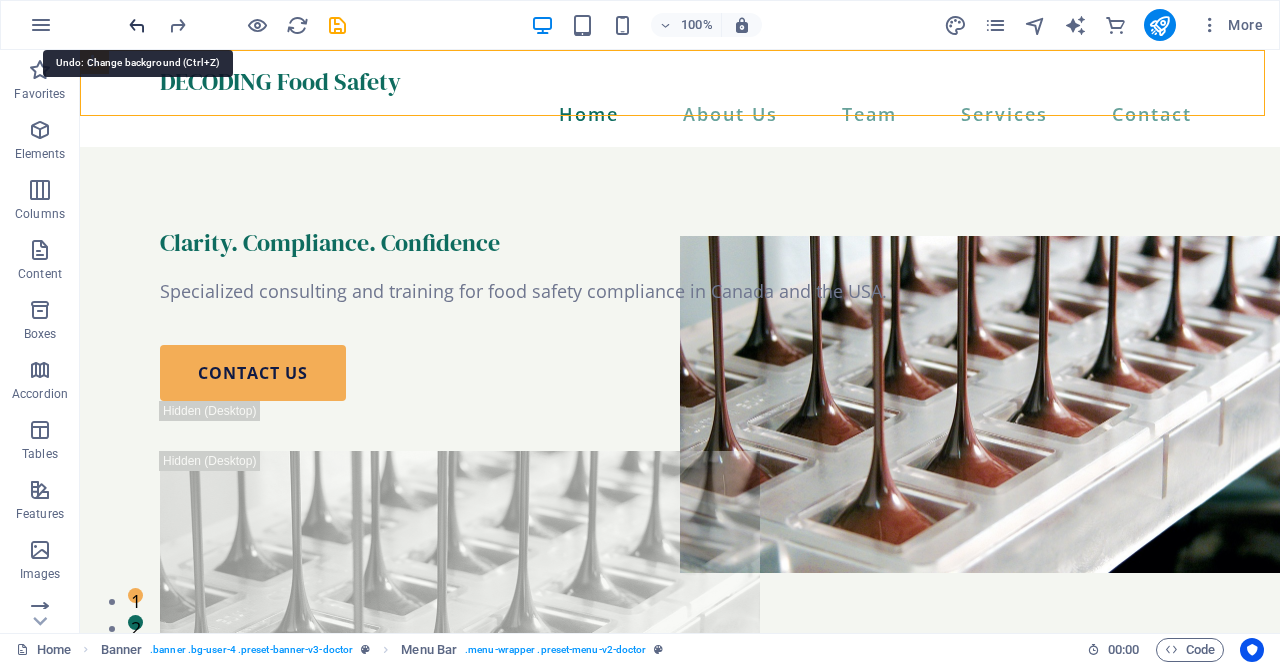 click at bounding box center (137, 25) 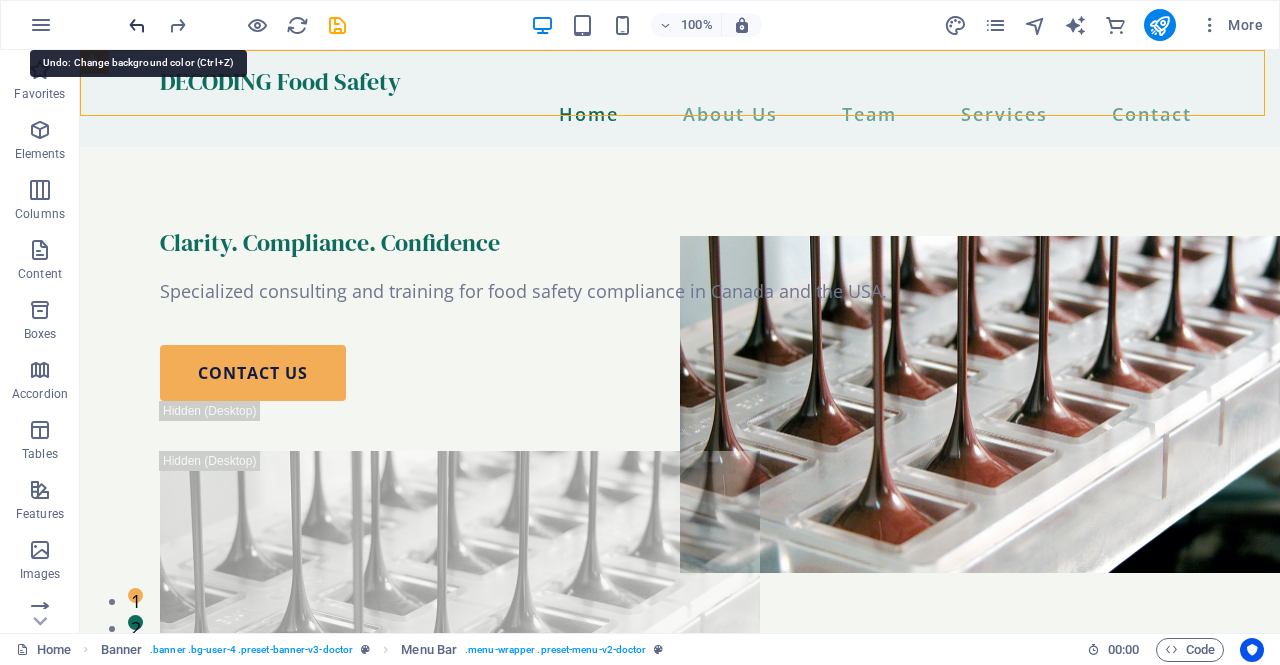 click at bounding box center (137, 25) 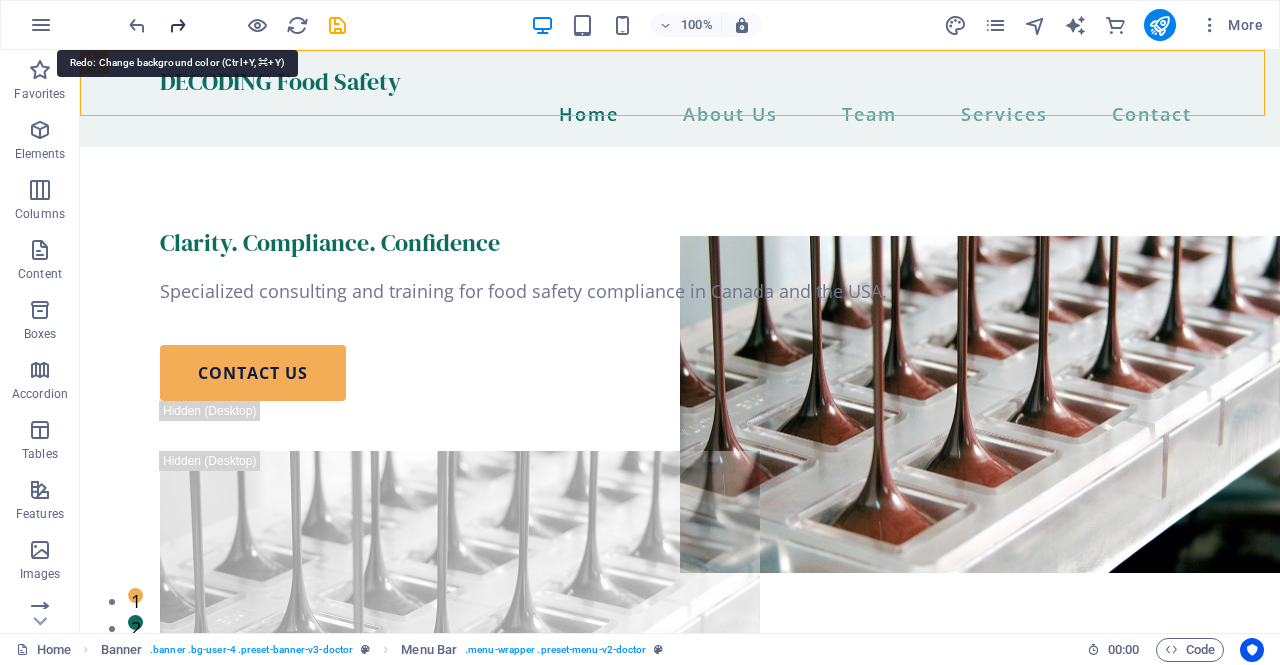 click at bounding box center (177, 25) 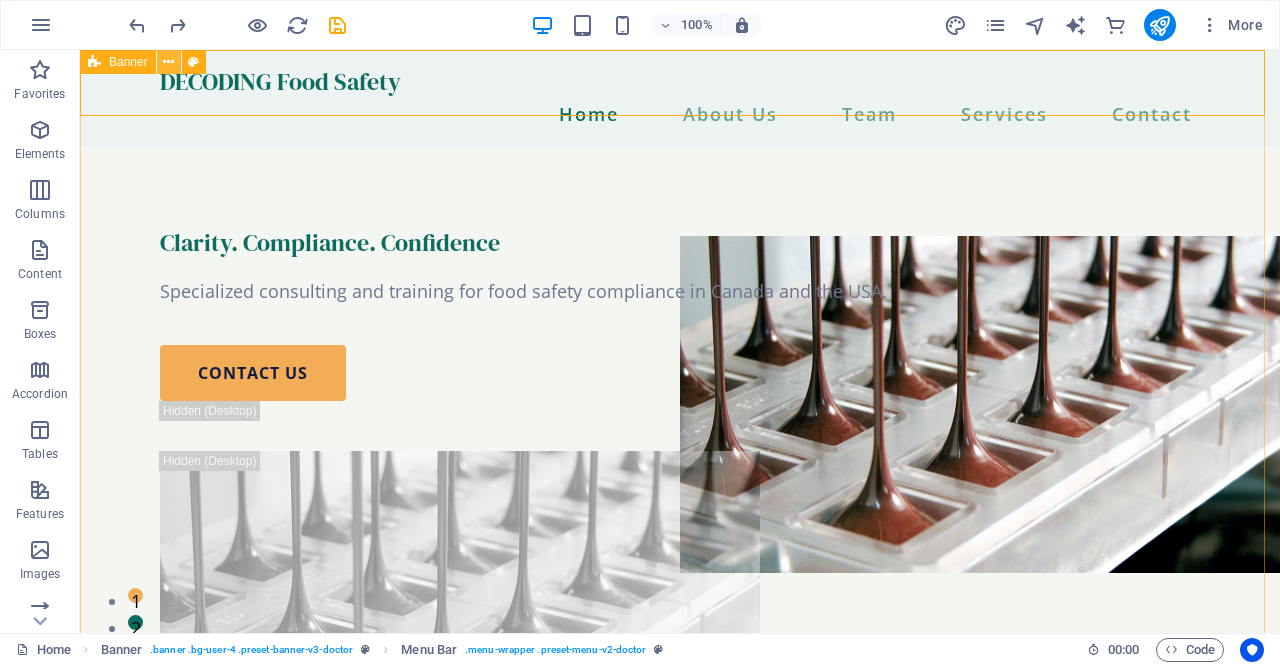 click at bounding box center (168, 62) 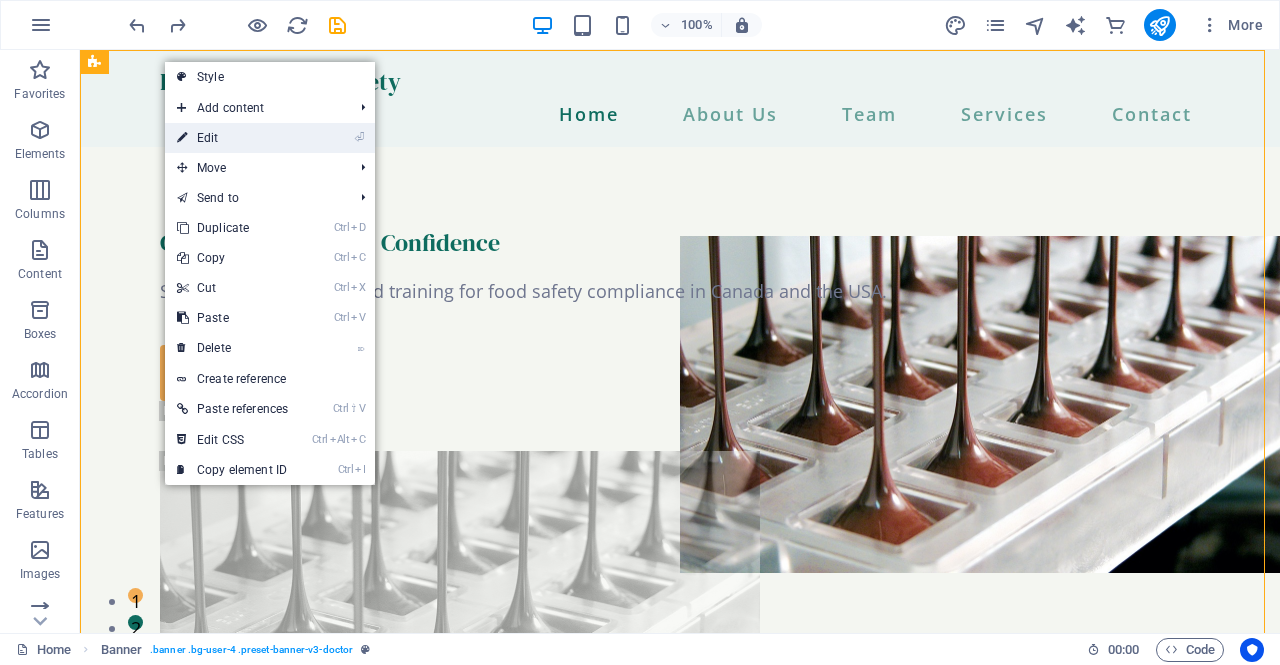 click on "⏎  Edit" at bounding box center [232, 138] 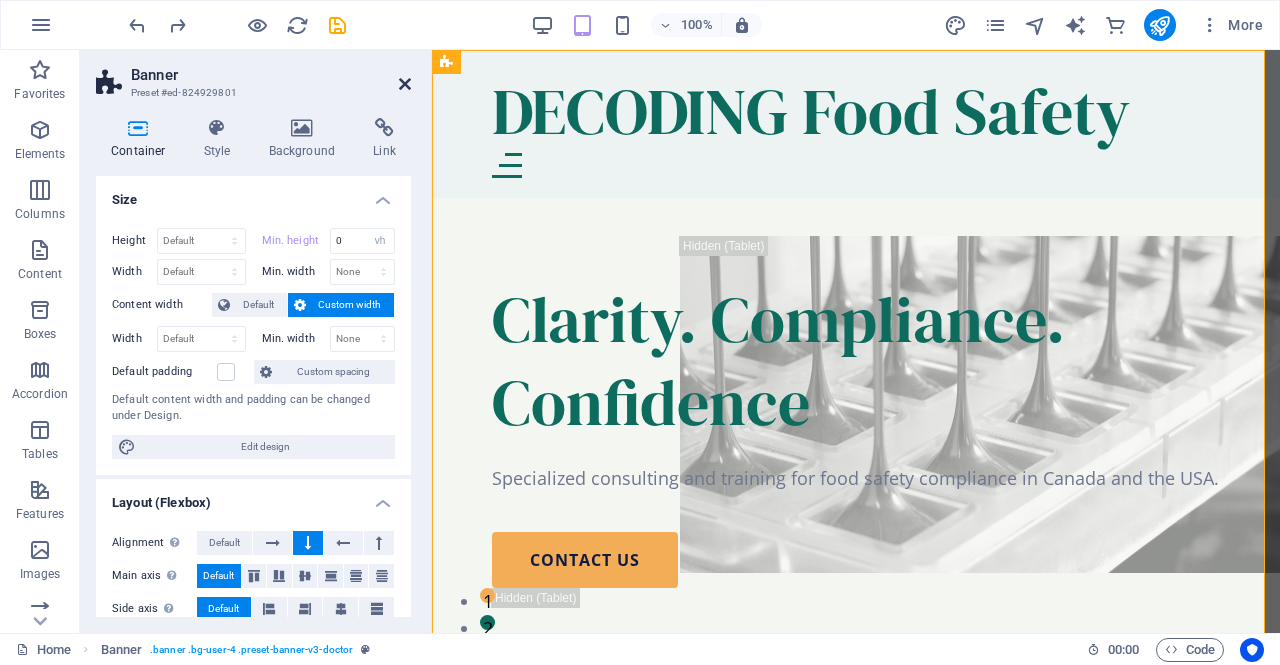 click at bounding box center [405, 84] 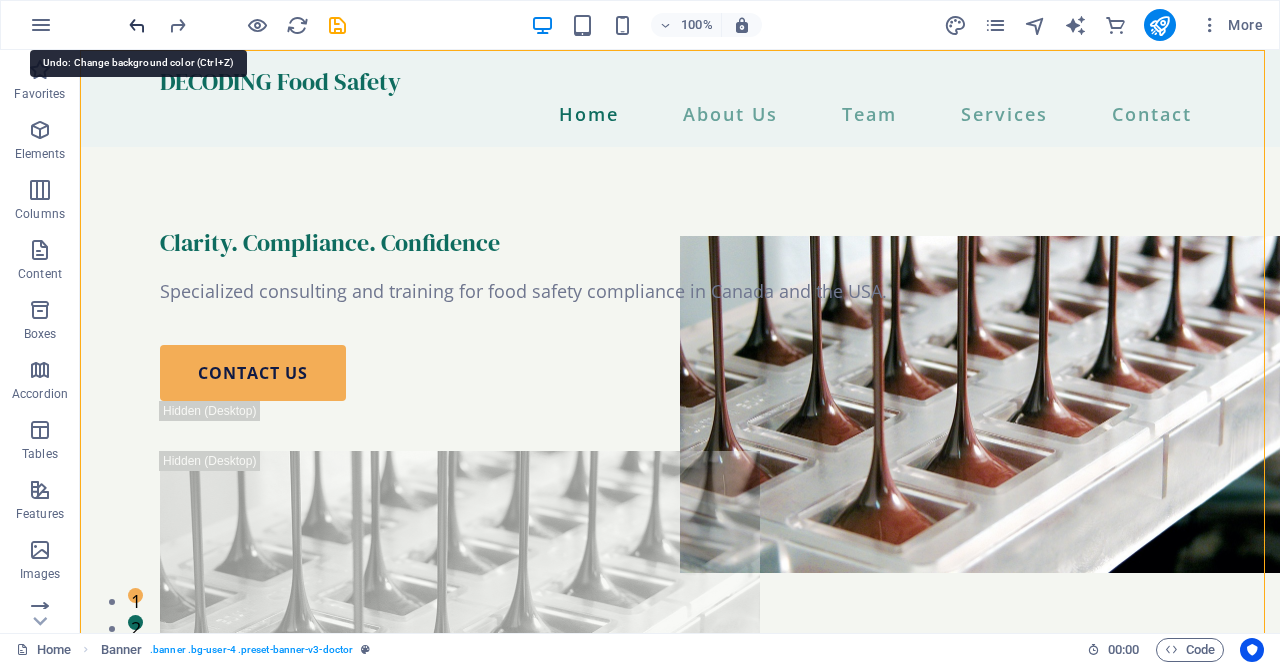 click at bounding box center [137, 25] 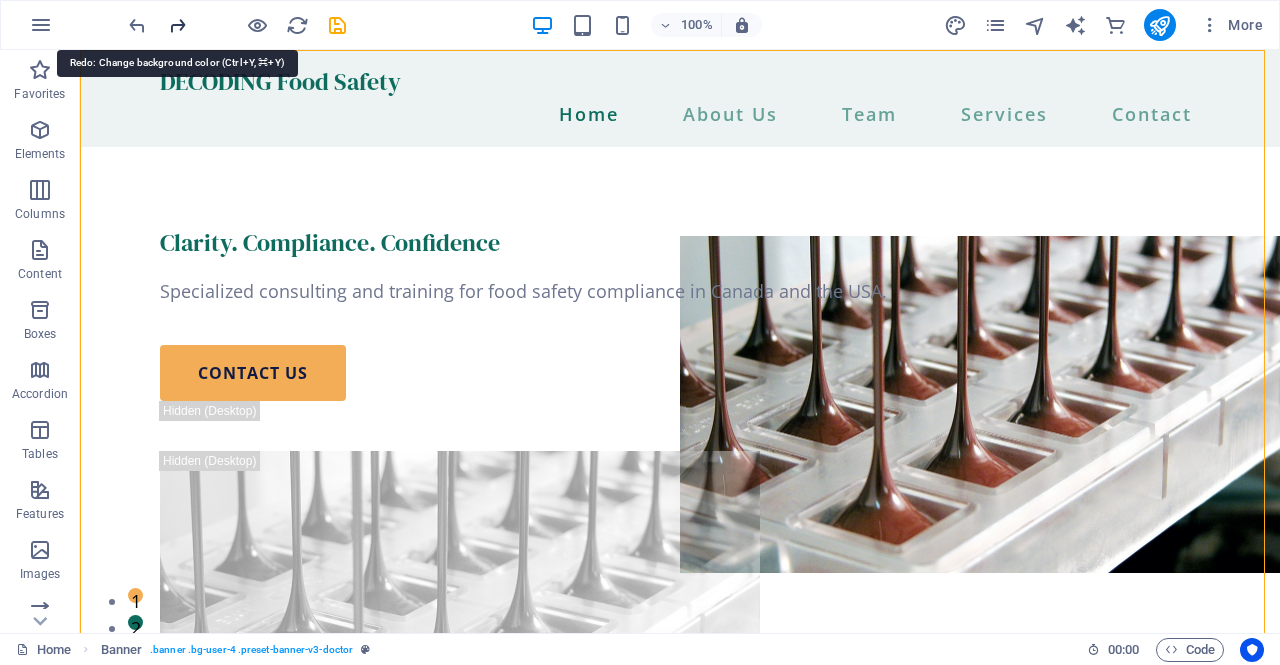 click at bounding box center [177, 25] 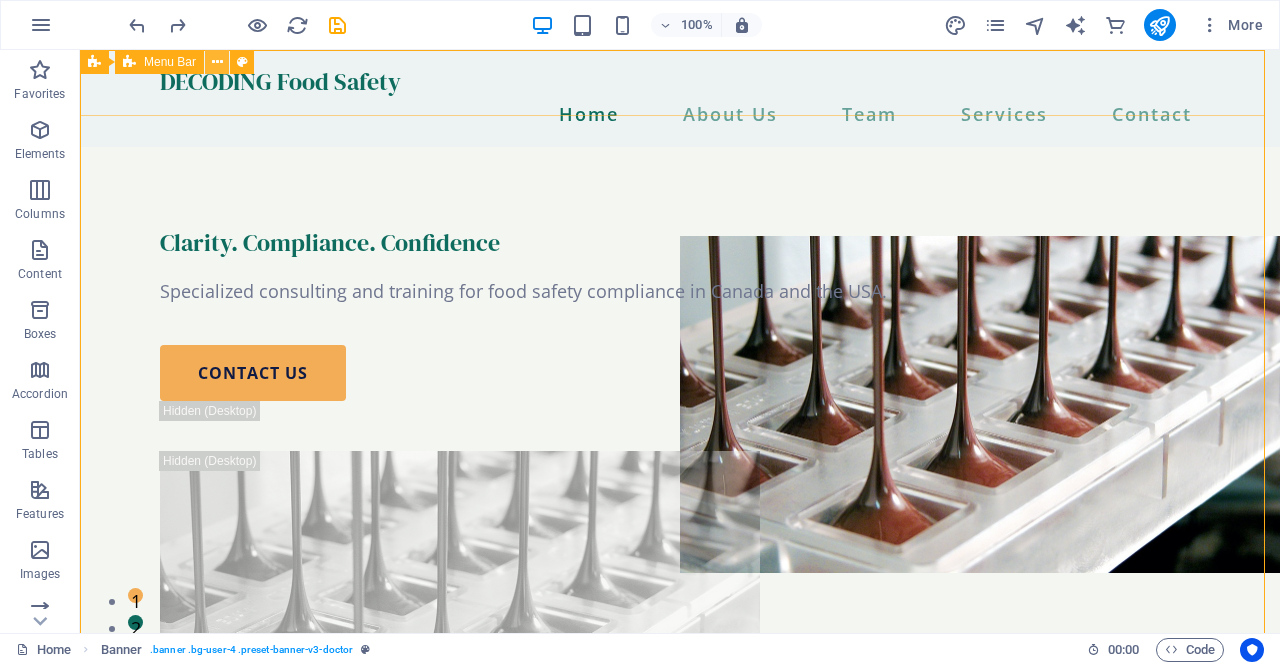 click at bounding box center [217, 62] 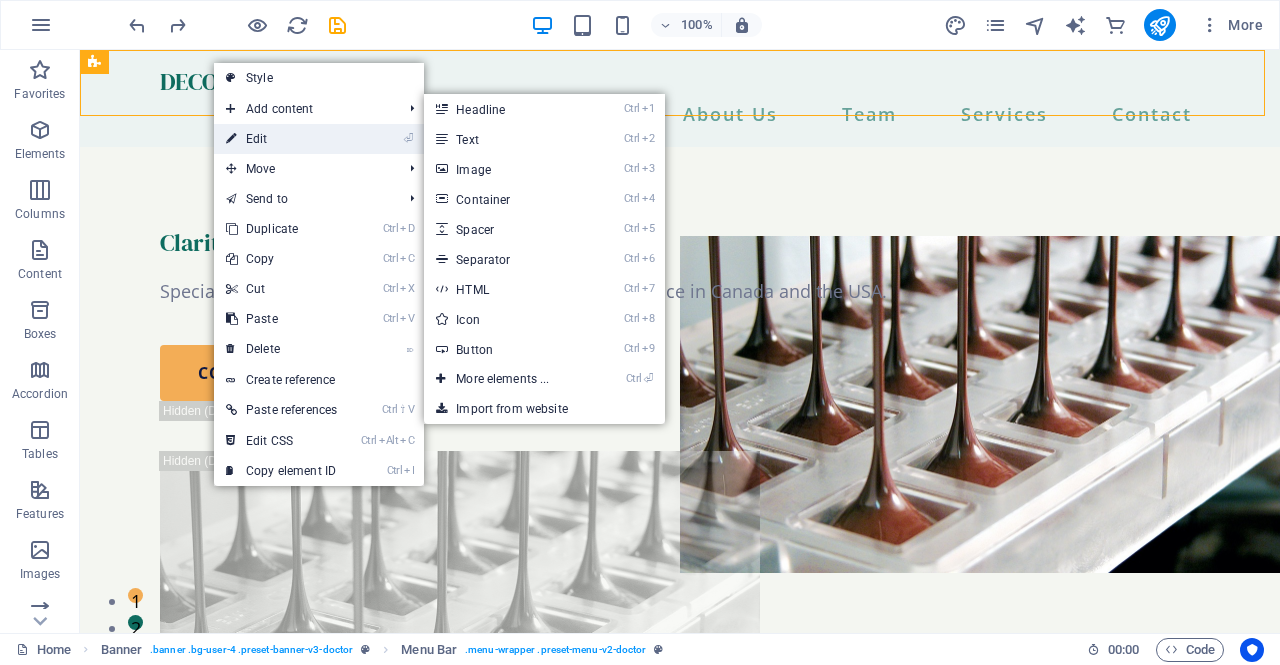 click on "⏎  Edit" at bounding box center [281, 139] 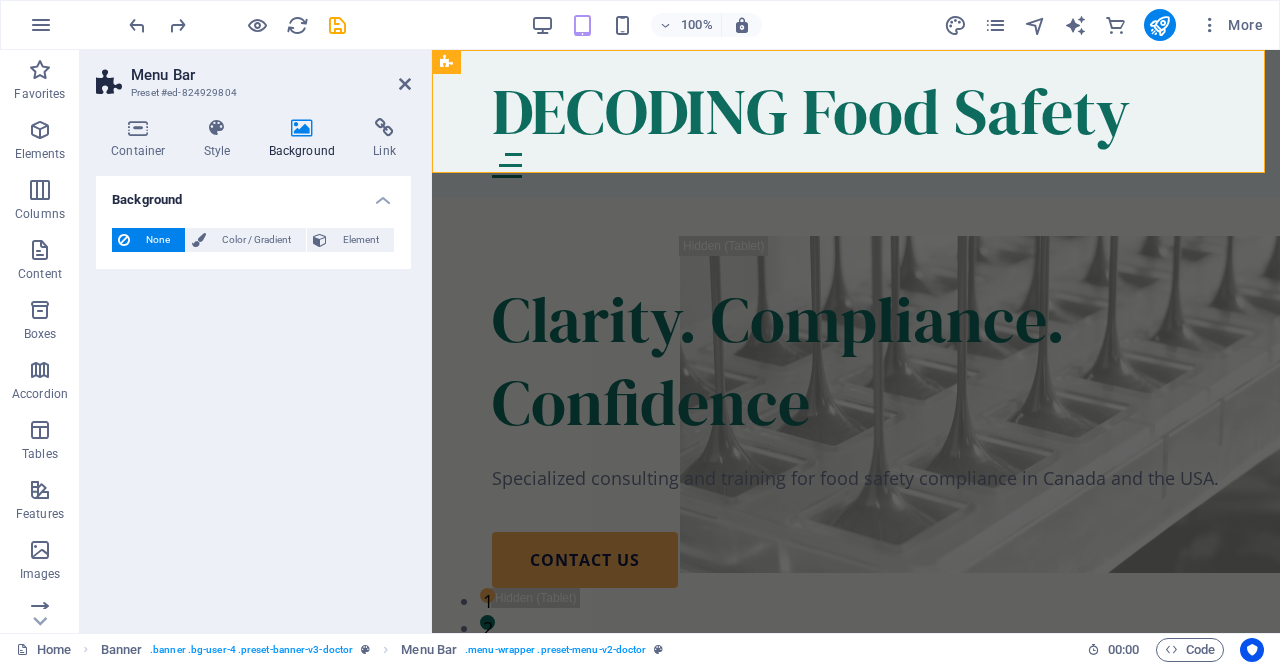 click at bounding box center (302, 128) 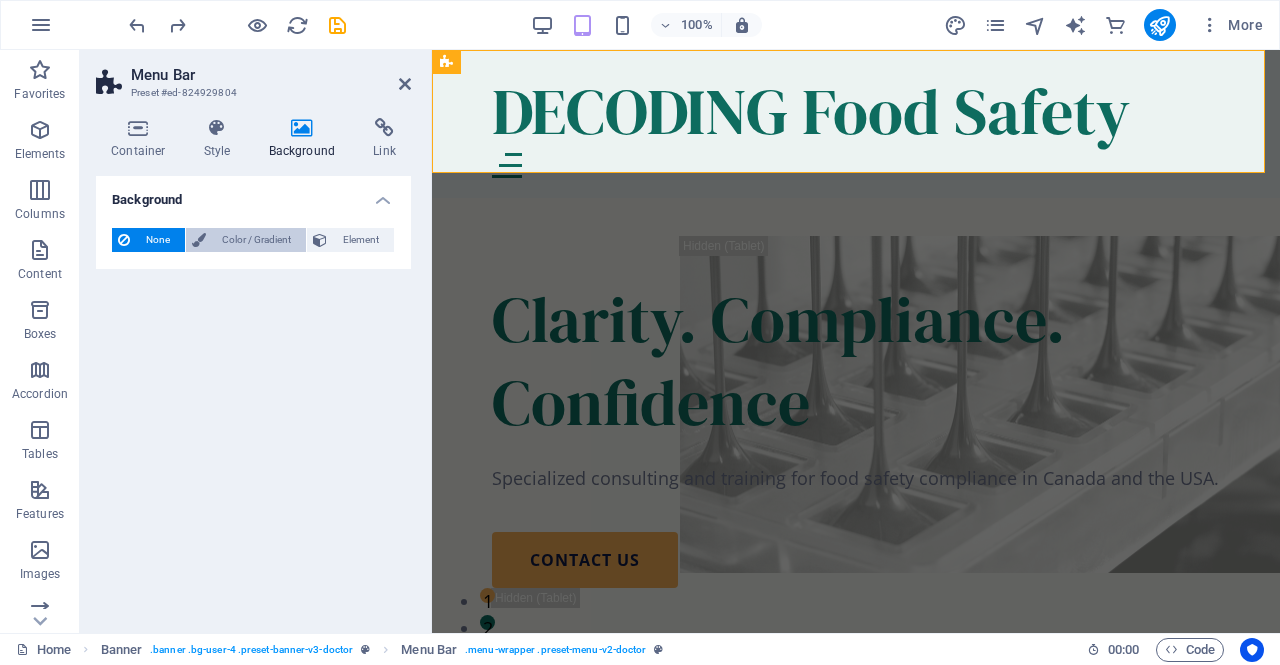 click on "Color / Gradient" at bounding box center (256, 240) 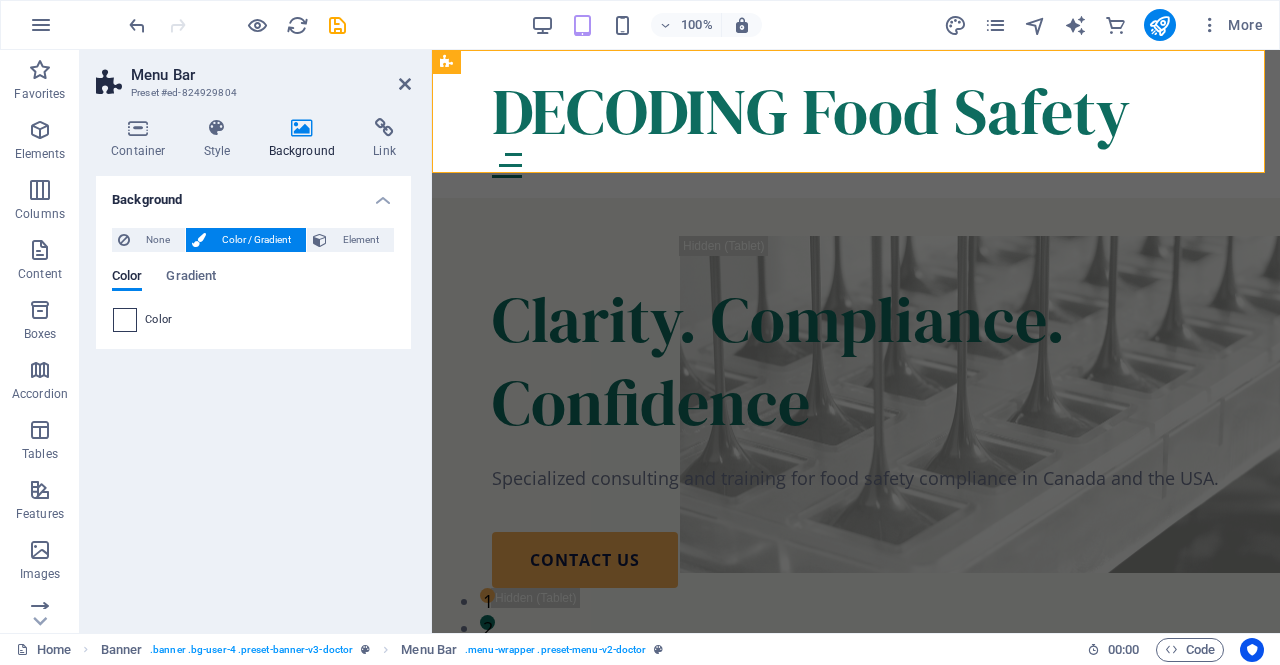 click at bounding box center (125, 320) 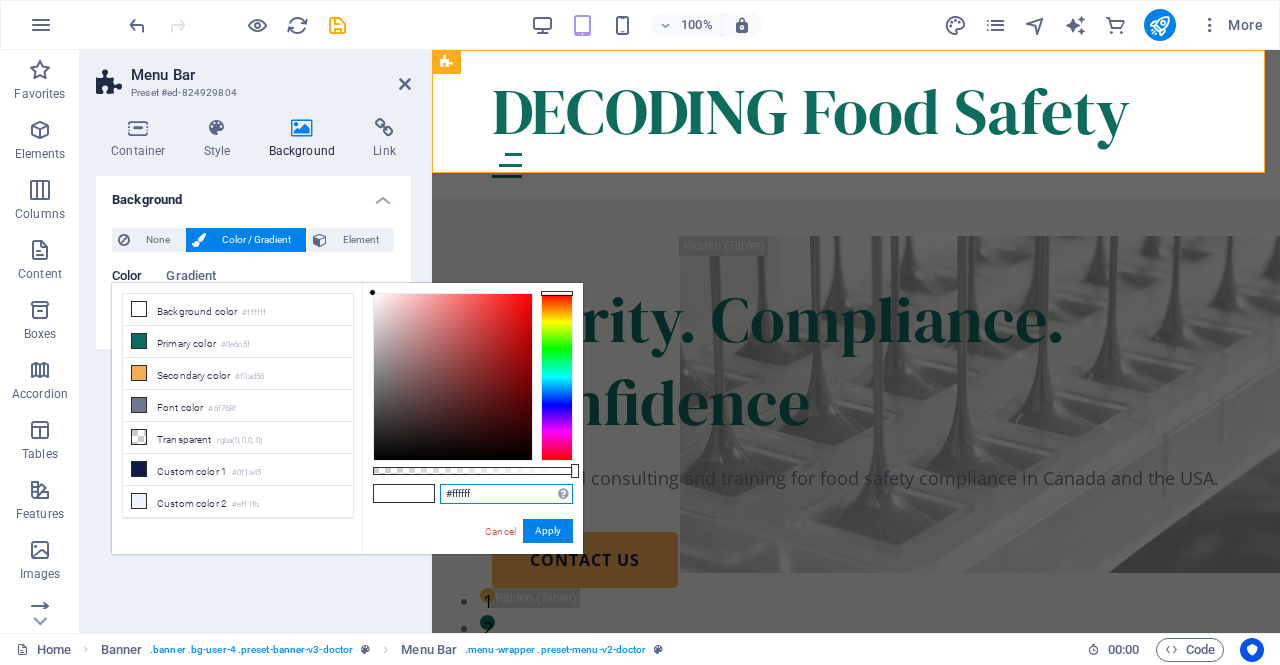 drag, startPoint x: 478, startPoint y: 487, endPoint x: 414, endPoint y: 487, distance: 64 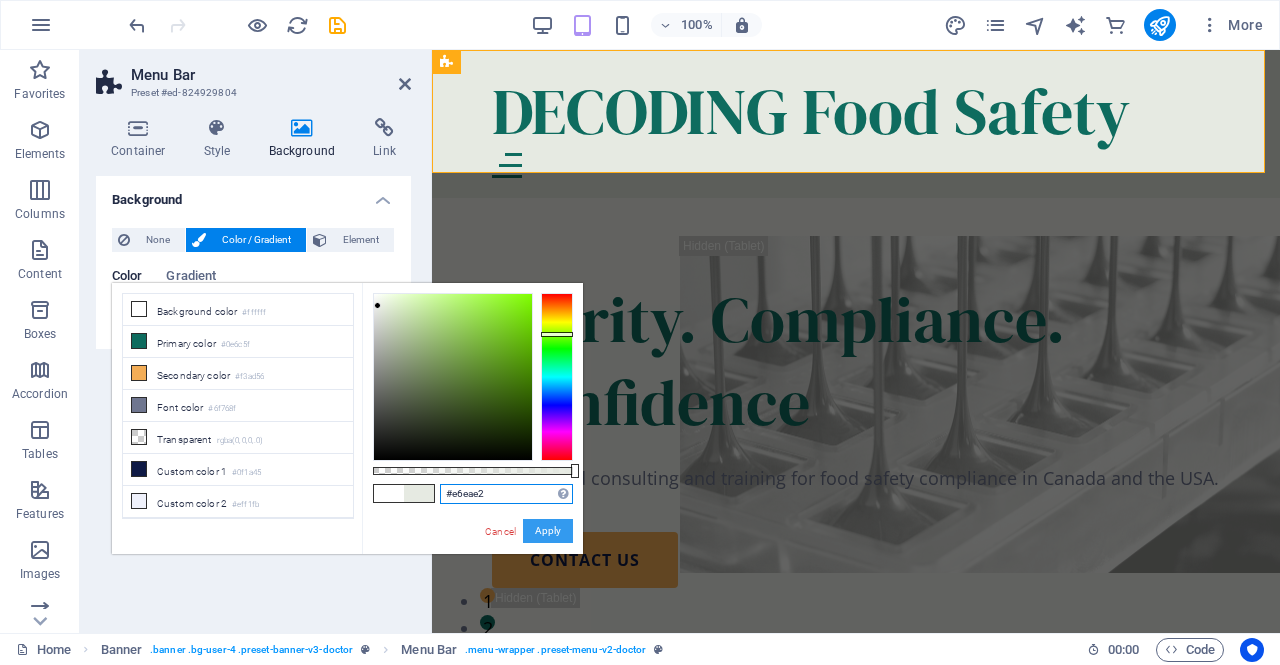 type on "#e6eae2" 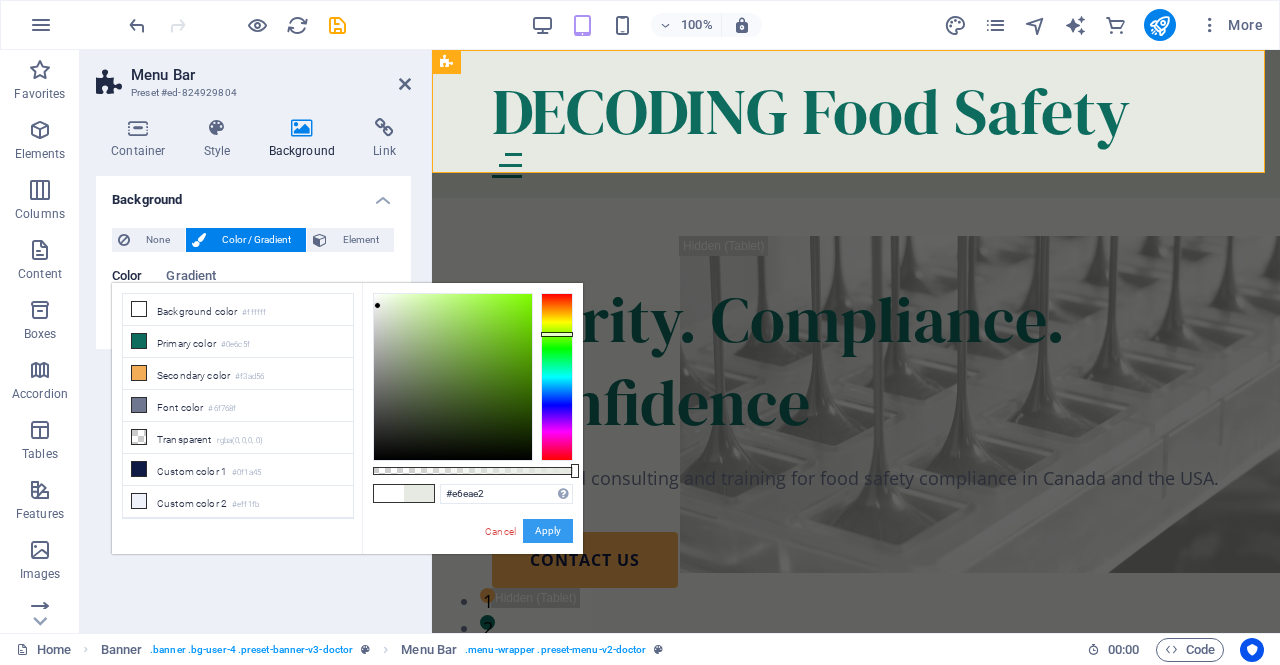 click on "Apply" at bounding box center (548, 531) 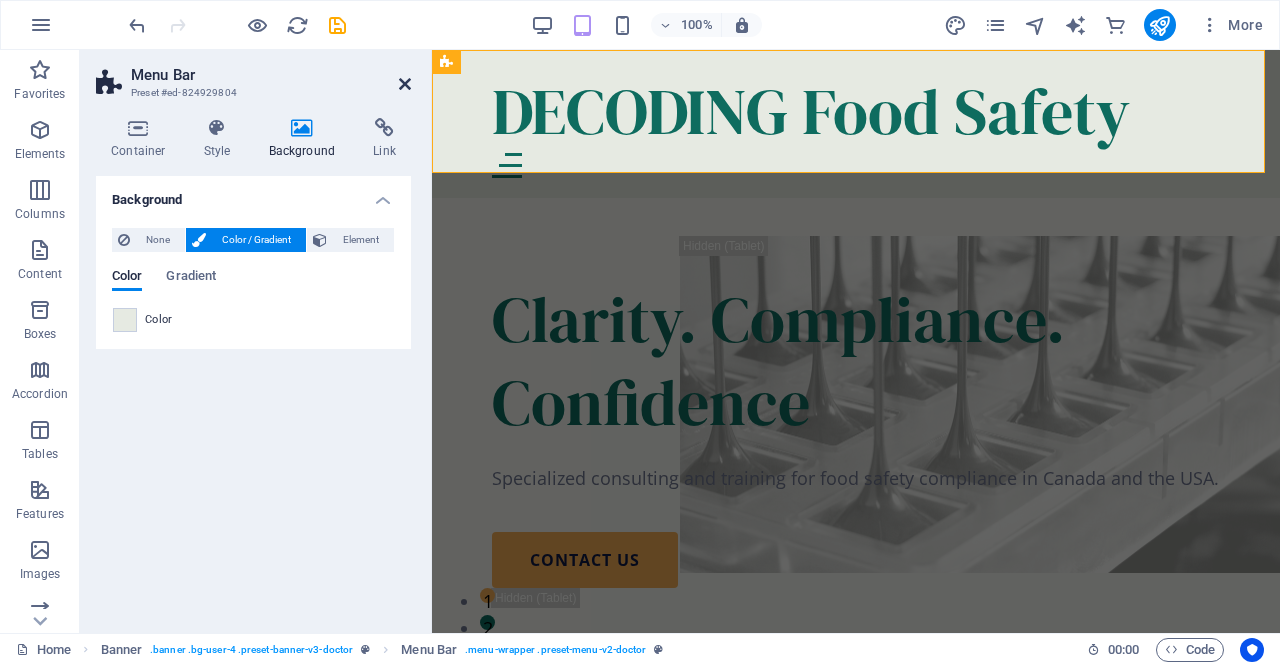click at bounding box center [405, 84] 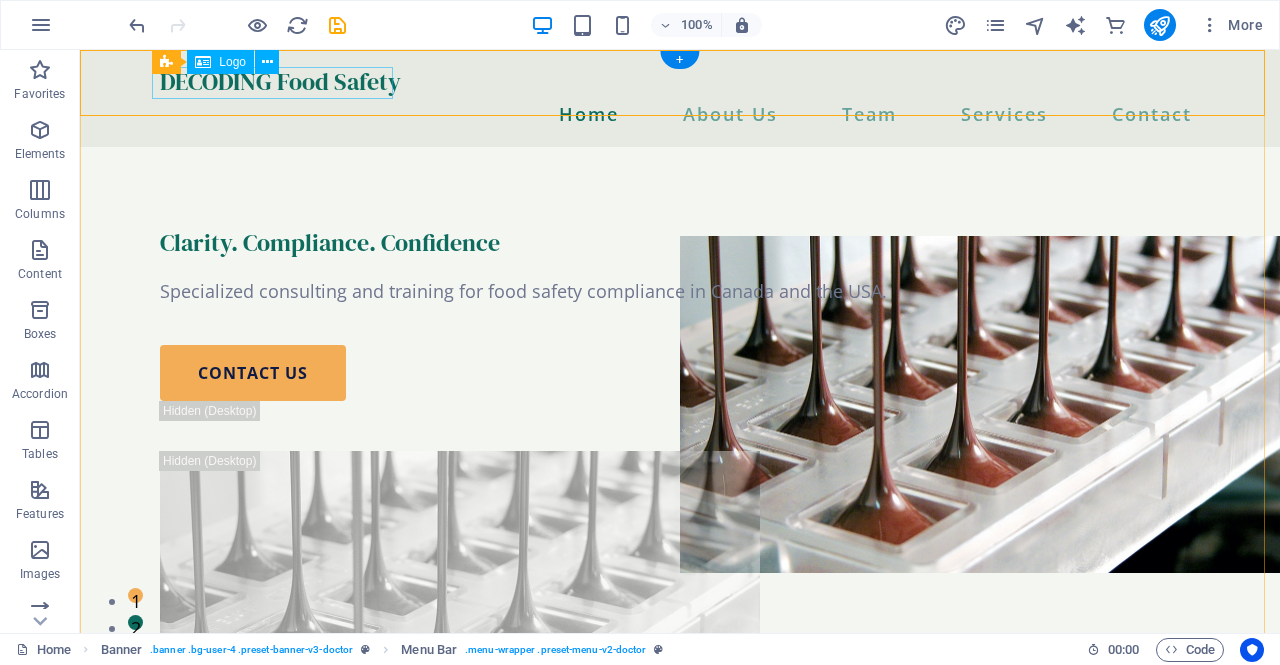 click on "DECODING Food Safety" at bounding box center [680, 81] 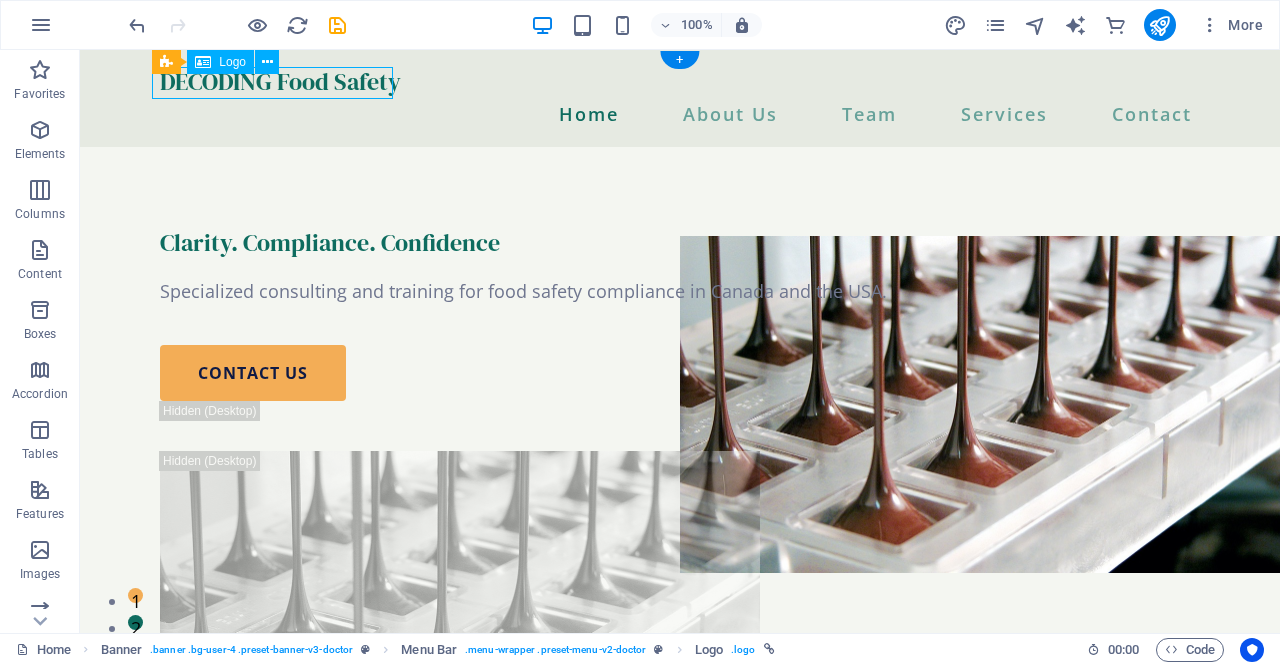 click on "DECODING Food Safety" at bounding box center [680, 81] 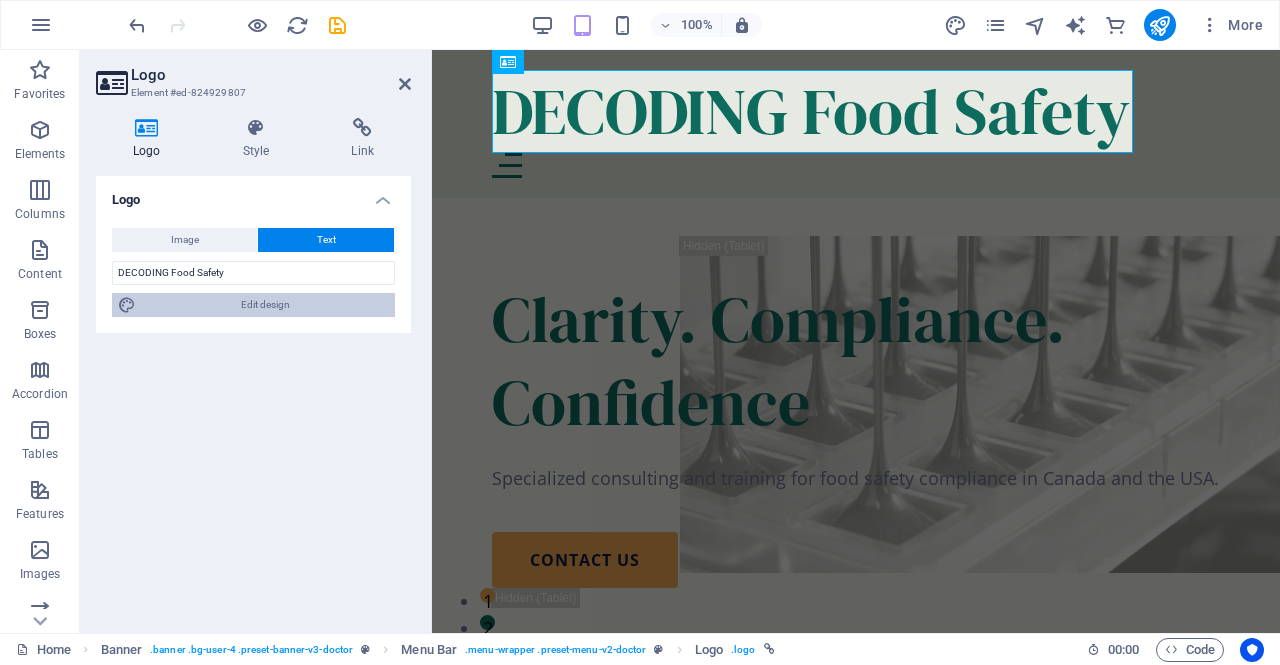 click on "Edit design" at bounding box center [265, 305] 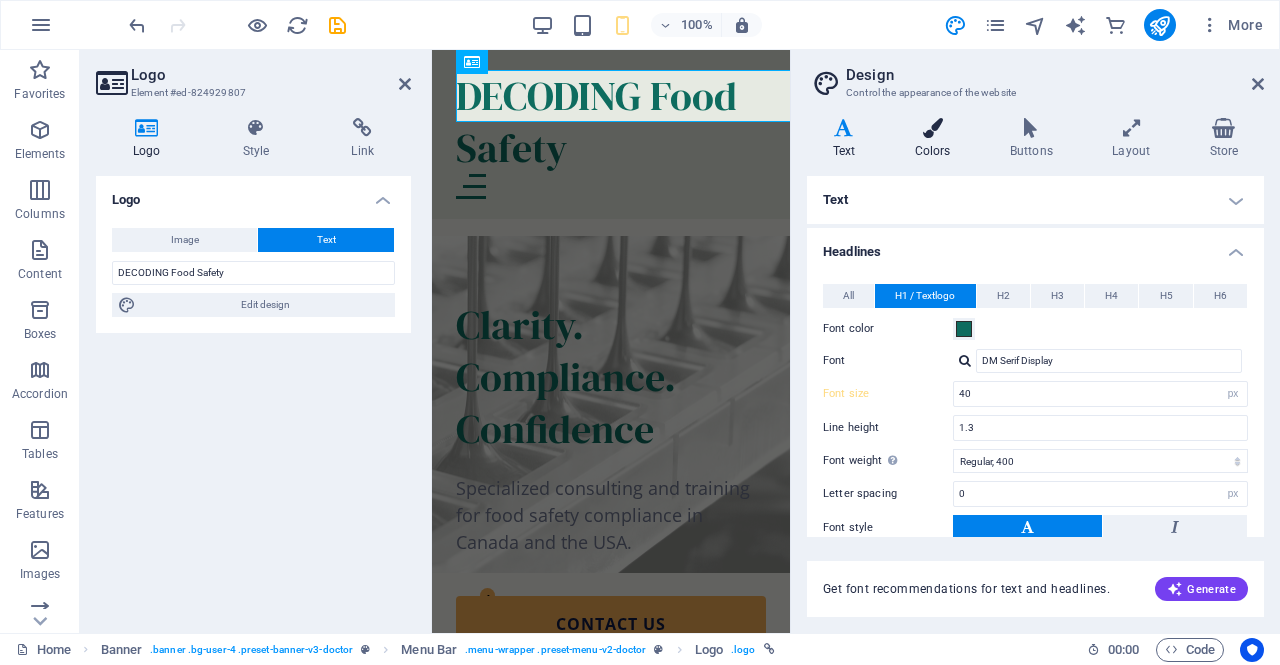 click on "Colors" at bounding box center [936, 139] 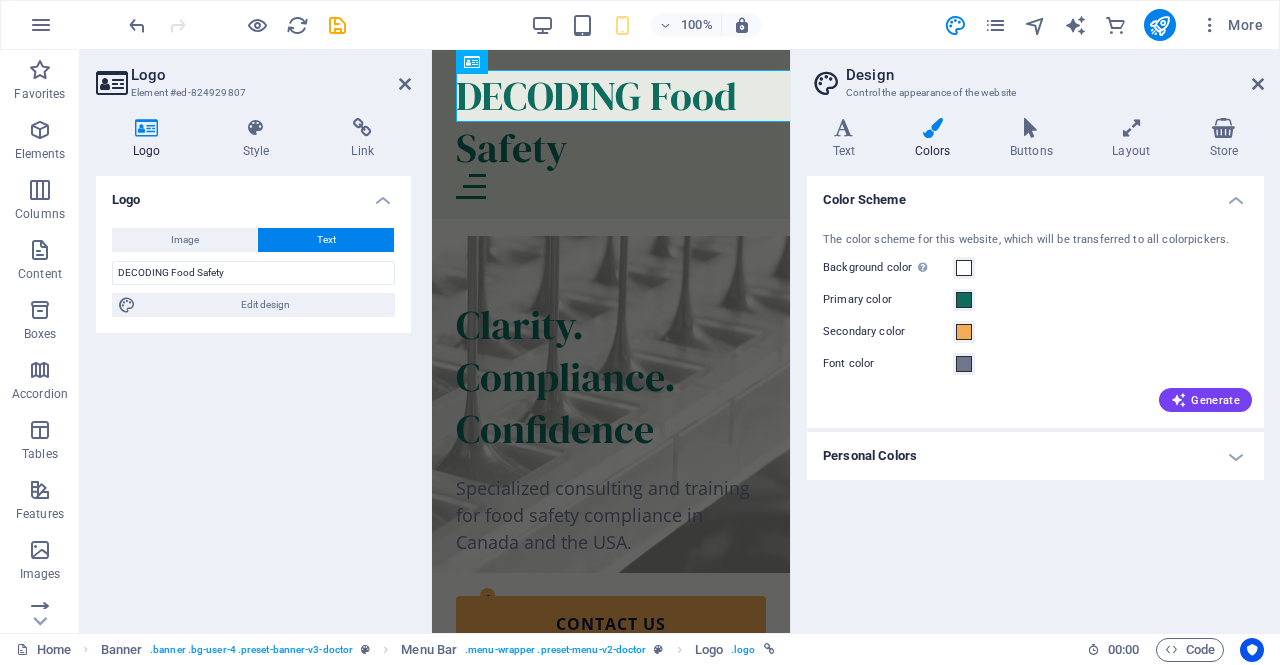 click on "Personal Colors" at bounding box center [1035, 456] 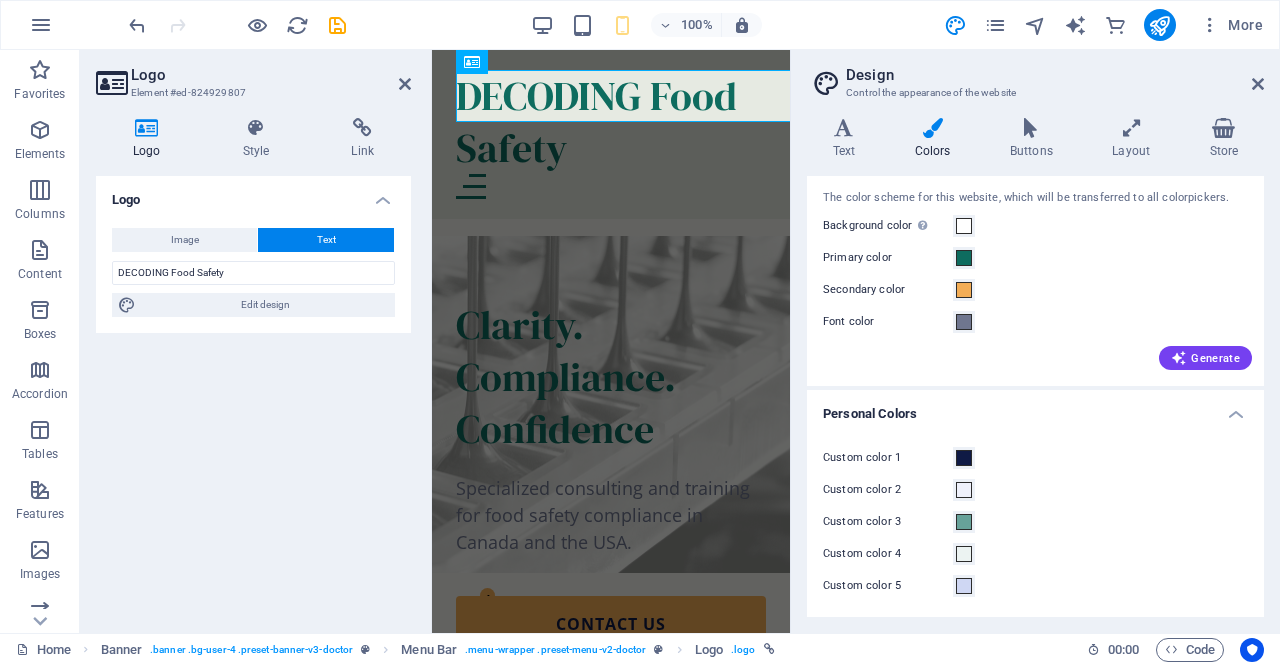 scroll, scrollTop: 0, scrollLeft: 0, axis: both 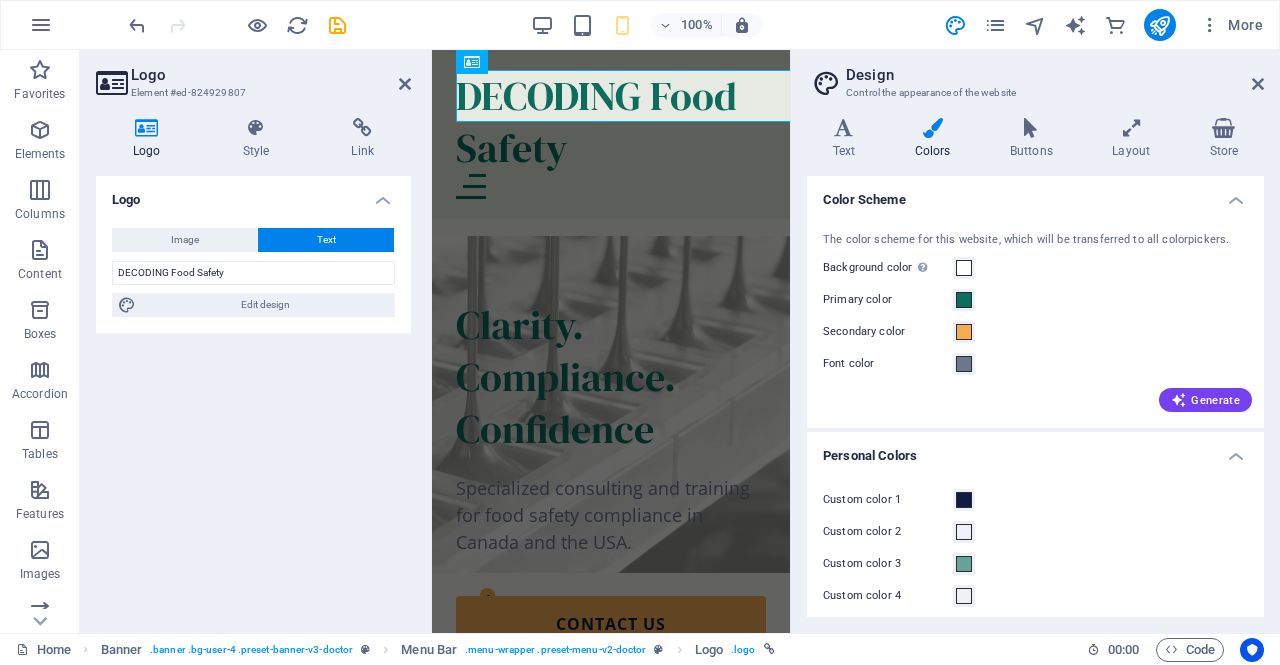 click on "Colors" at bounding box center [936, 139] 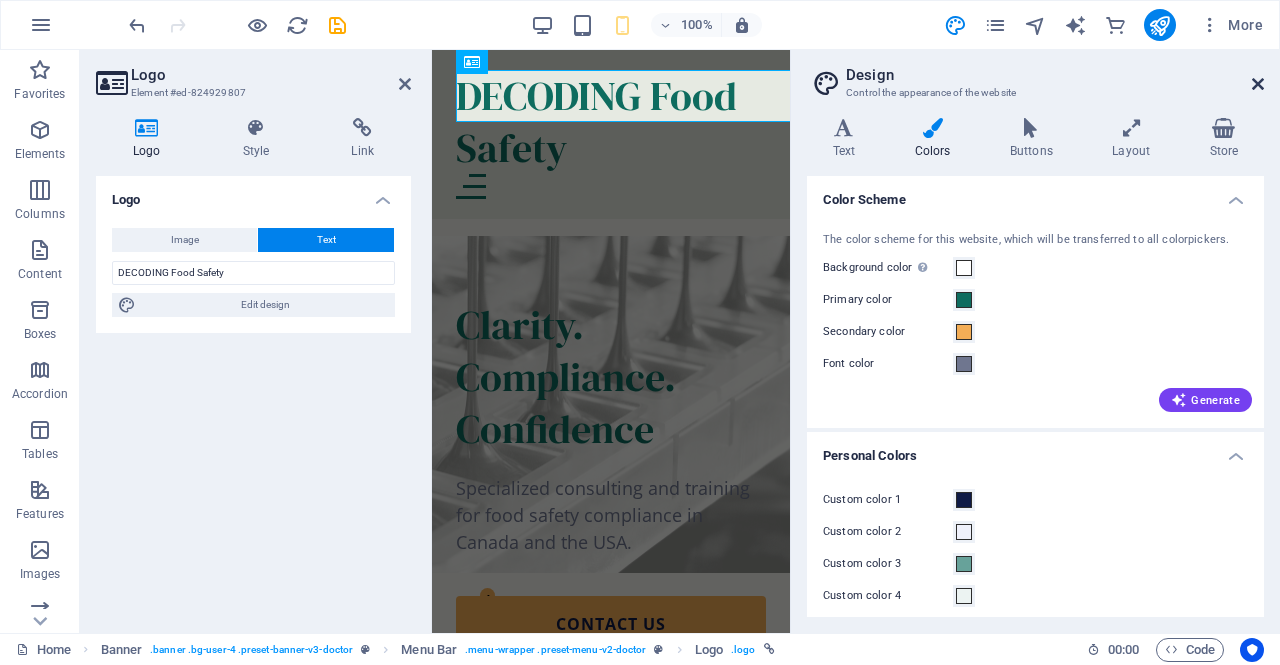click at bounding box center [1258, 84] 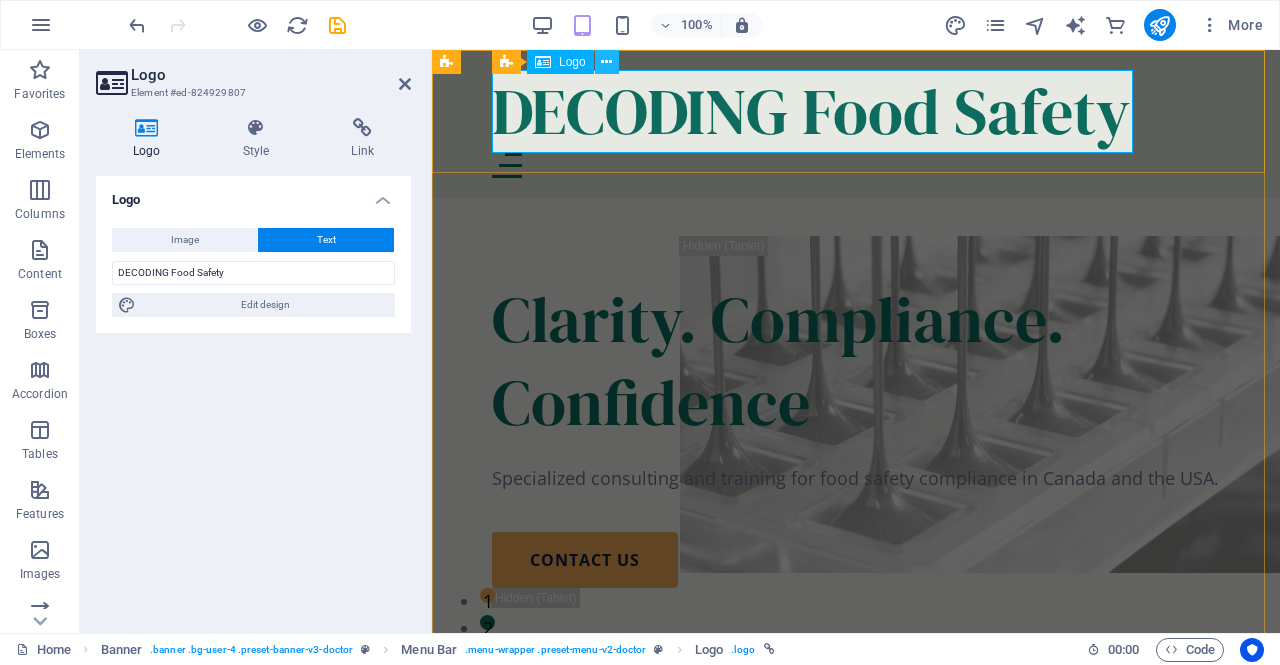 click at bounding box center [606, 62] 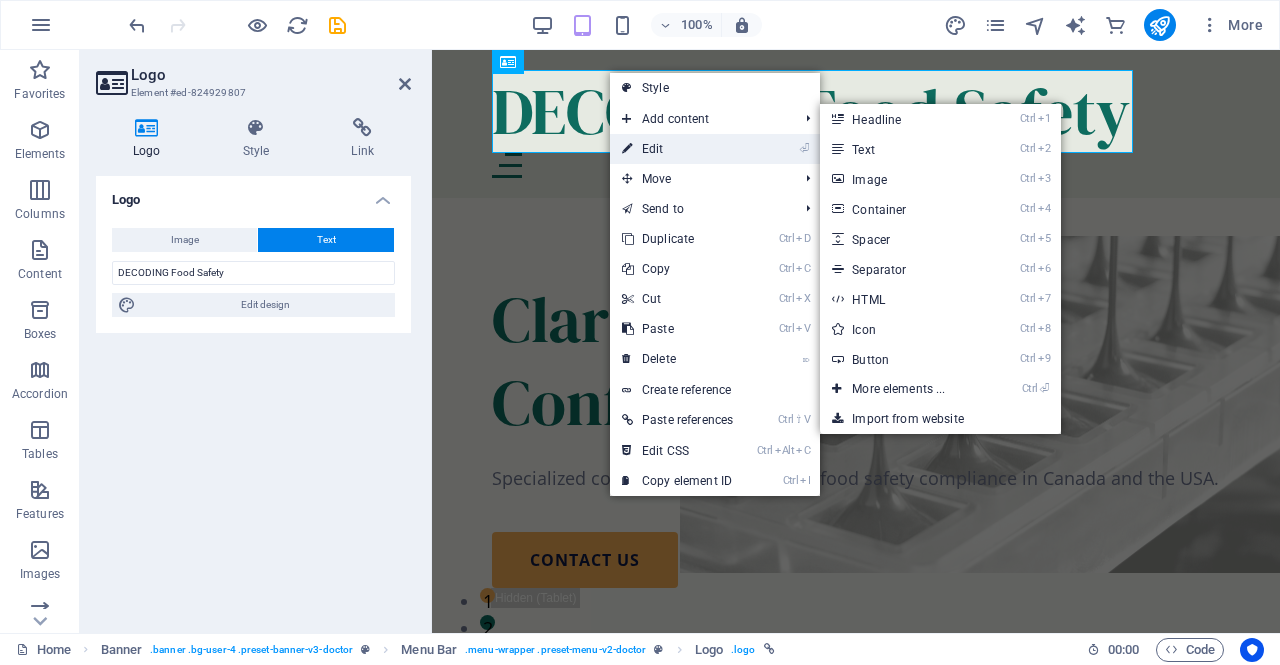 click on "⏎  Edit" at bounding box center [677, 149] 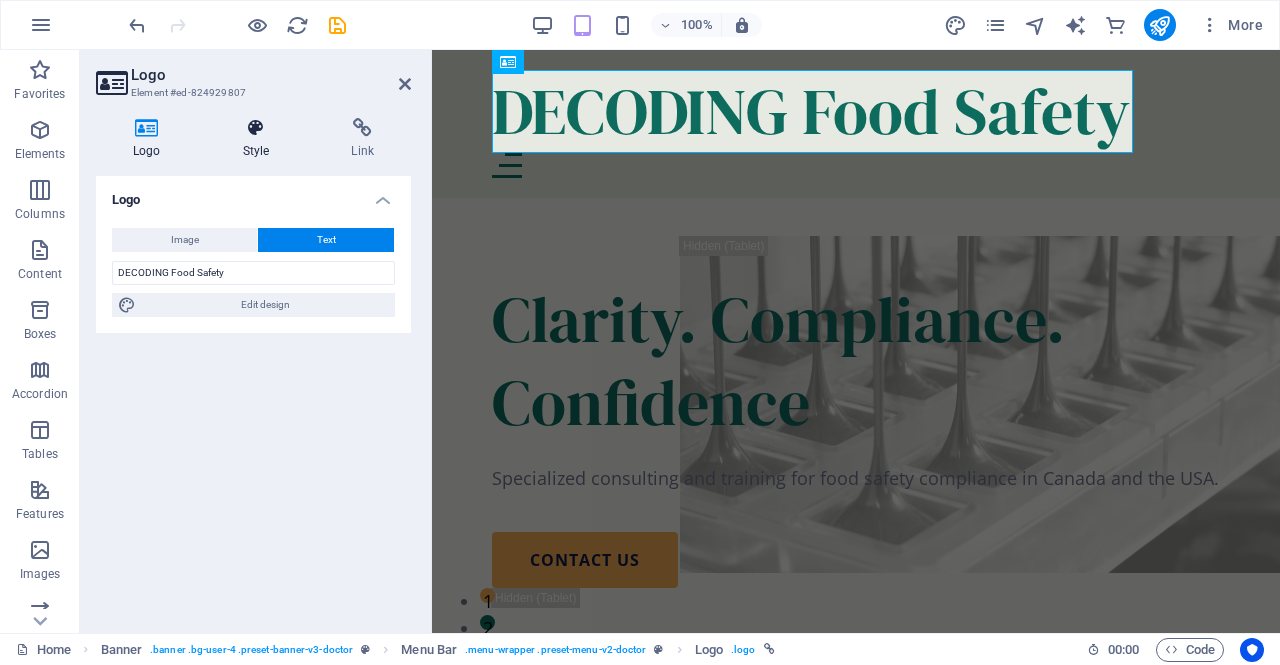 click on "Style" at bounding box center [260, 139] 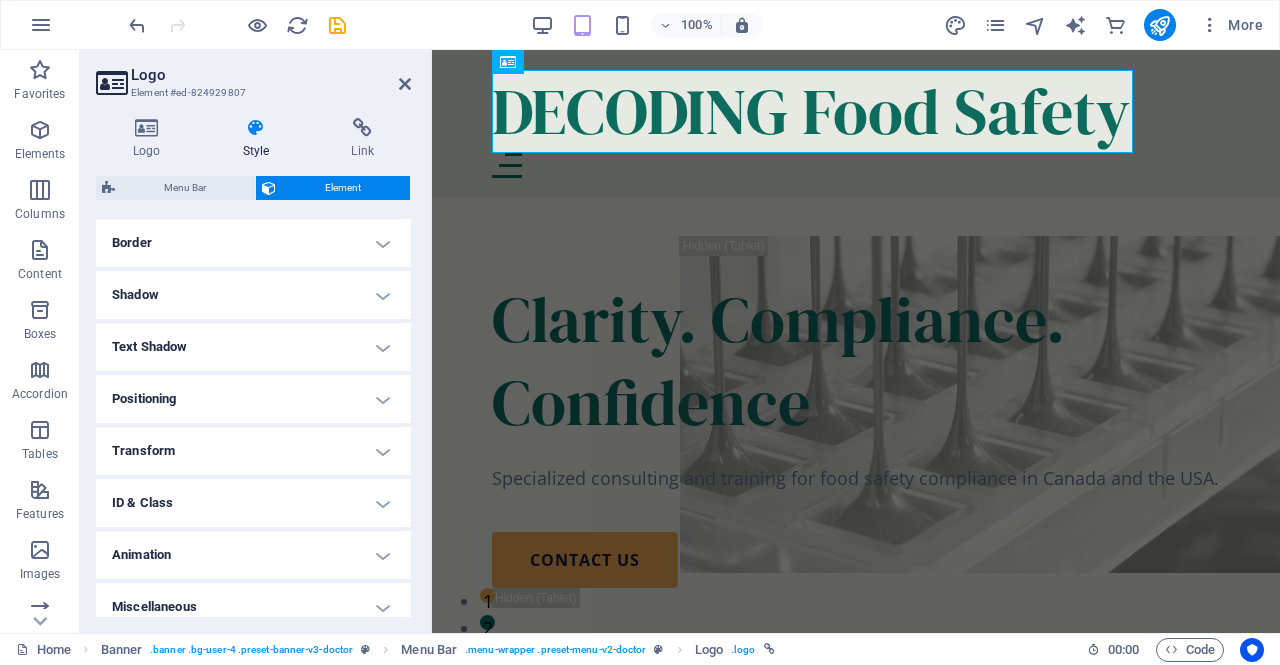 scroll, scrollTop: 444, scrollLeft: 0, axis: vertical 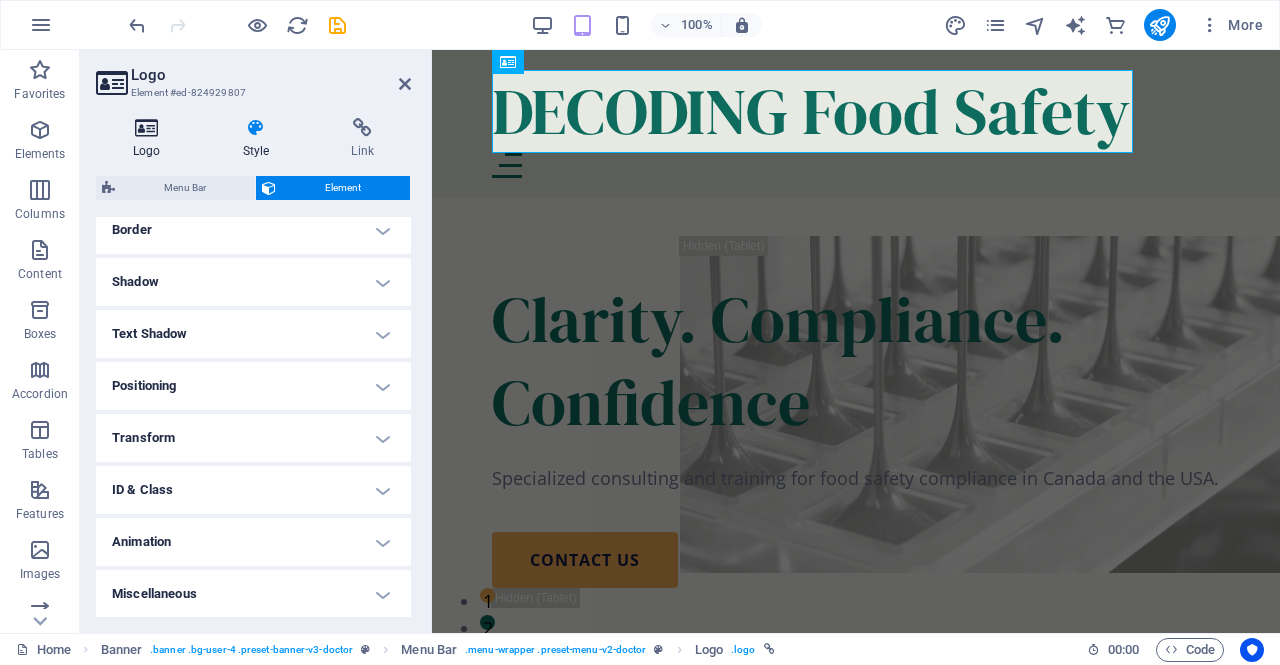 click at bounding box center [147, 128] 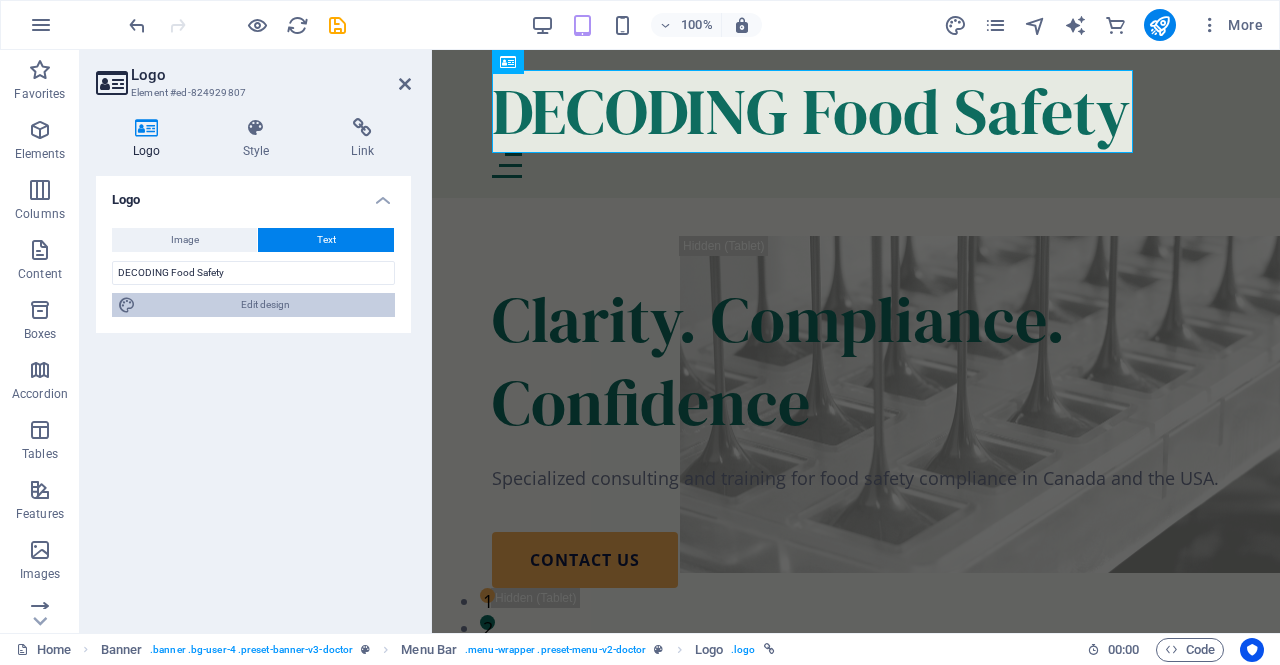 click on "Edit design" at bounding box center [265, 305] 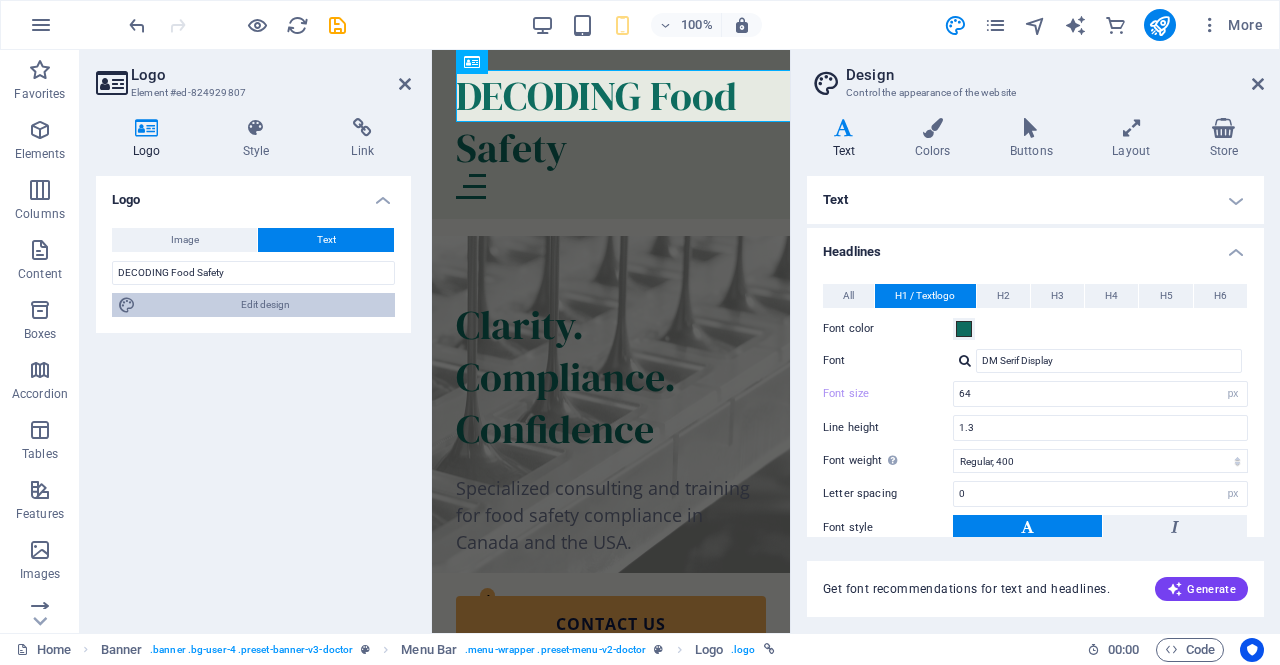 type on "40" 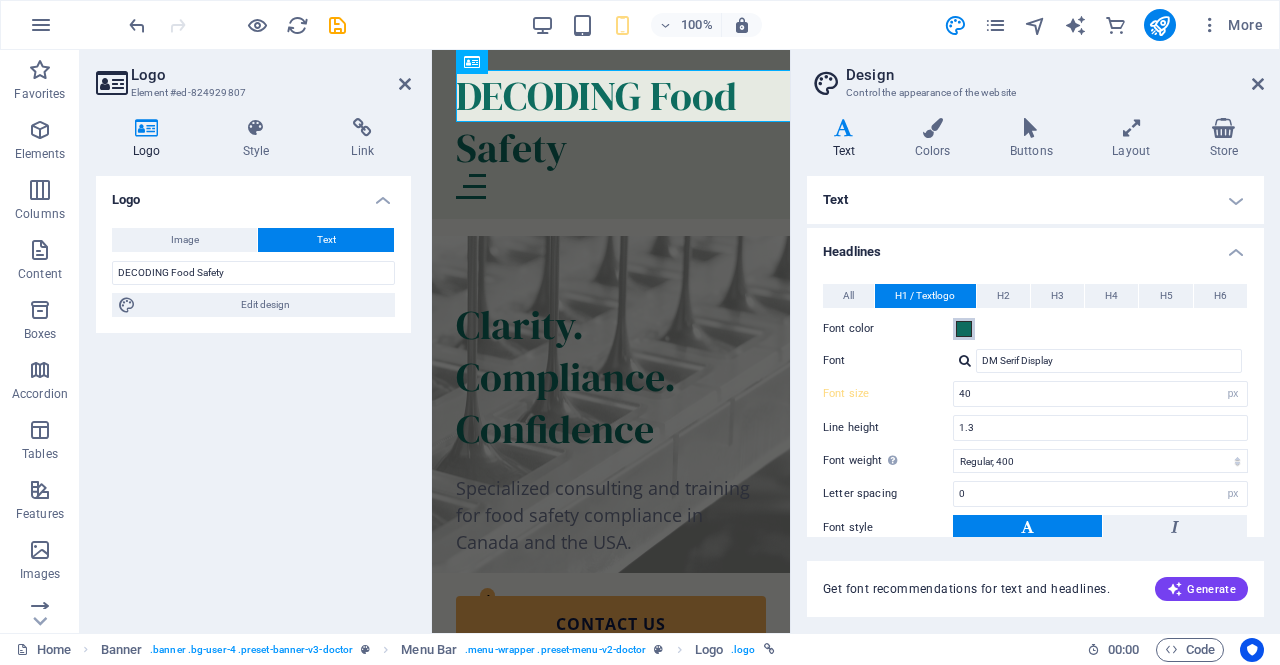 click at bounding box center (964, 329) 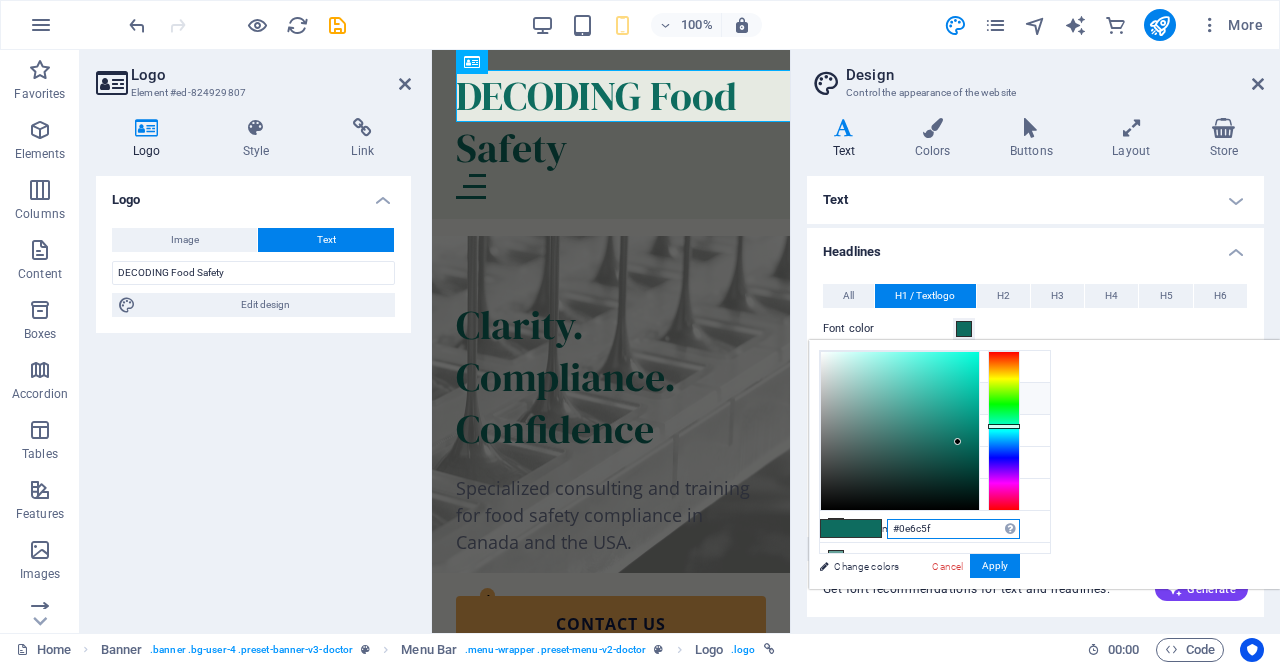 drag, startPoint x: 1200, startPoint y: 526, endPoint x: 1086, endPoint y: 529, distance: 114.03947 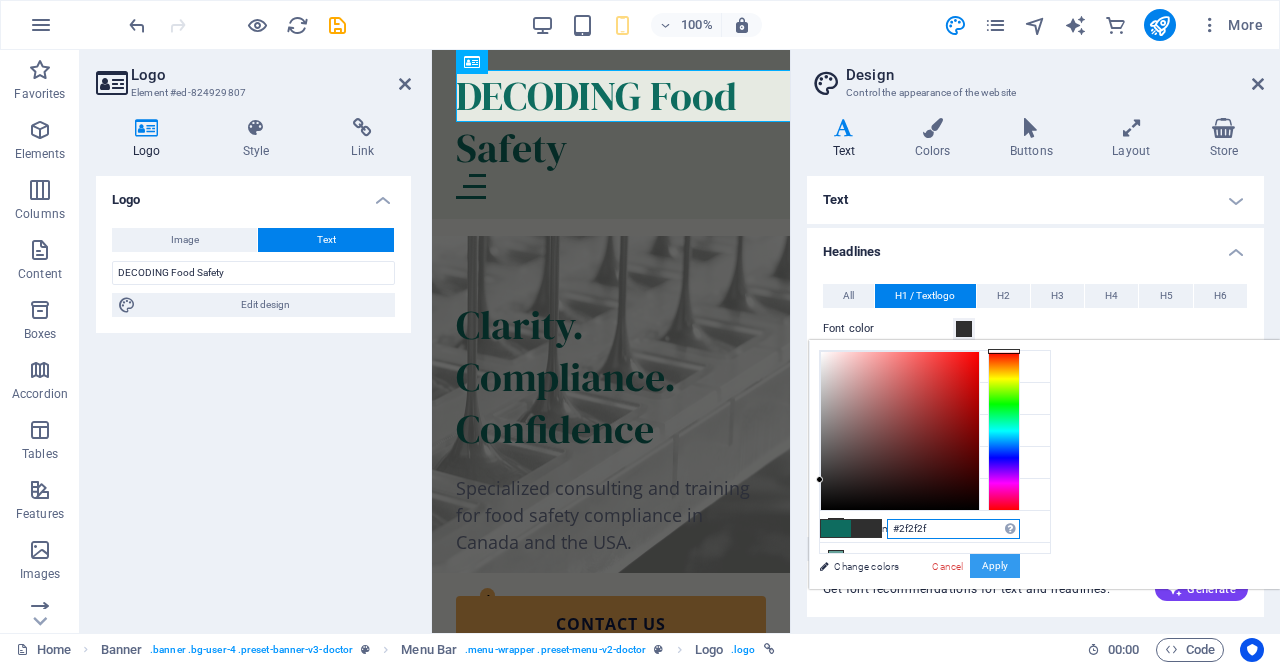 type on "#2f2f2f" 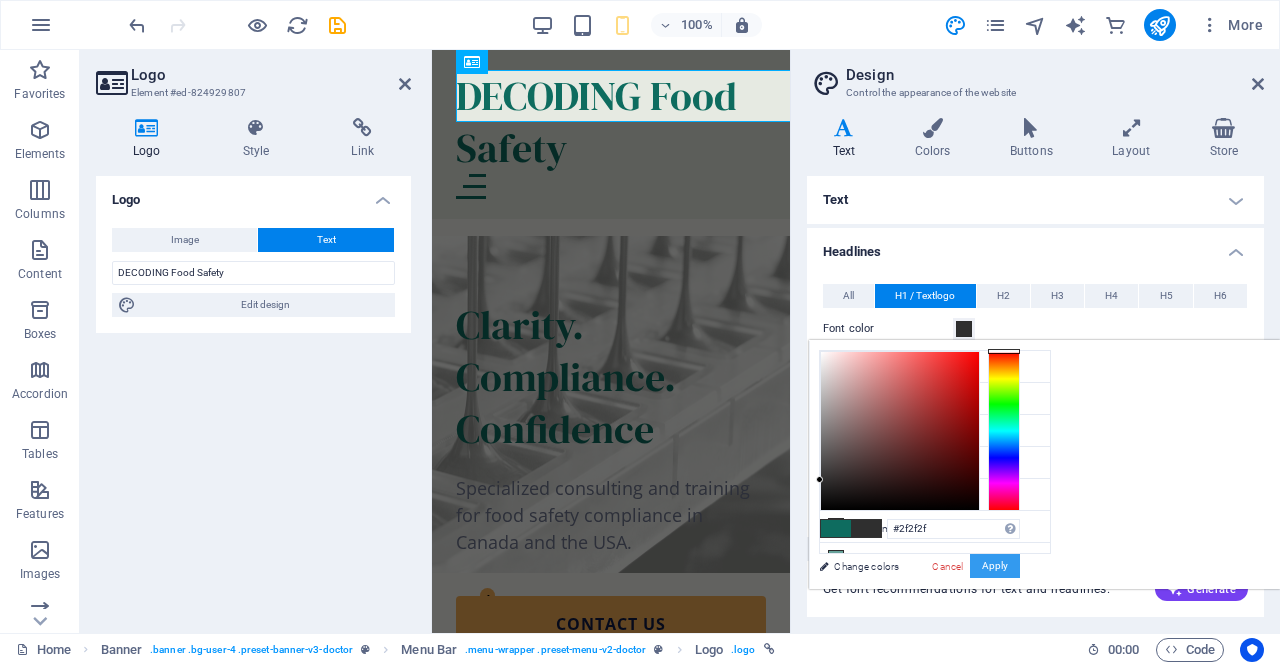 click on "Apply" at bounding box center (995, 566) 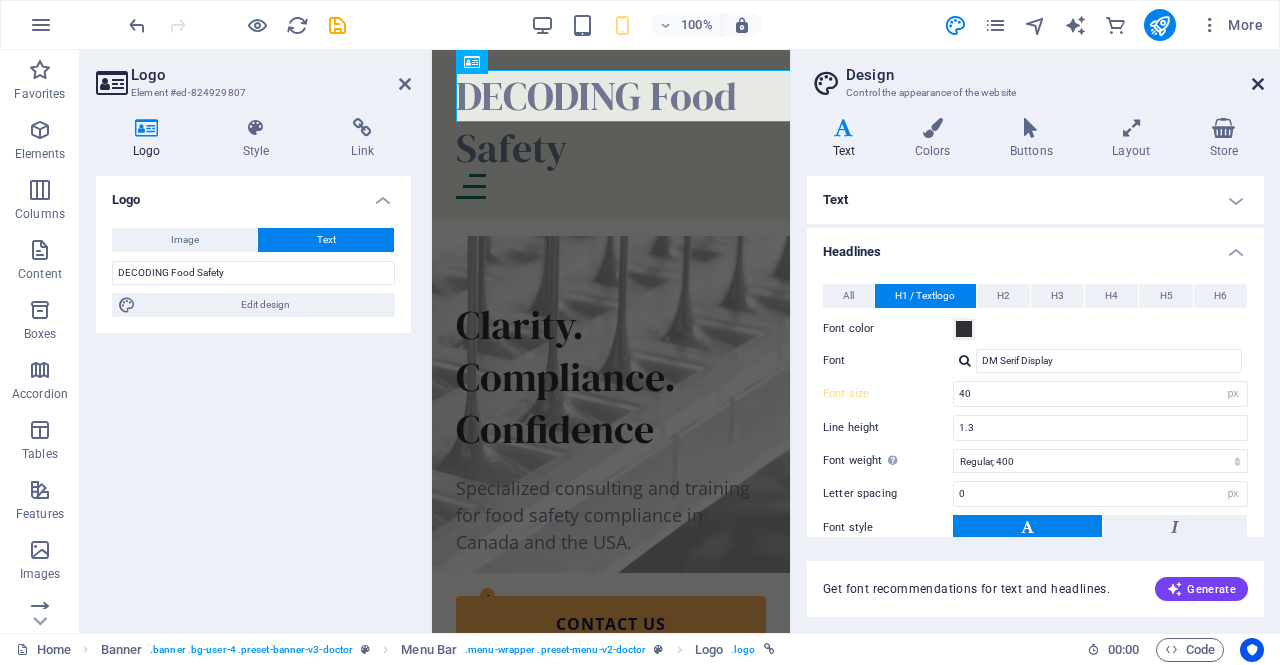 click at bounding box center [1258, 84] 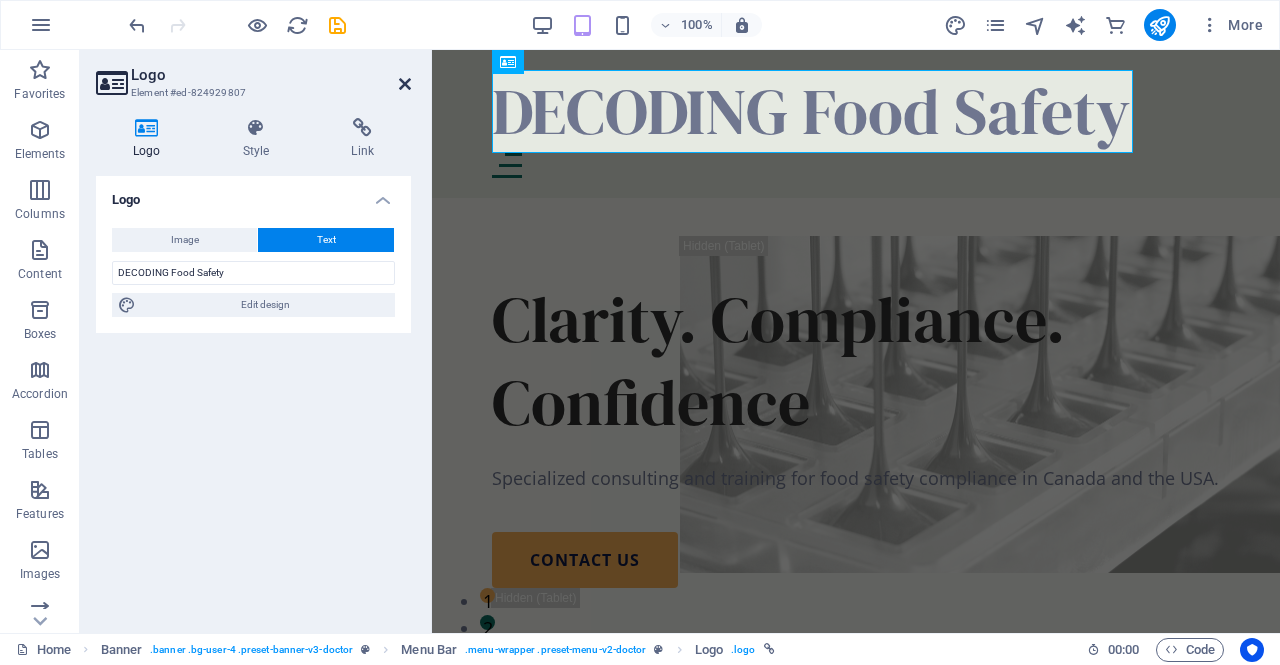 click at bounding box center [405, 84] 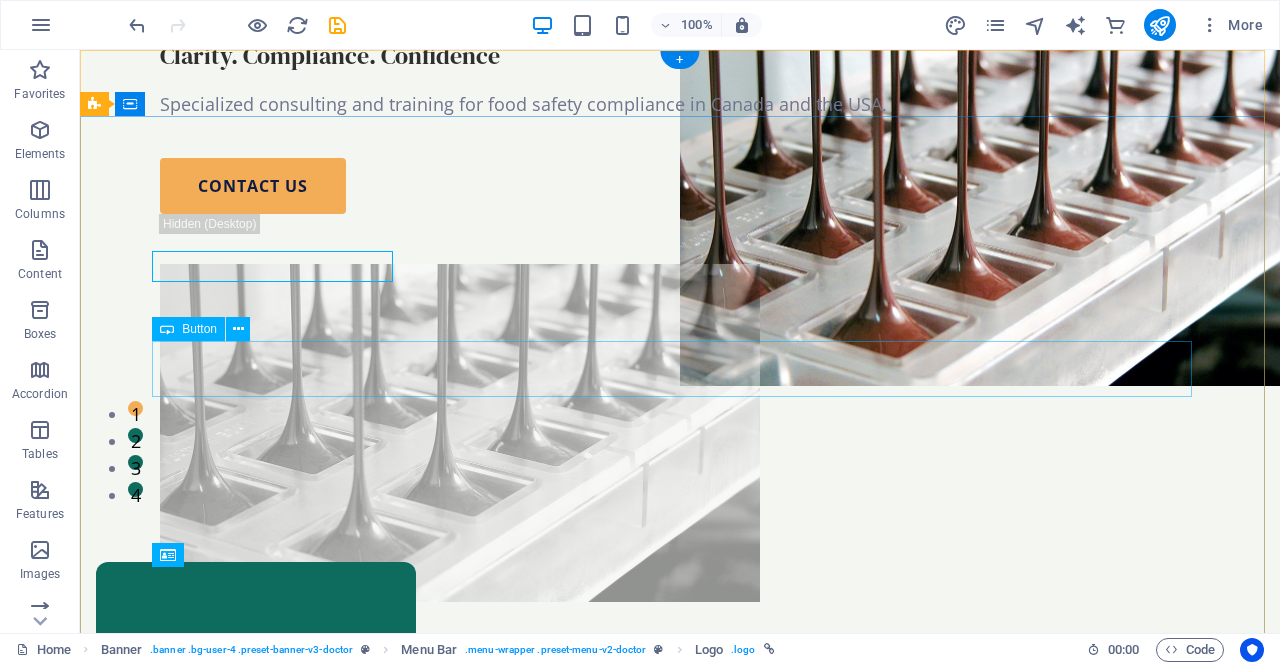 scroll, scrollTop: 0, scrollLeft: 0, axis: both 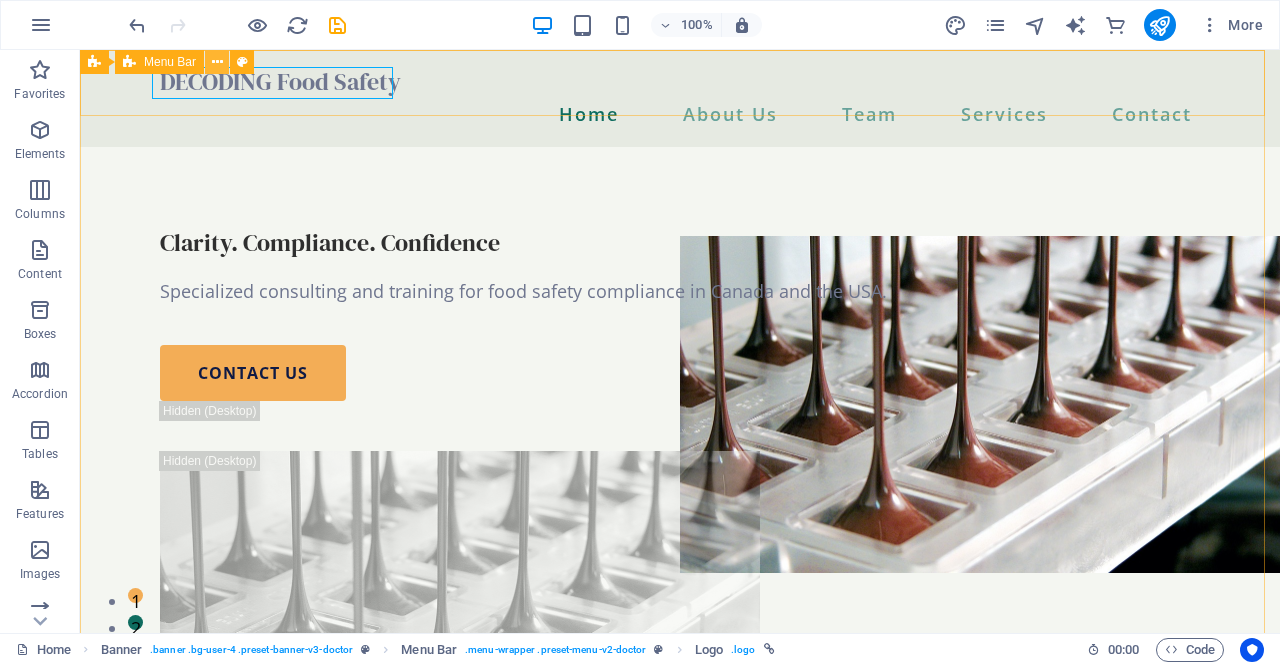 click at bounding box center (217, 62) 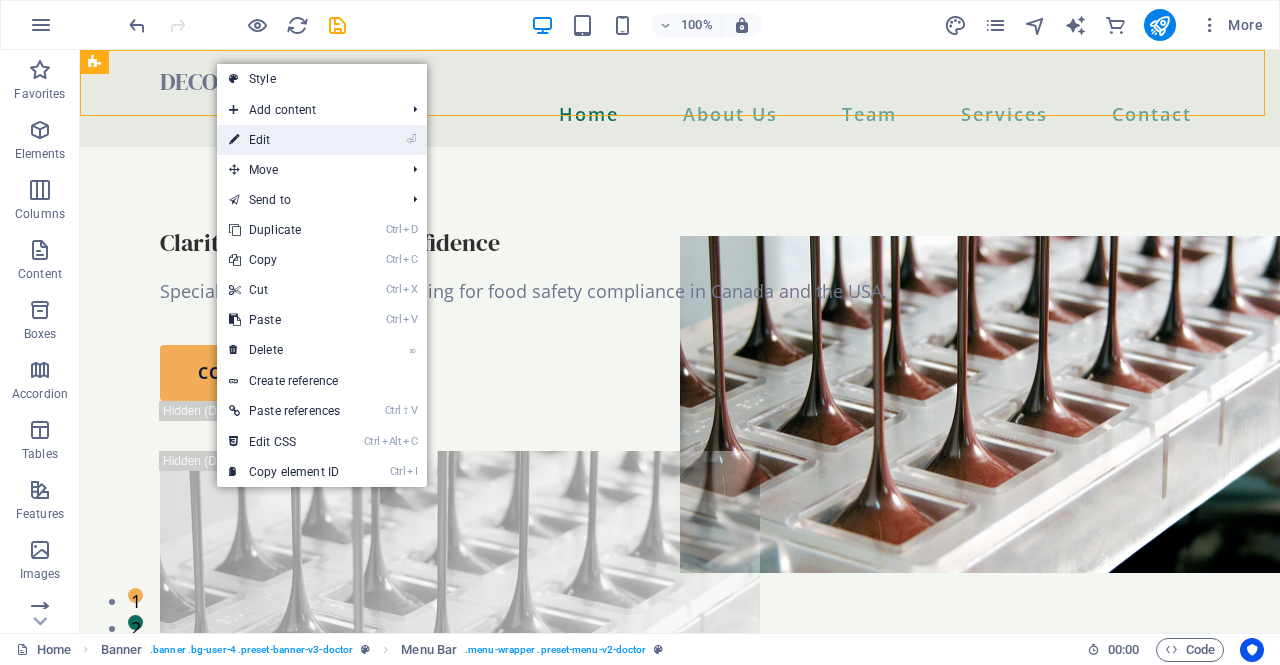 click on "⏎  Edit" at bounding box center [284, 140] 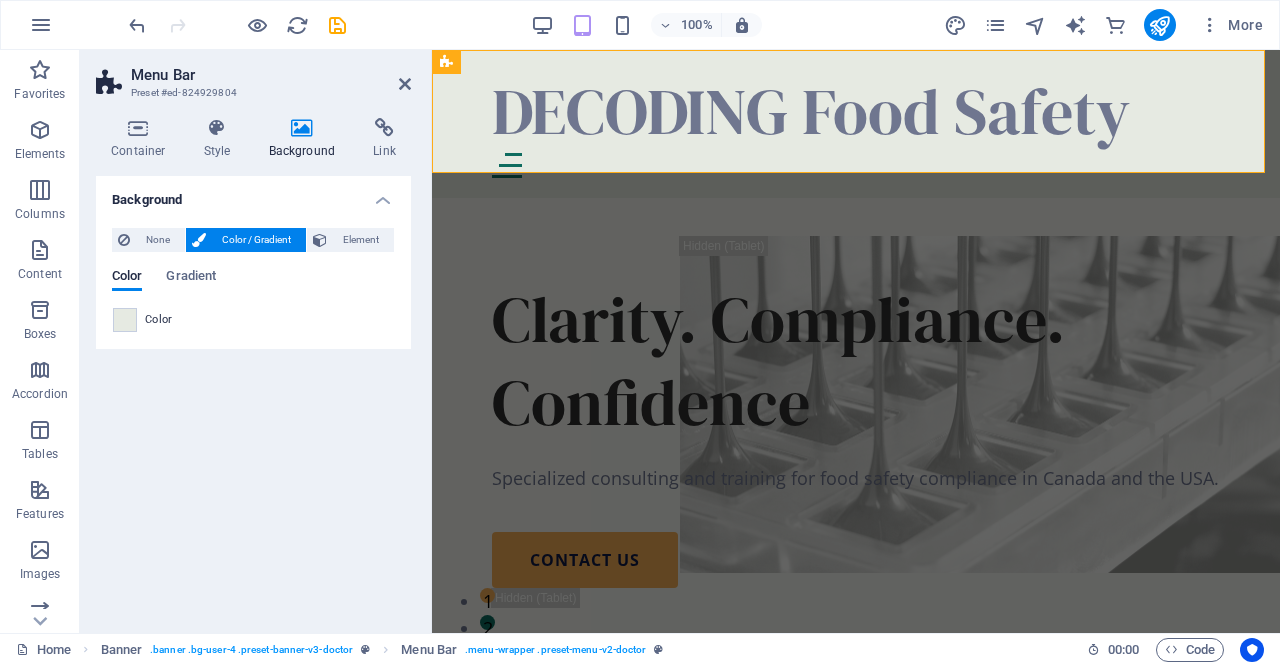 click at bounding box center (125, 320) 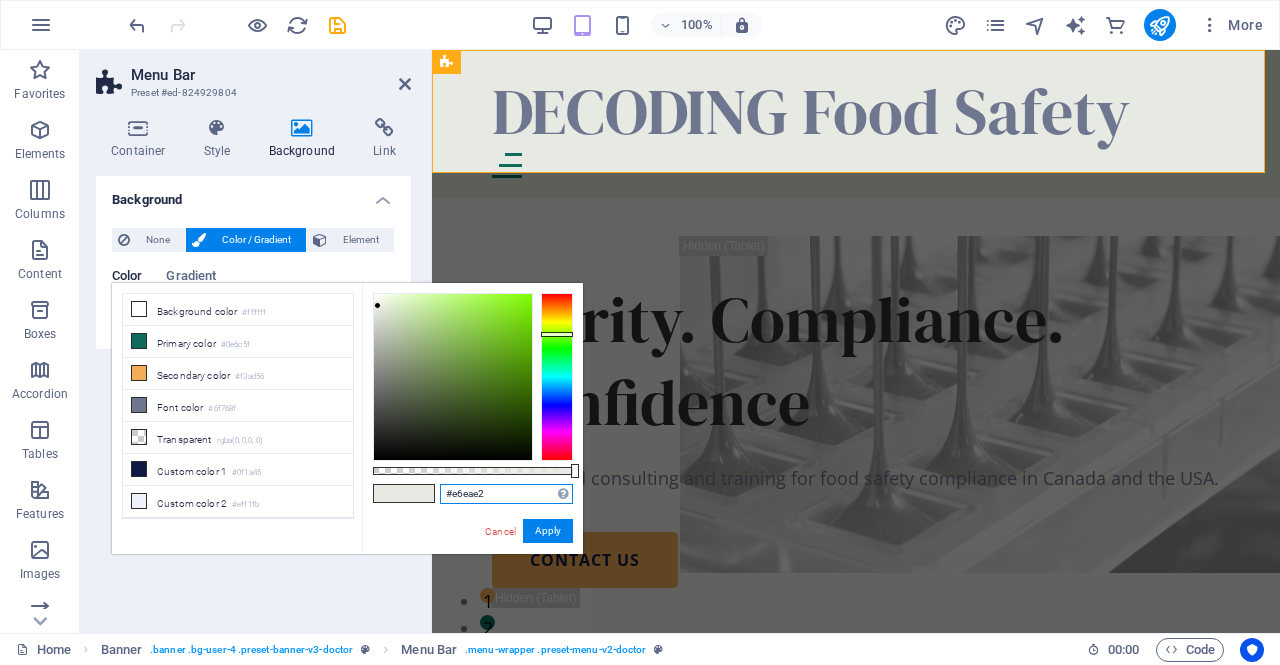 drag, startPoint x: 497, startPoint y: 501, endPoint x: 404, endPoint y: 495, distance: 93.193344 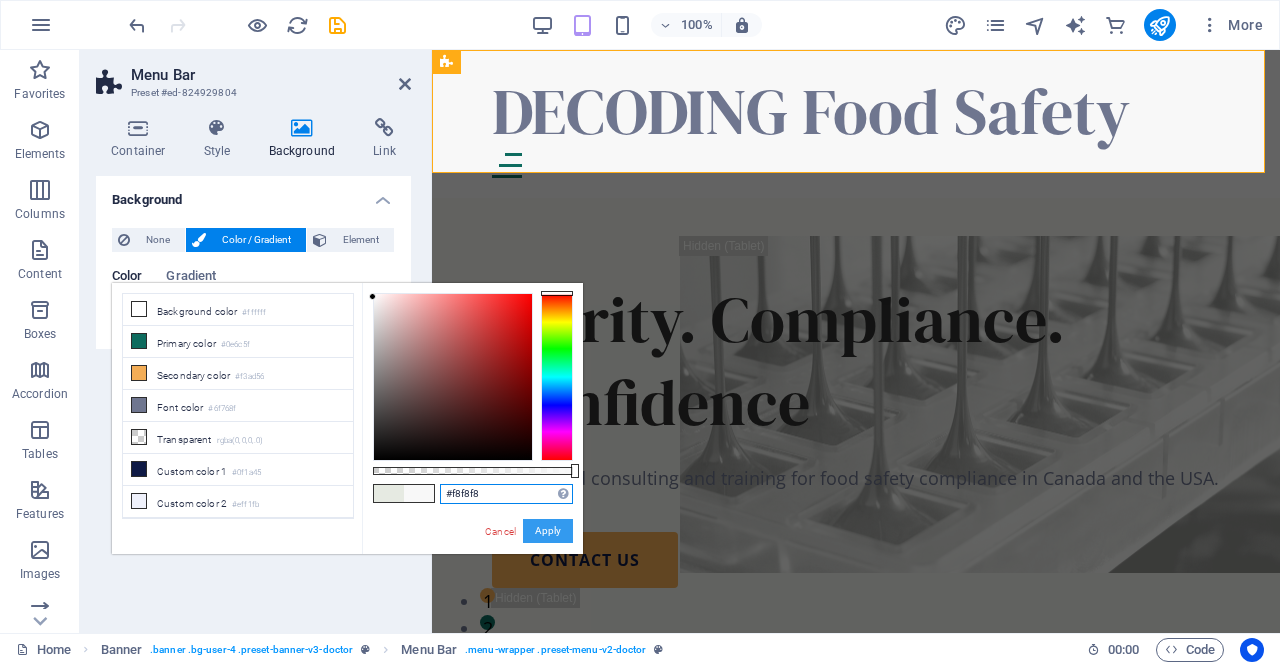 type on "#f8f8f8" 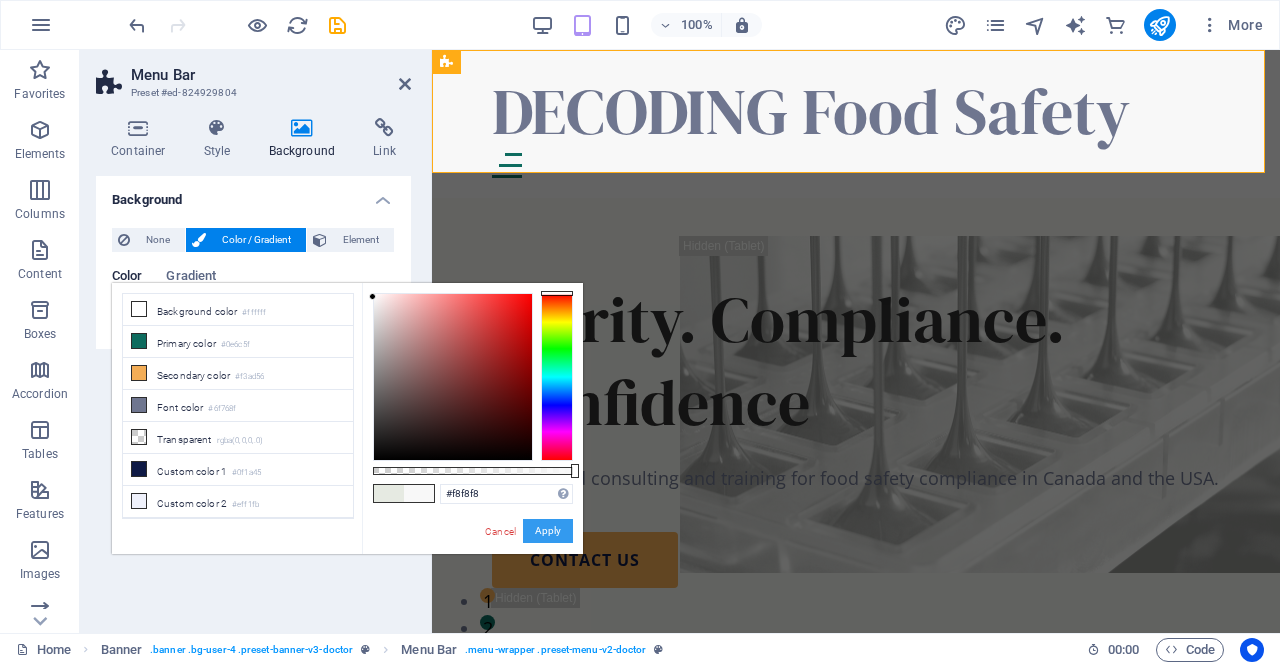 click on "Apply" at bounding box center (548, 531) 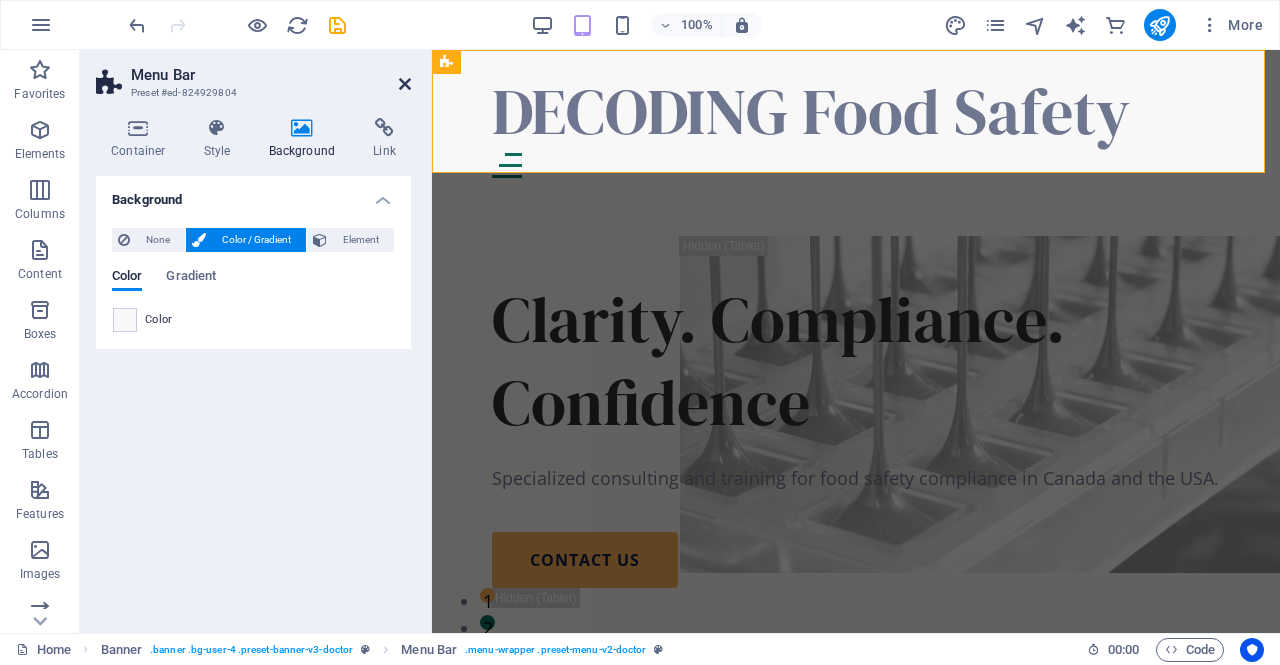 click at bounding box center [405, 84] 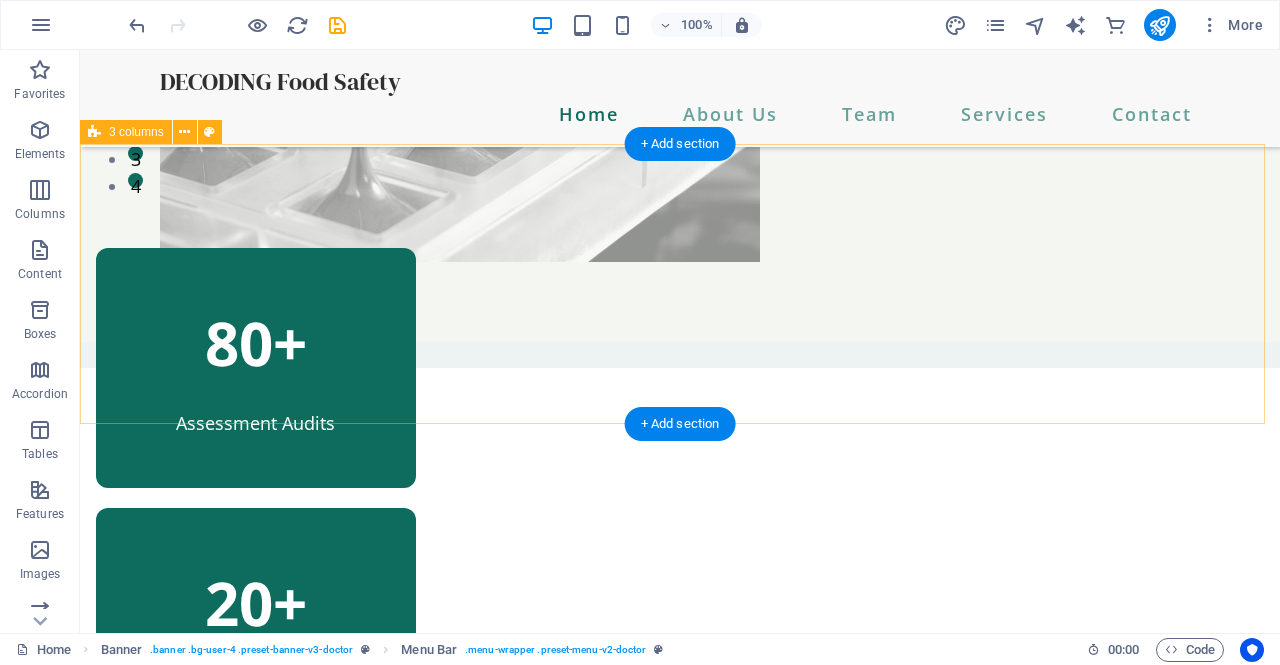 scroll, scrollTop: 400, scrollLeft: 0, axis: vertical 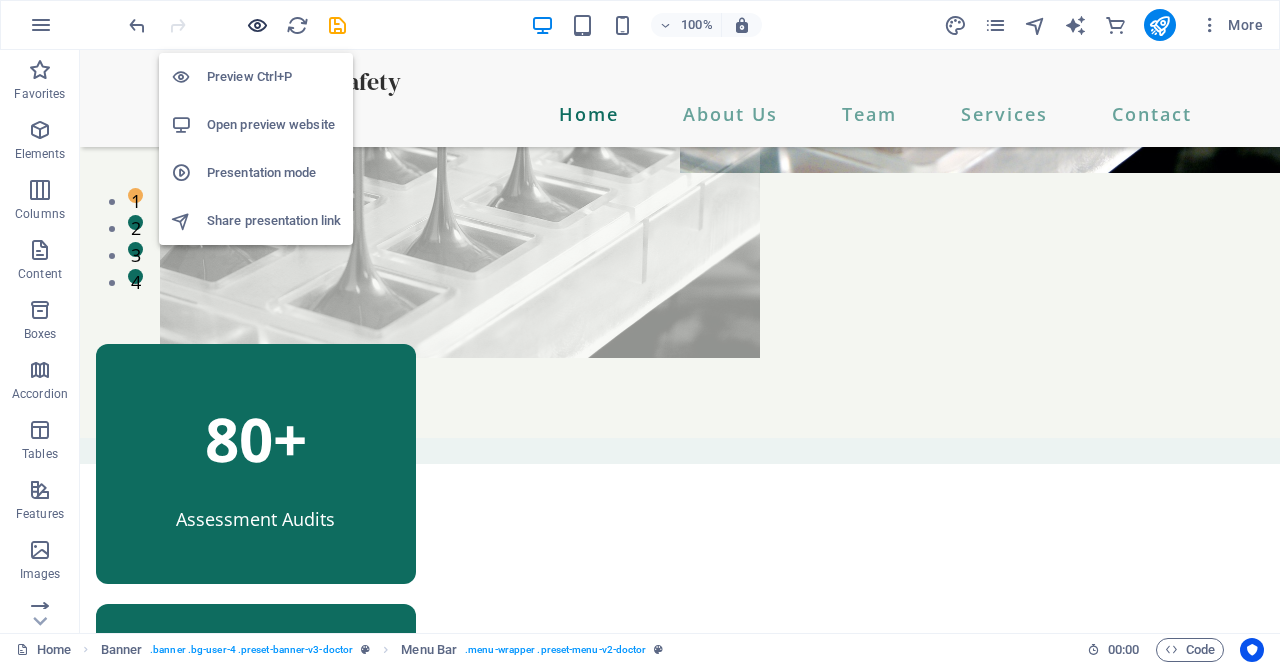 click at bounding box center [257, 25] 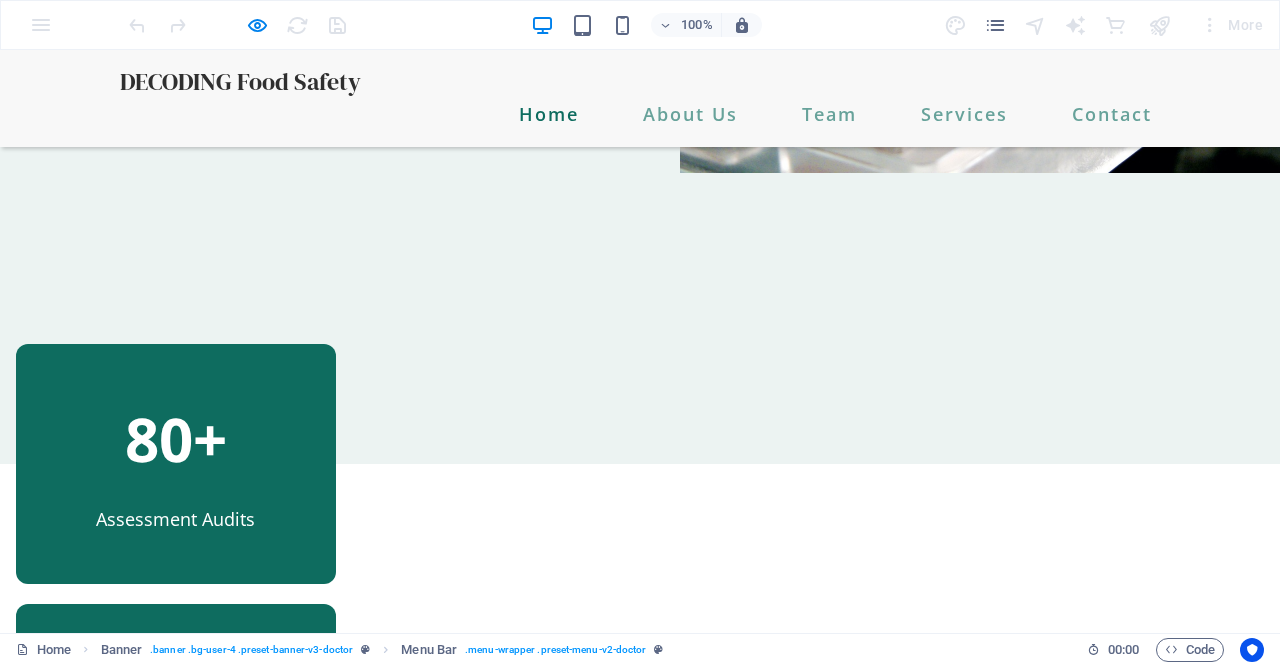 click on "80+ Assessment Audits" at bounding box center (176, 464) 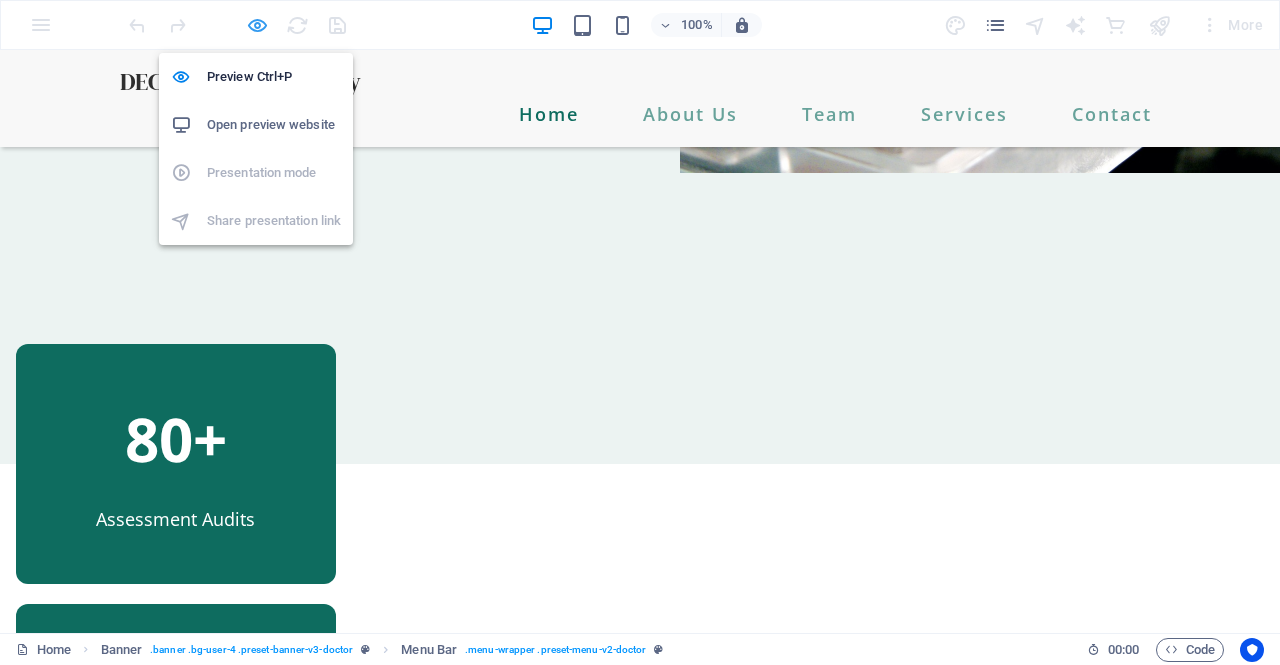 click at bounding box center (257, 25) 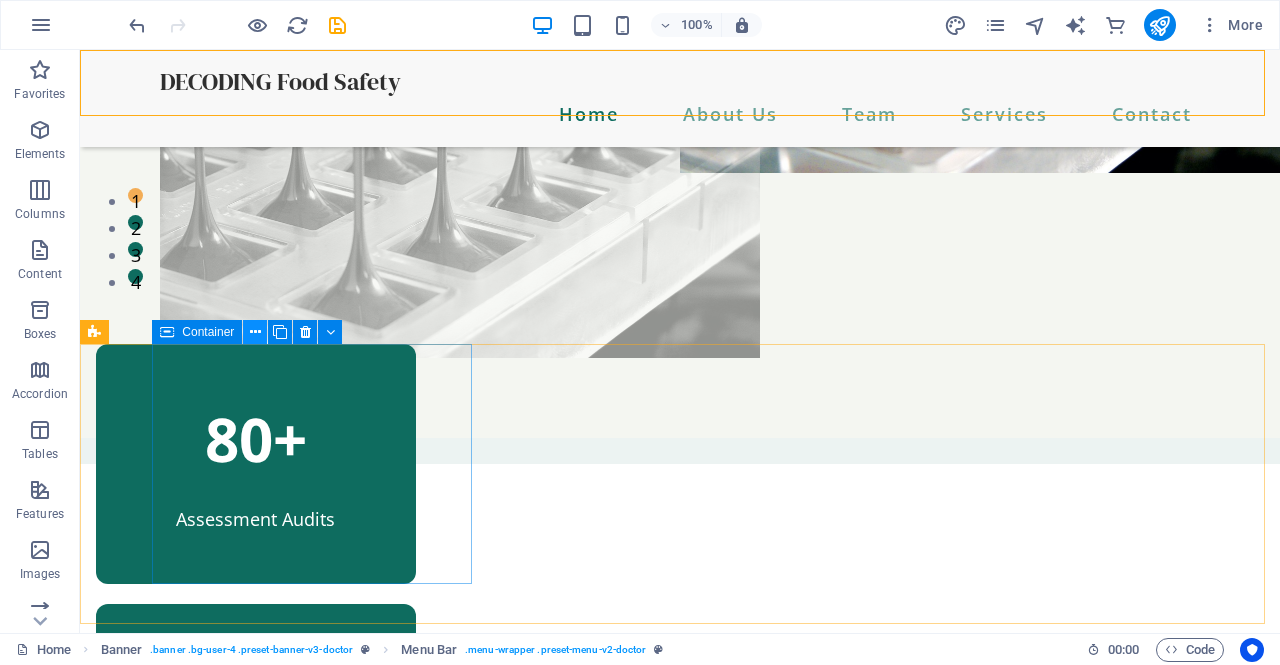 click at bounding box center [255, 332] 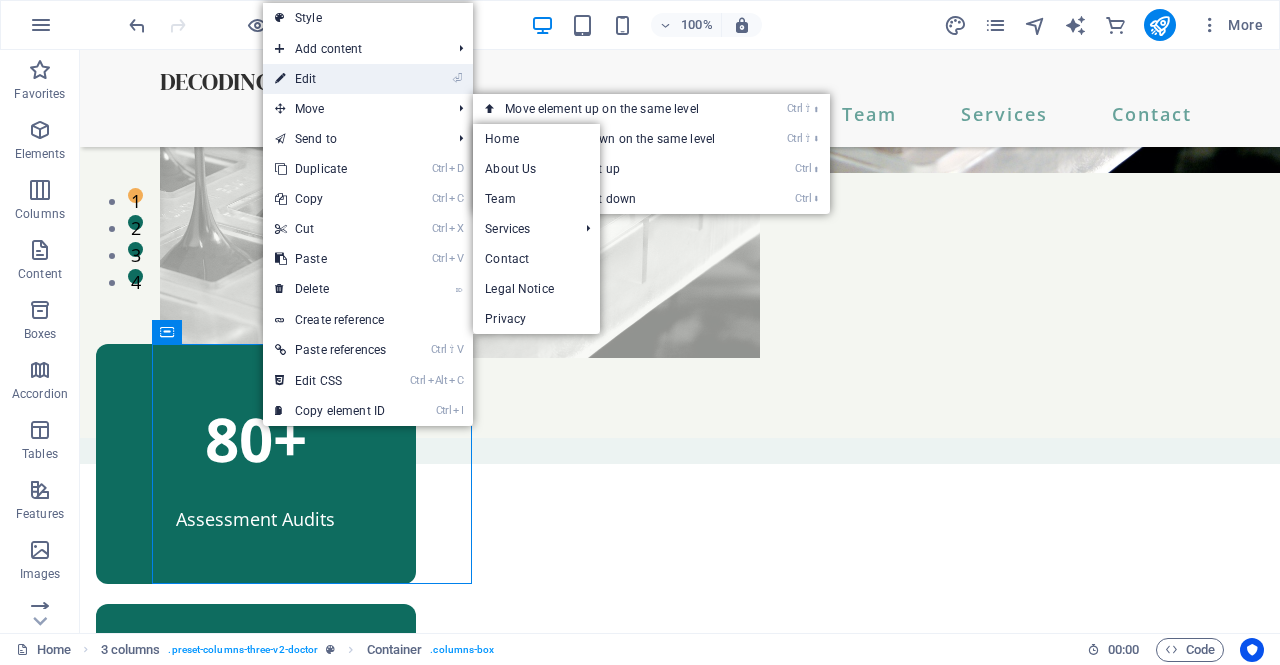 click on "⏎  Edit" at bounding box center (330, 79) 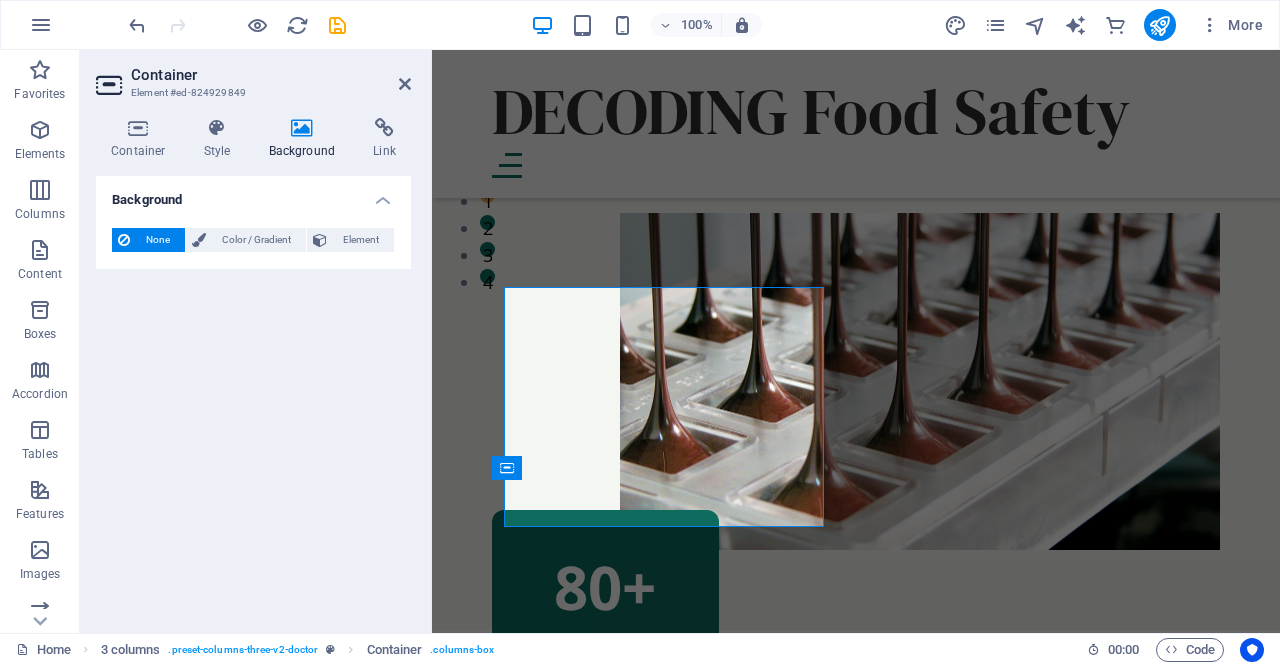 scroll, scrollTop: 456, scrollLeft: 0, axis: vertical 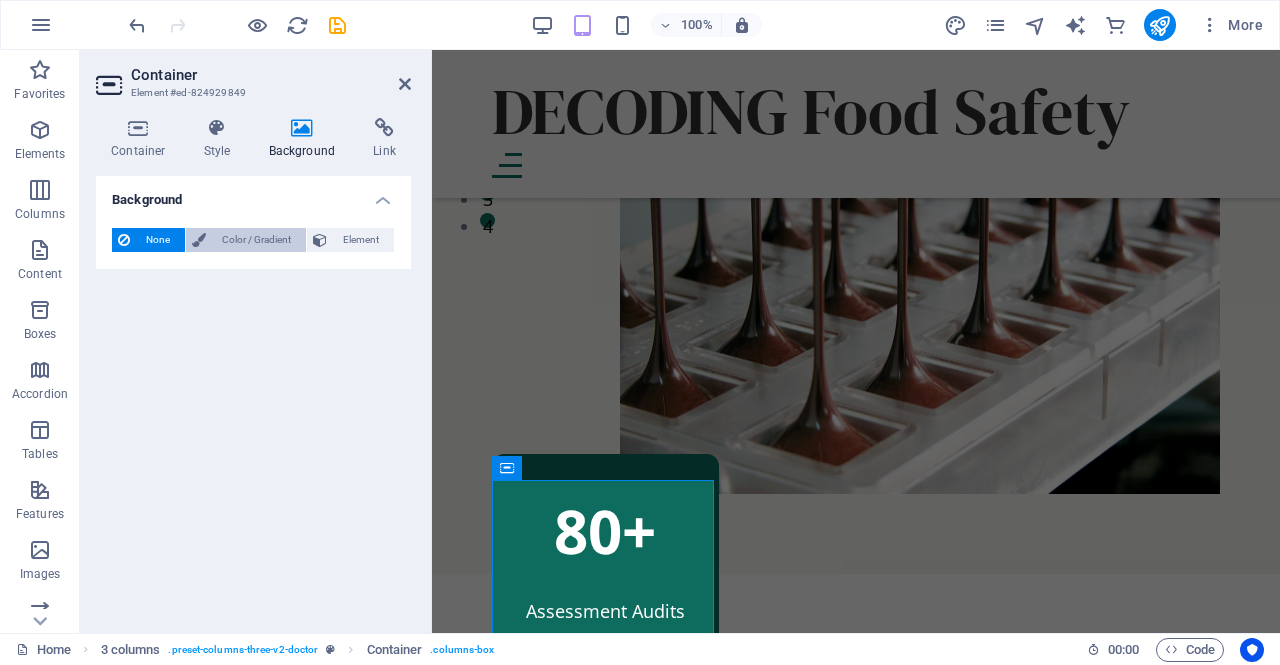 click on "Color / Gradient" at bounding box center [256, 240] 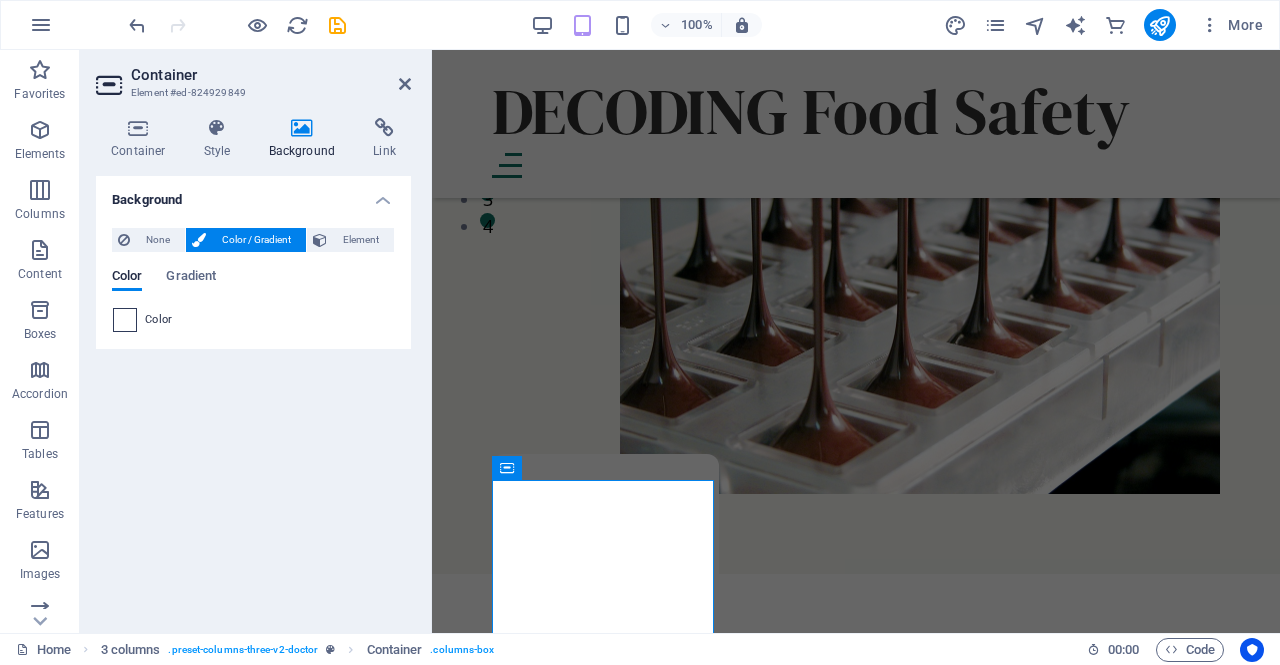 click at bounding box center [125, 320] 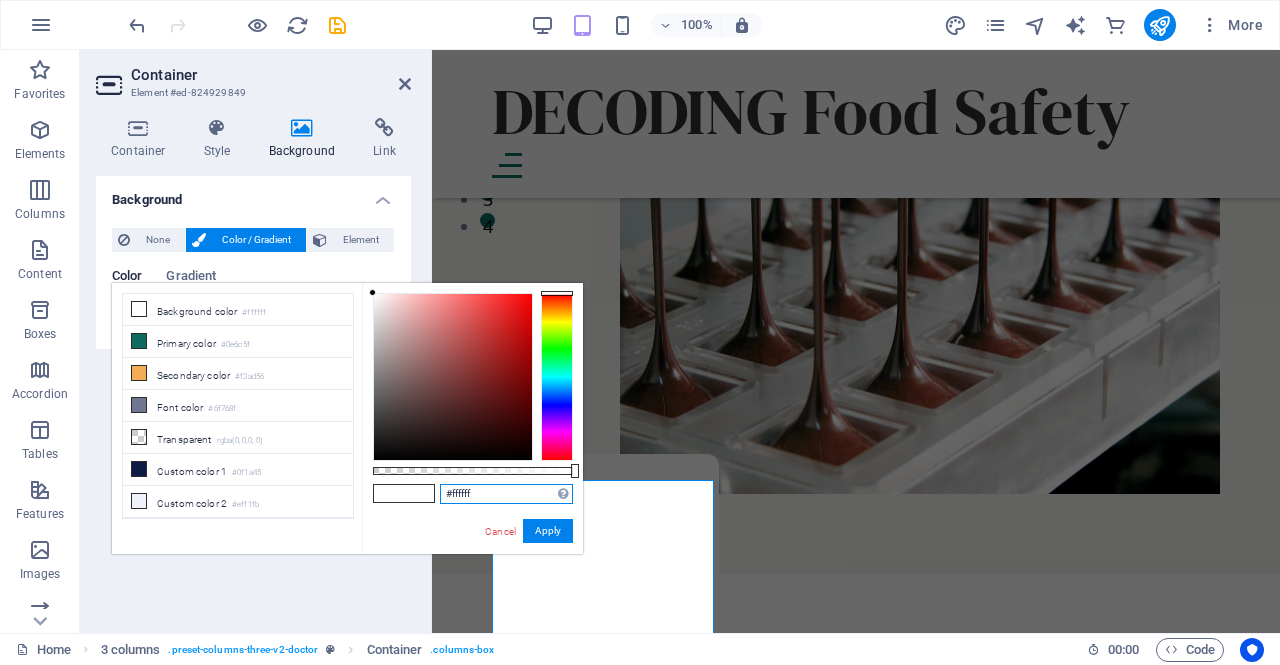 drag, startPoint x: 495, startPoint y: 491, endPoint x: 416, endPoint y: 493, distance: 79.025314 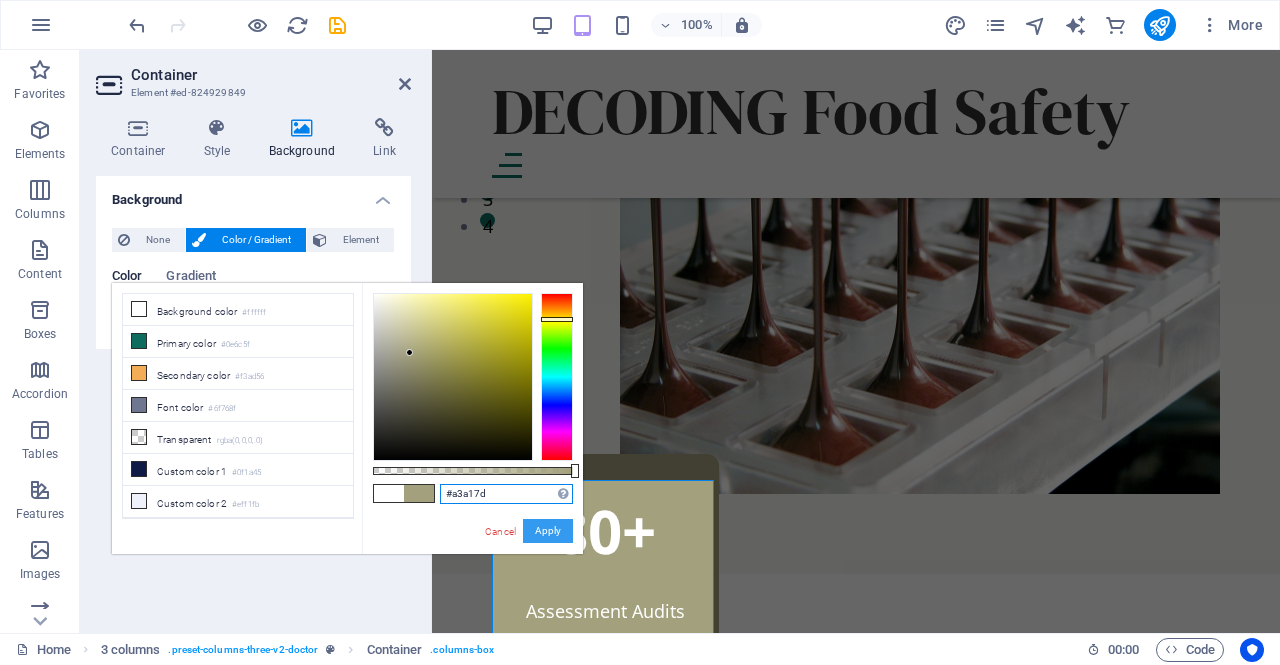type on "#a3a17d" 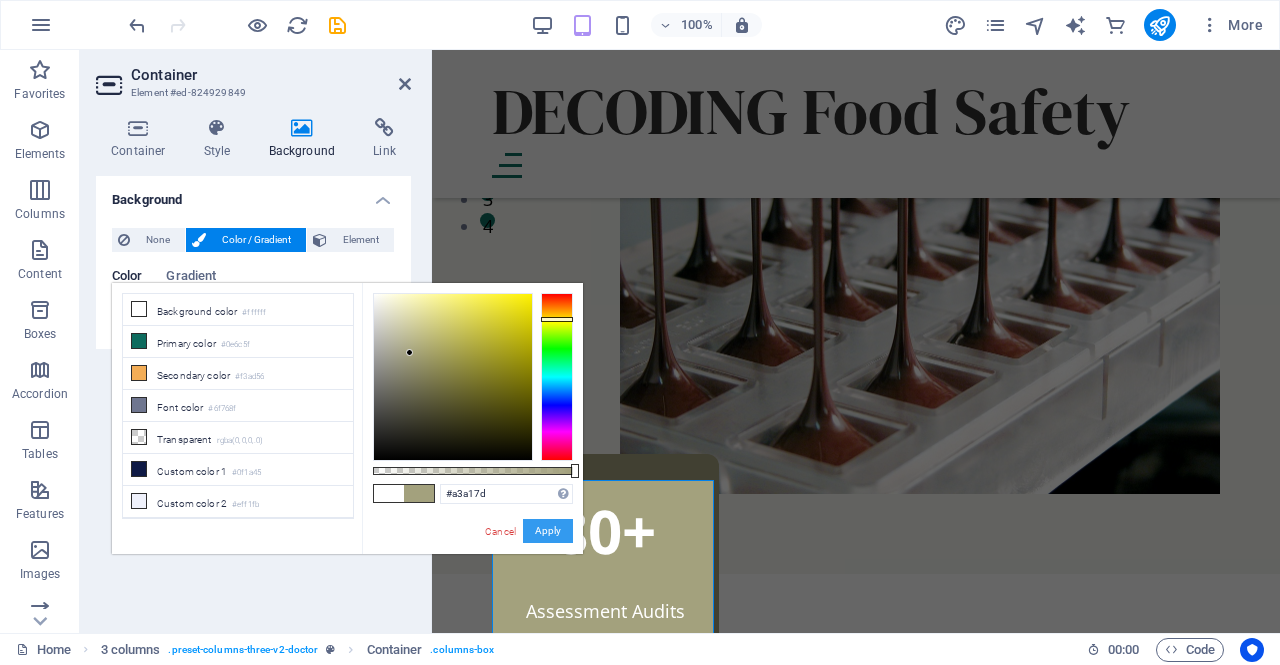 click on "Apply" at bounding box center (548, 531) 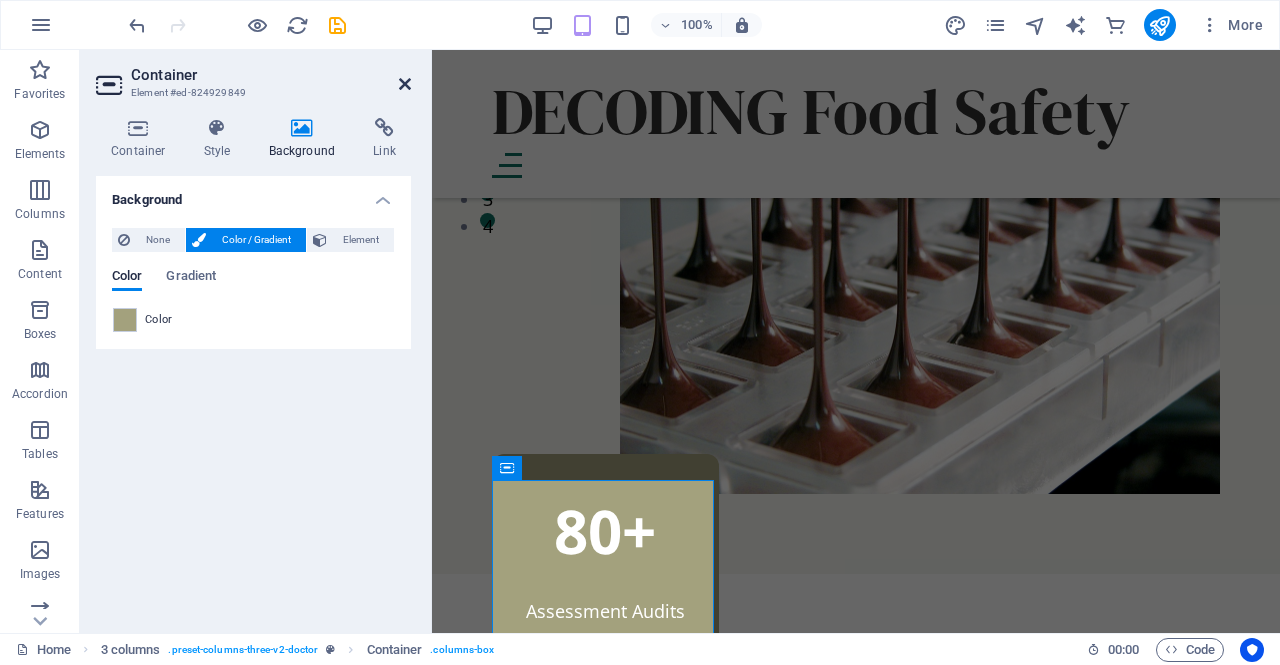 click at bounding box center [405, 84] 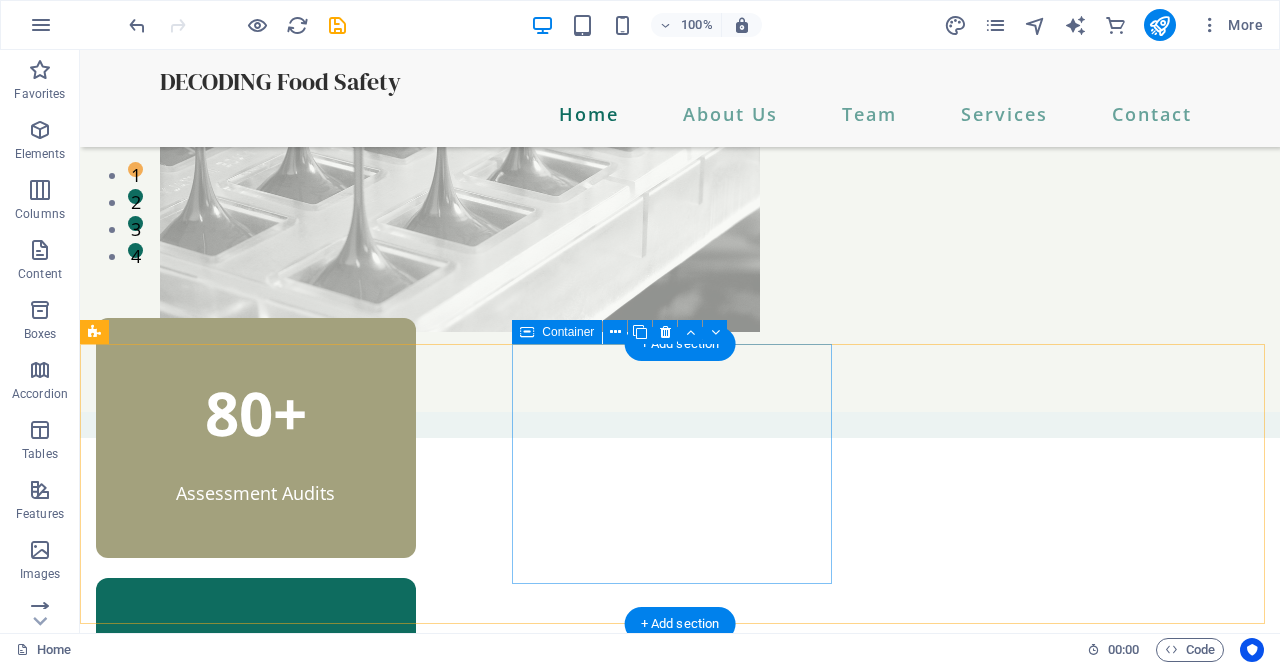 scroll, scrollTop: 400, scrollLeft: 0, axis: vertical 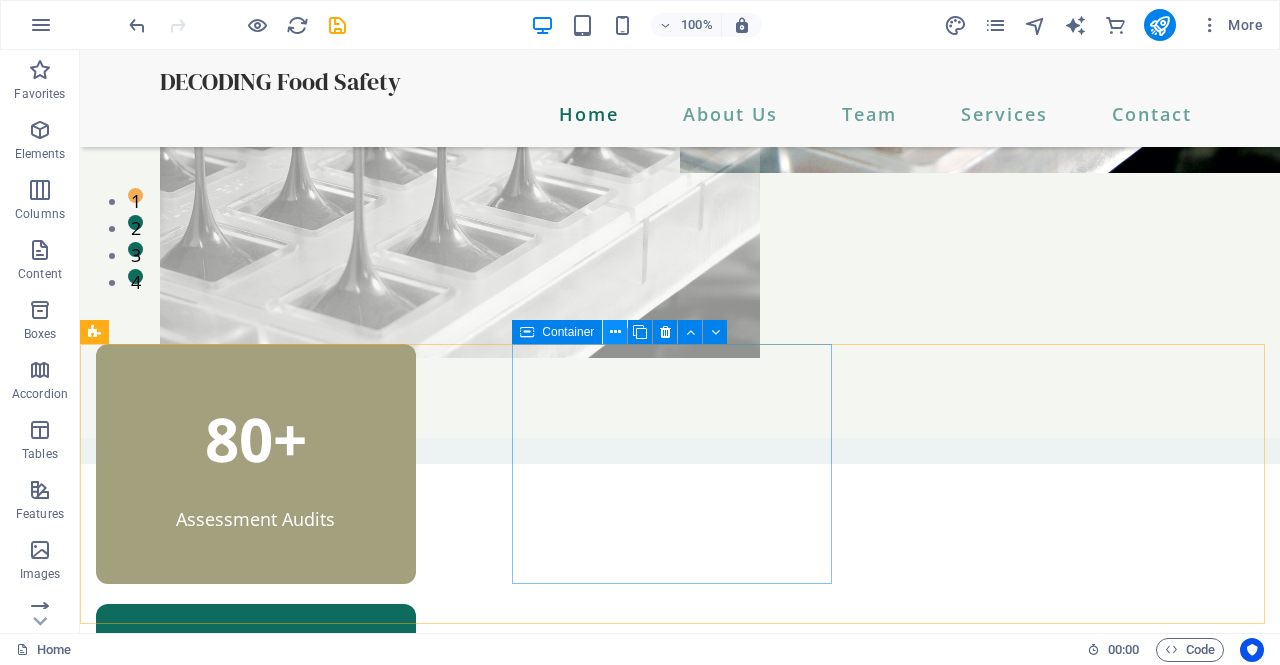 click at bounding box center (615, 332) 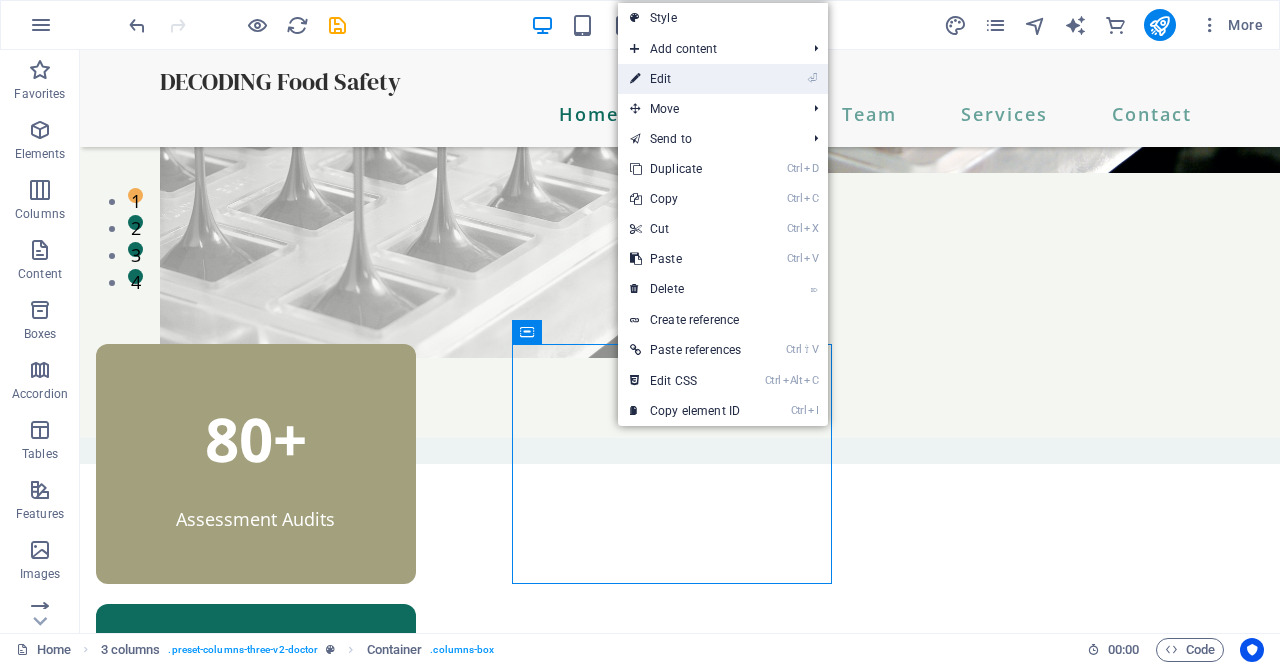 drag, startPoint x: 701, startPoint y: 74, endPoint x: 75, endPoint y: 123, distance: 627.9148 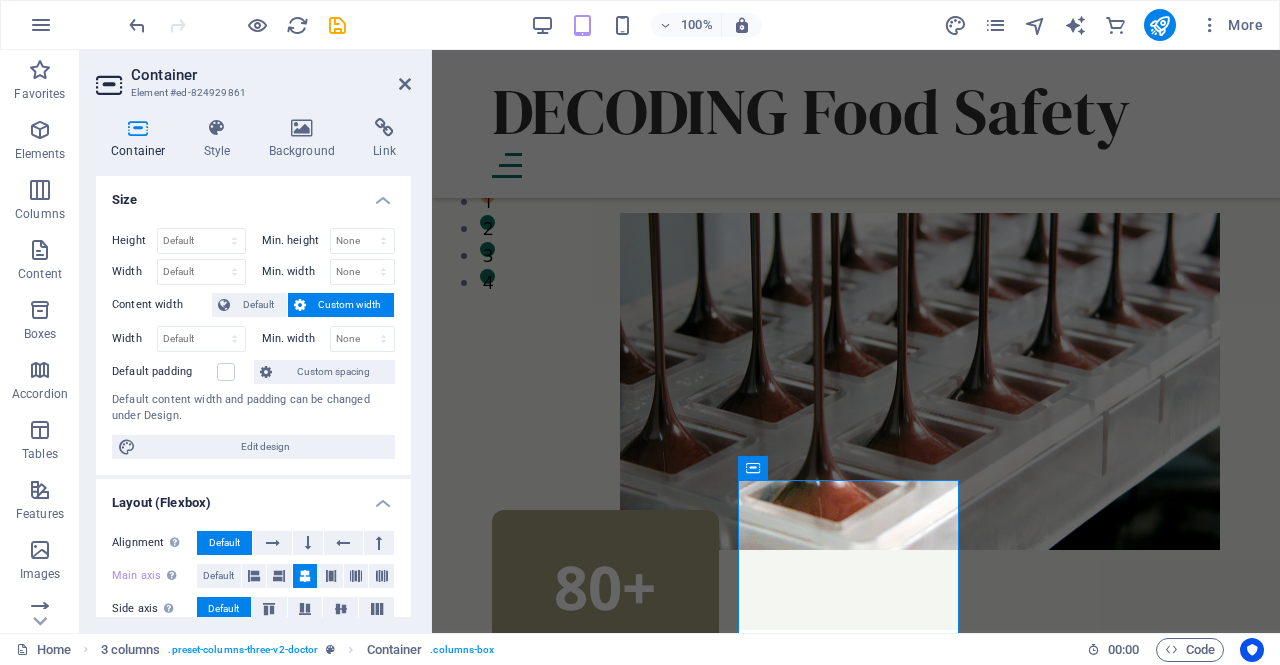 scroll, scrollTop: 456, scrollLeft: 0, axis: vertical 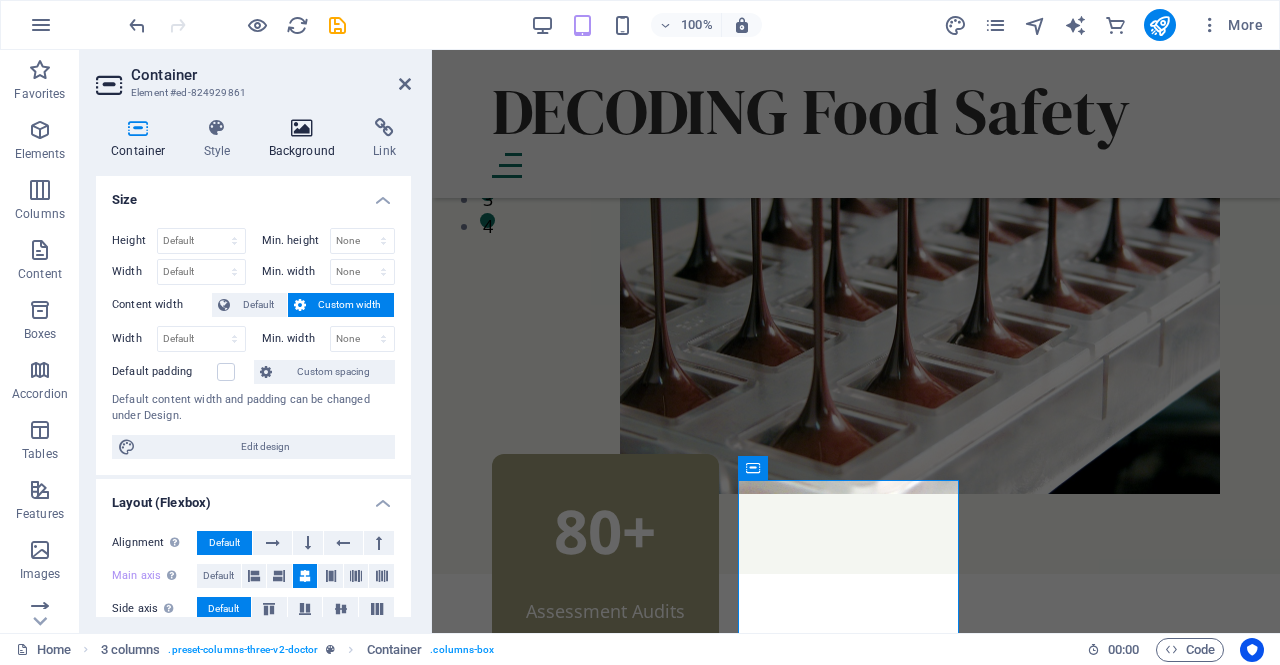 click on "Background" at bounding box center [306, 139] 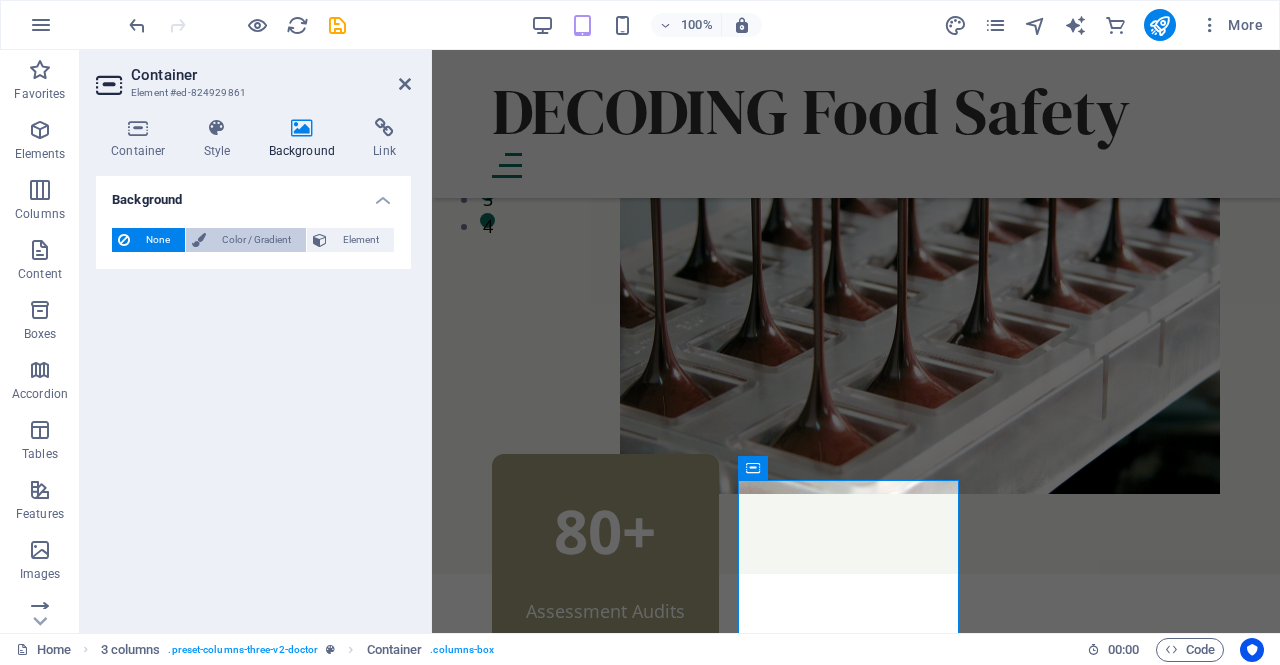 click on "Color / Gradient" at bounding box center (256, 240) 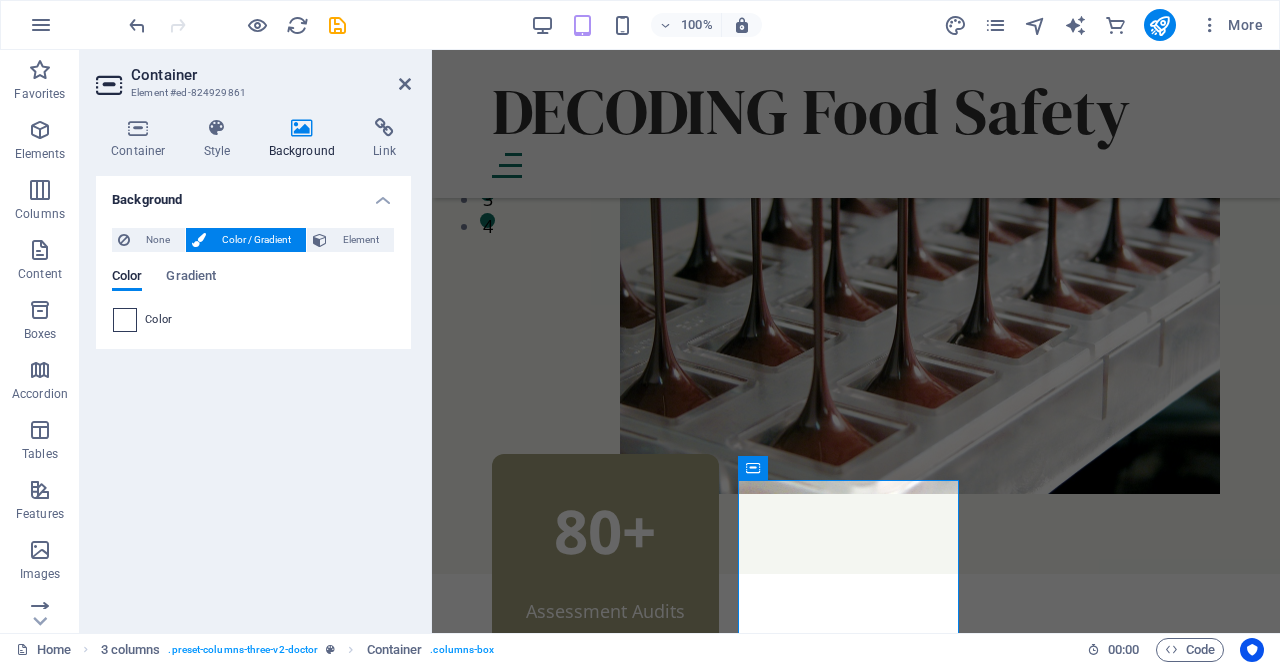 click at bounding box center (125, 320) 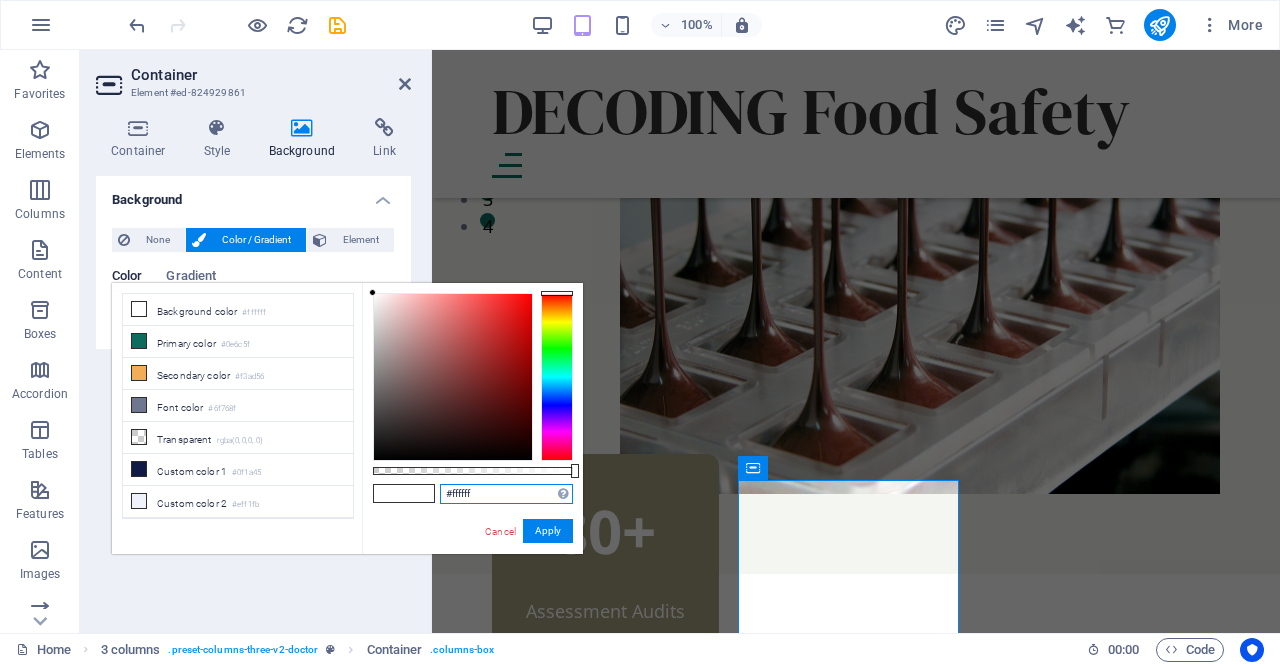 drag, startPoint x: 486, startPoint y: 500, endPoint x: 393, endPoint y: 500, distance: 93 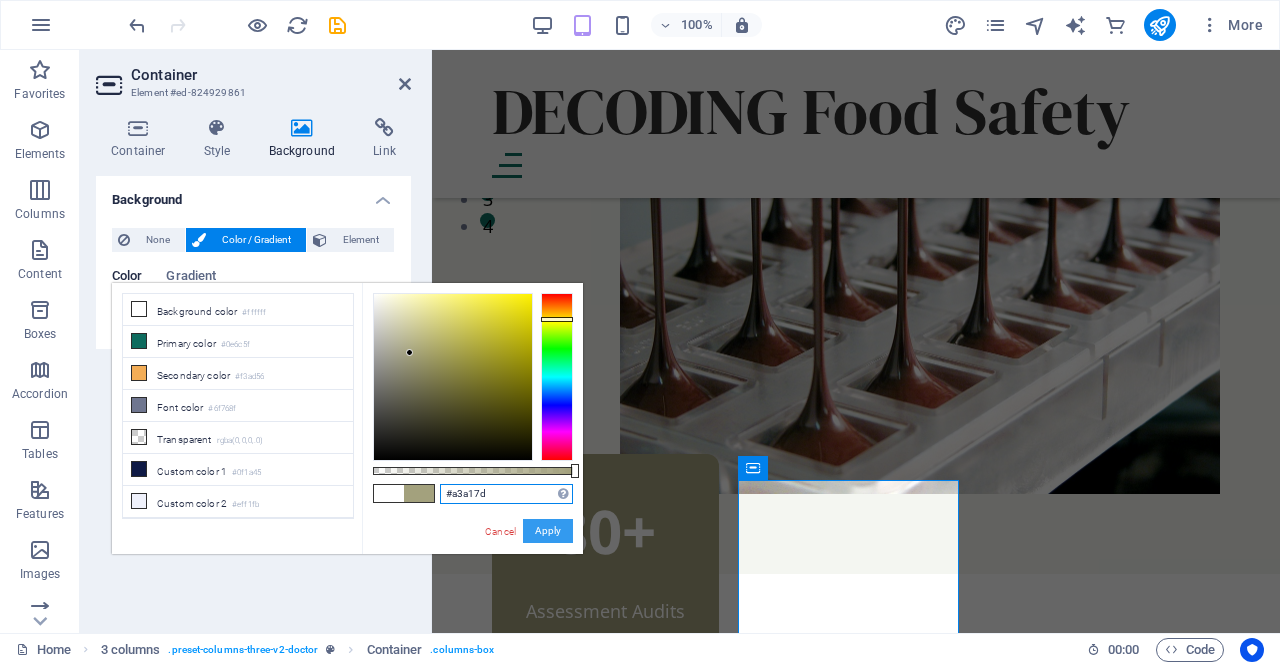 type on "#a3a17d" 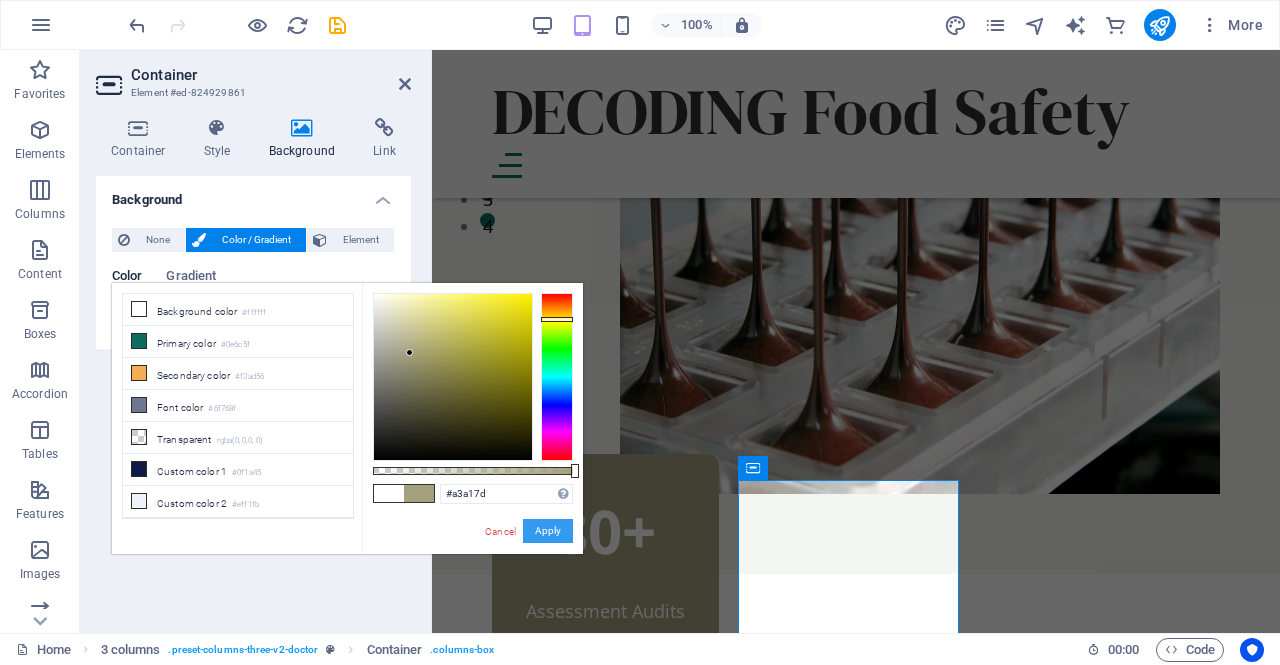 click on "Apply" at bounding box center (548, 531) 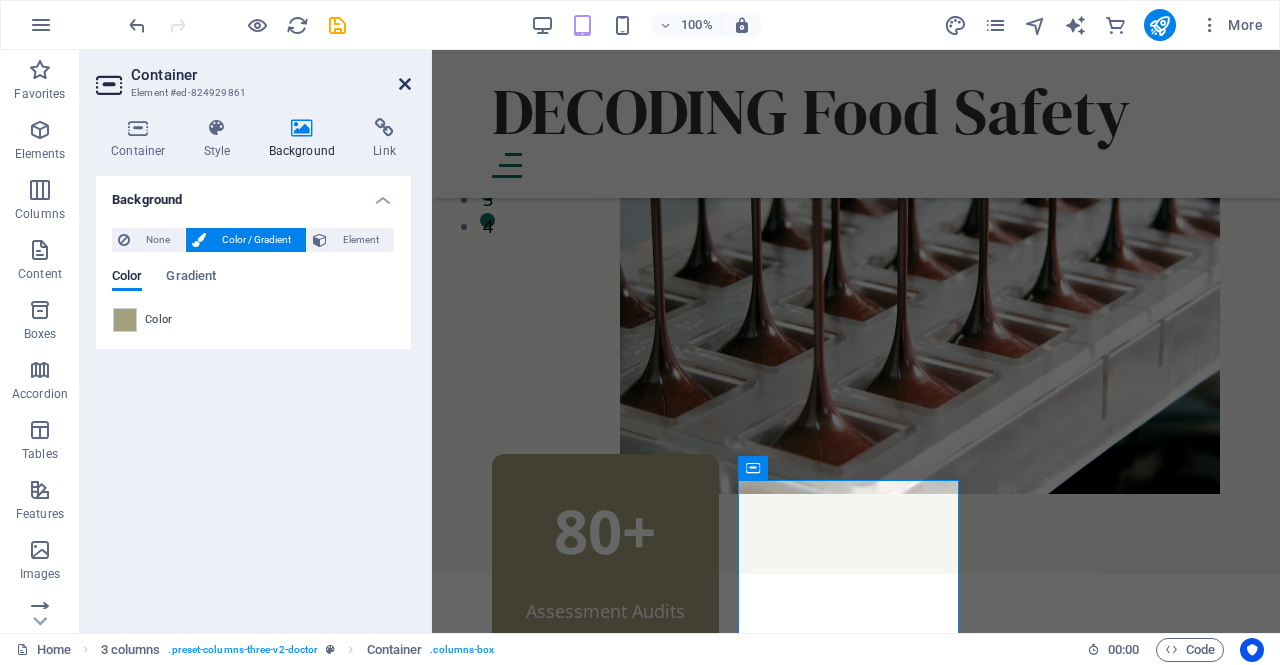 click at bounding box center [405, 84] 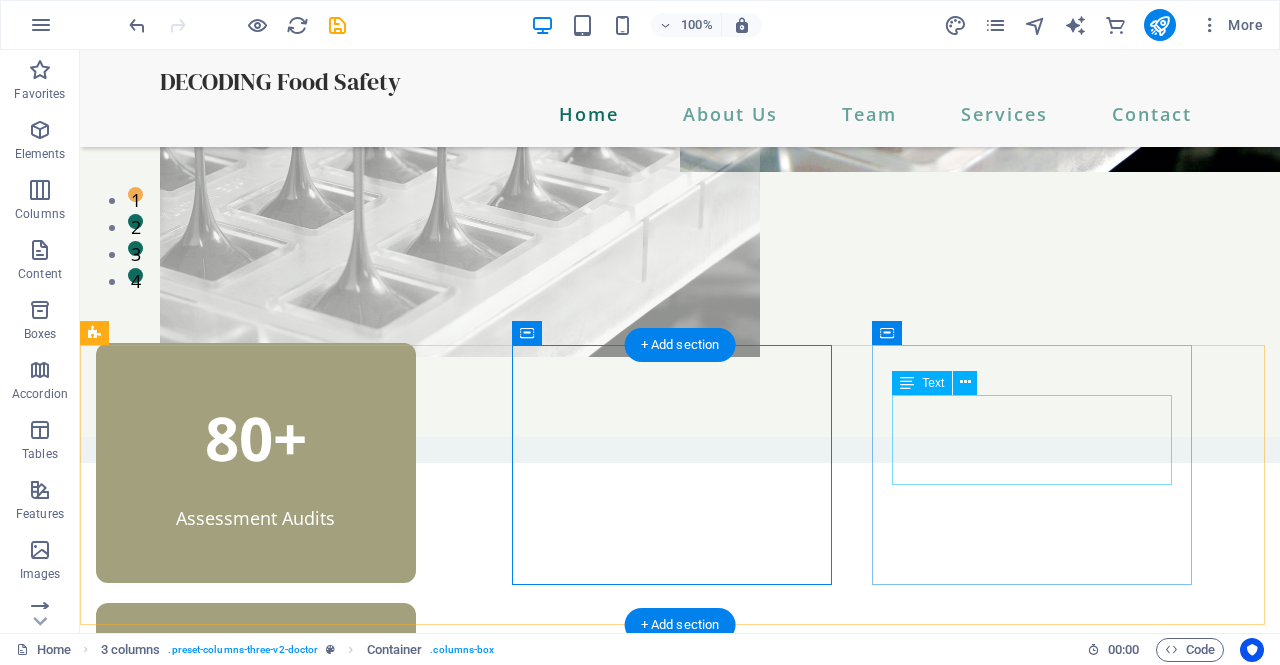 scroll, scrollTop: 399, scrollLeft: 0, axis: vertical 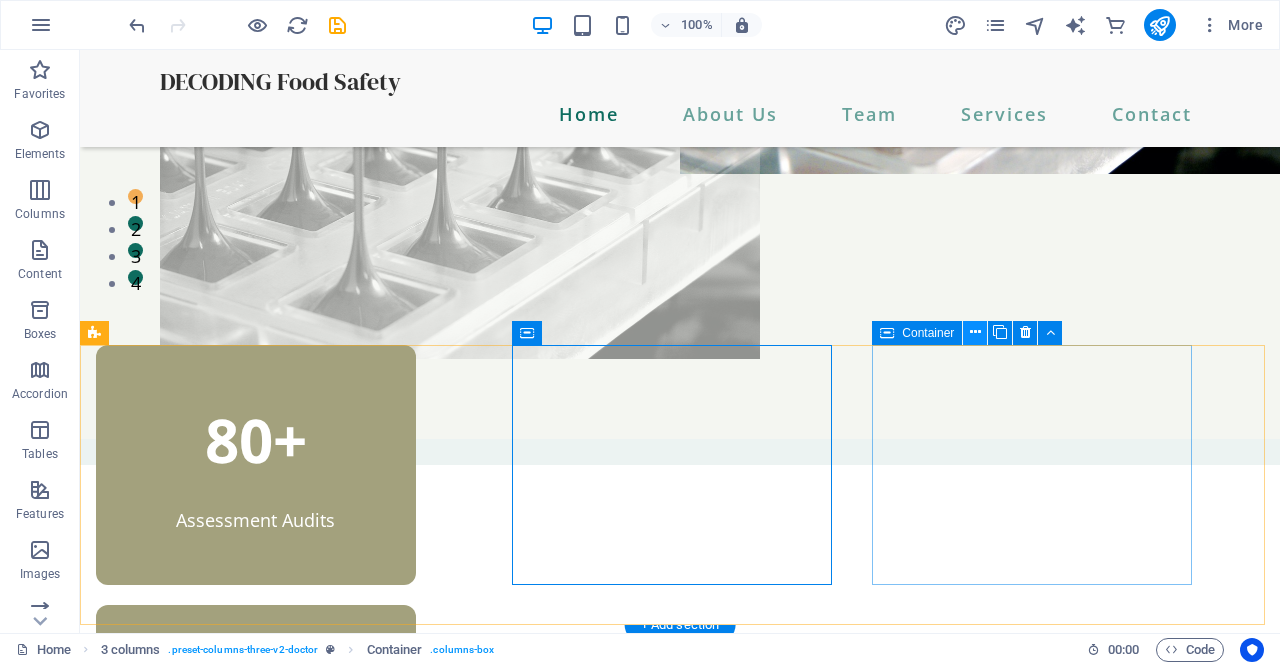click at bounding box center (975, 332) 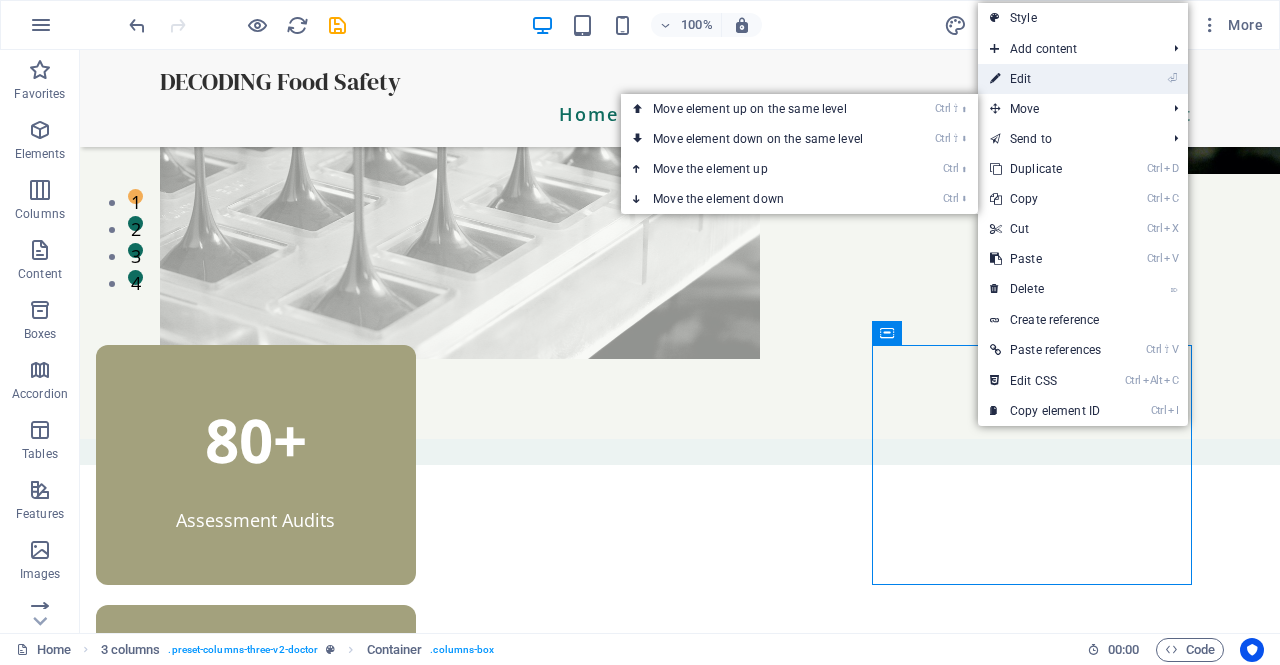 click on "⏎  Edit" at bounding box center (1045, 79) 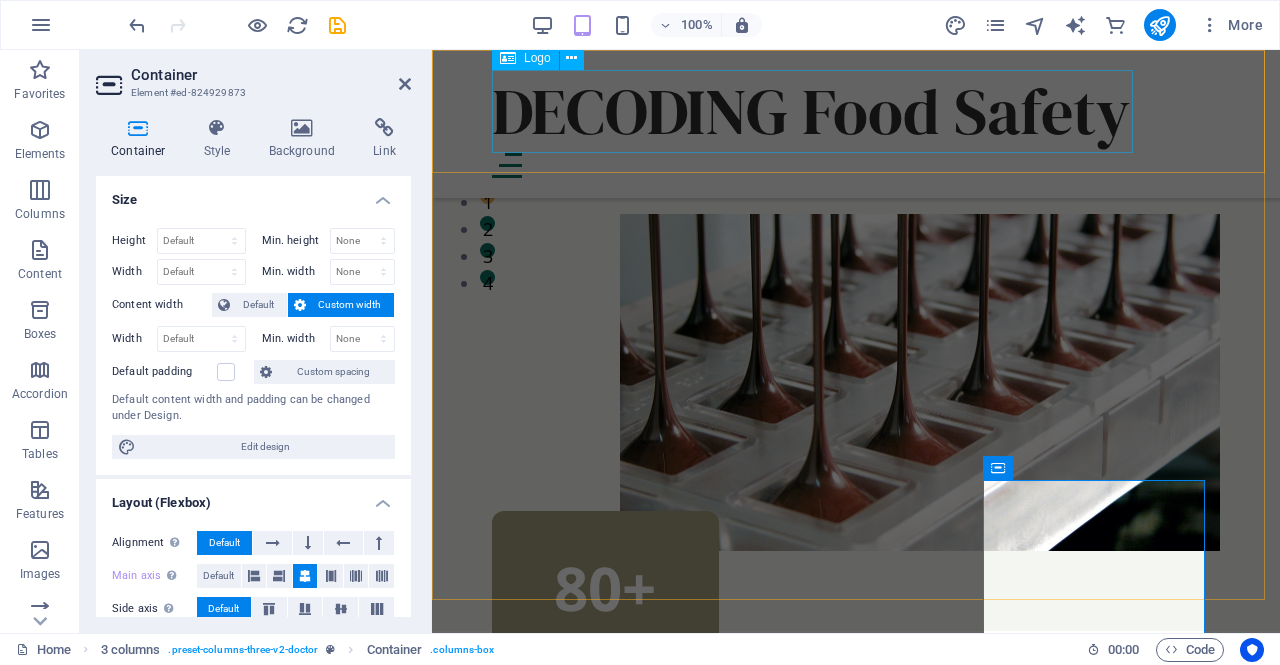 scroll, scrollTop: 456, scrollLeft: 0, axis: vertical 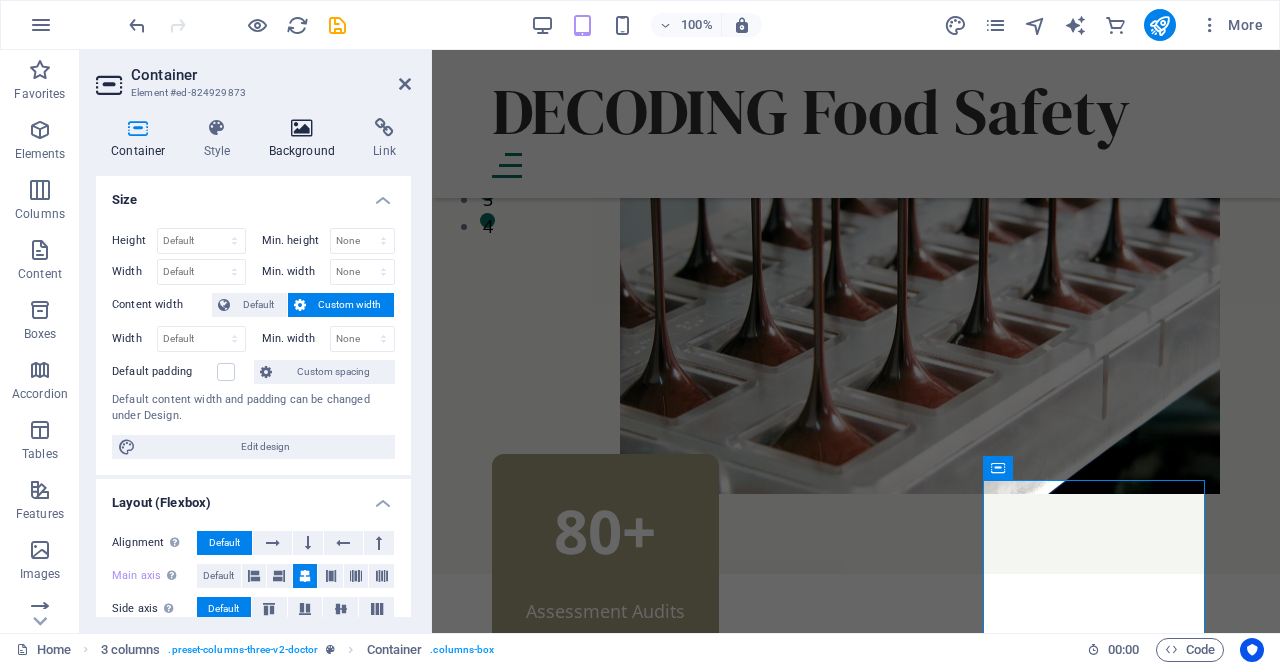 click on "Background" at bounding box center (306, 139) 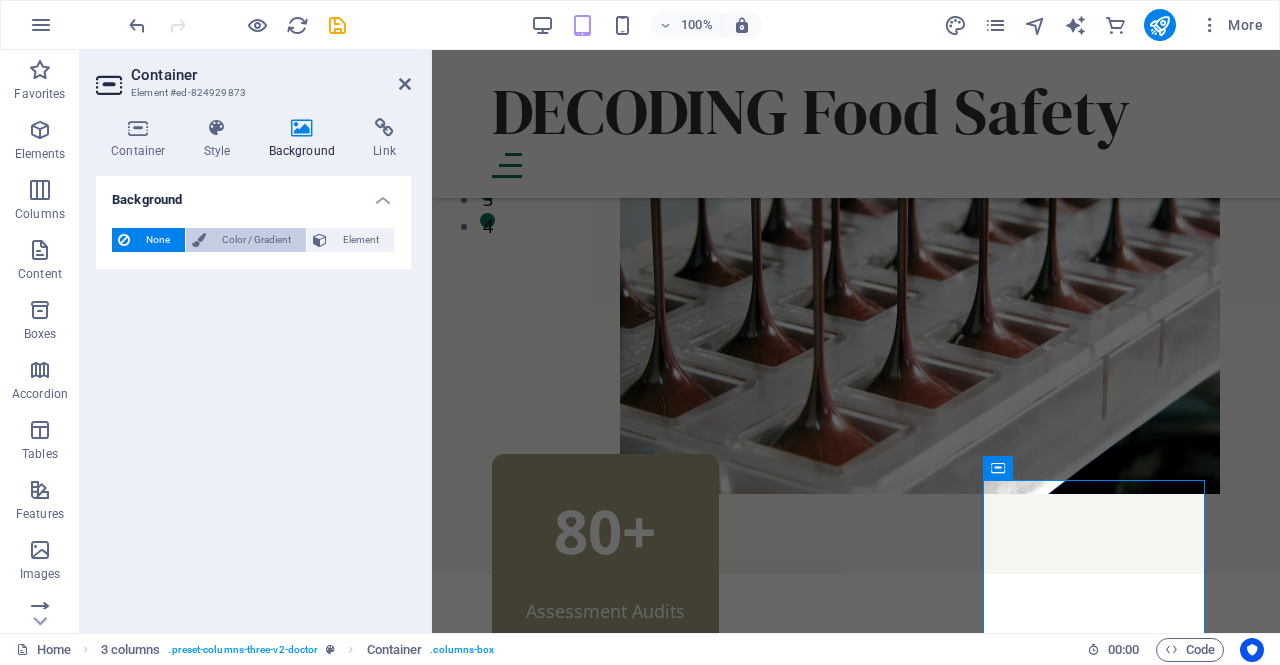 click on "Color / Gradient" at bounding box center [256, 240] 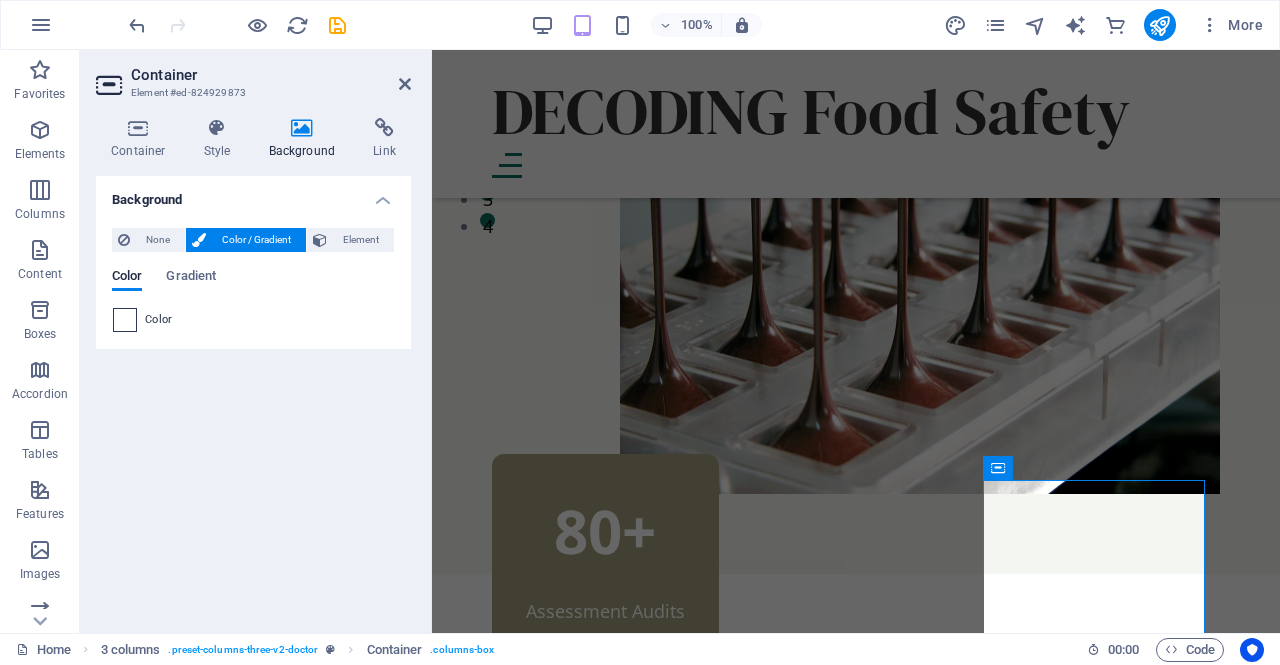 click at bounding box center [125, 320] 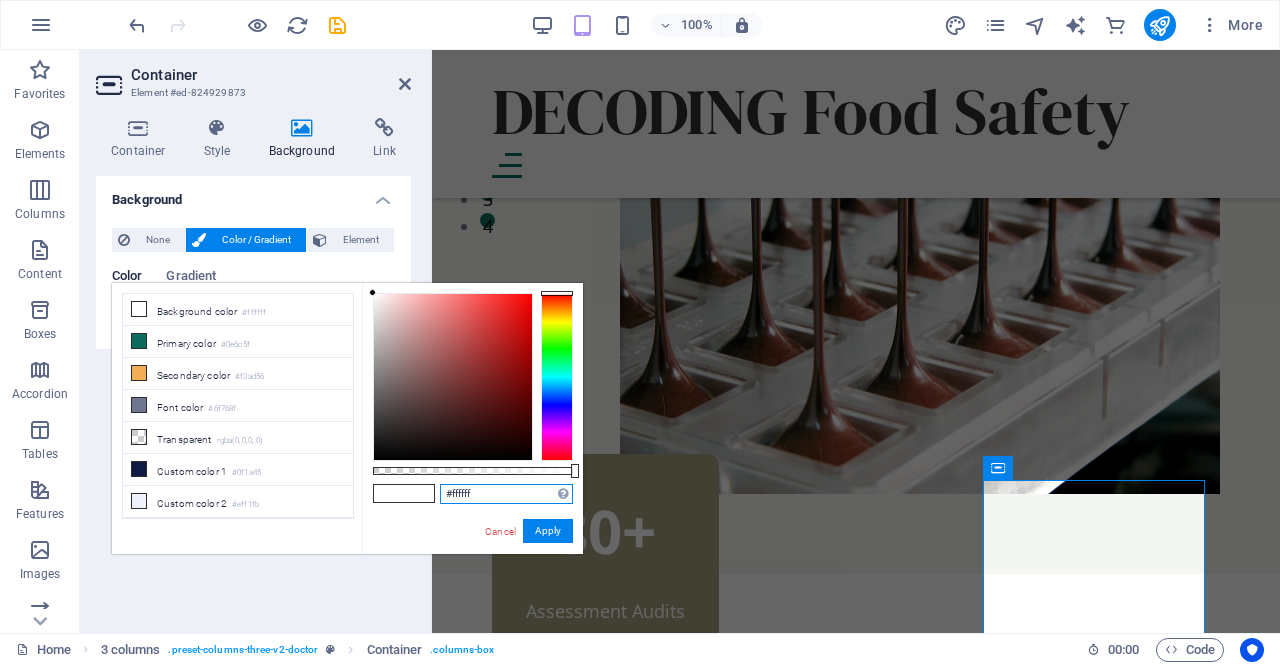 drag, startPoint x: 488, startPoint y: 490, endPoint x: 412, endPoint y: 490, distance: 76 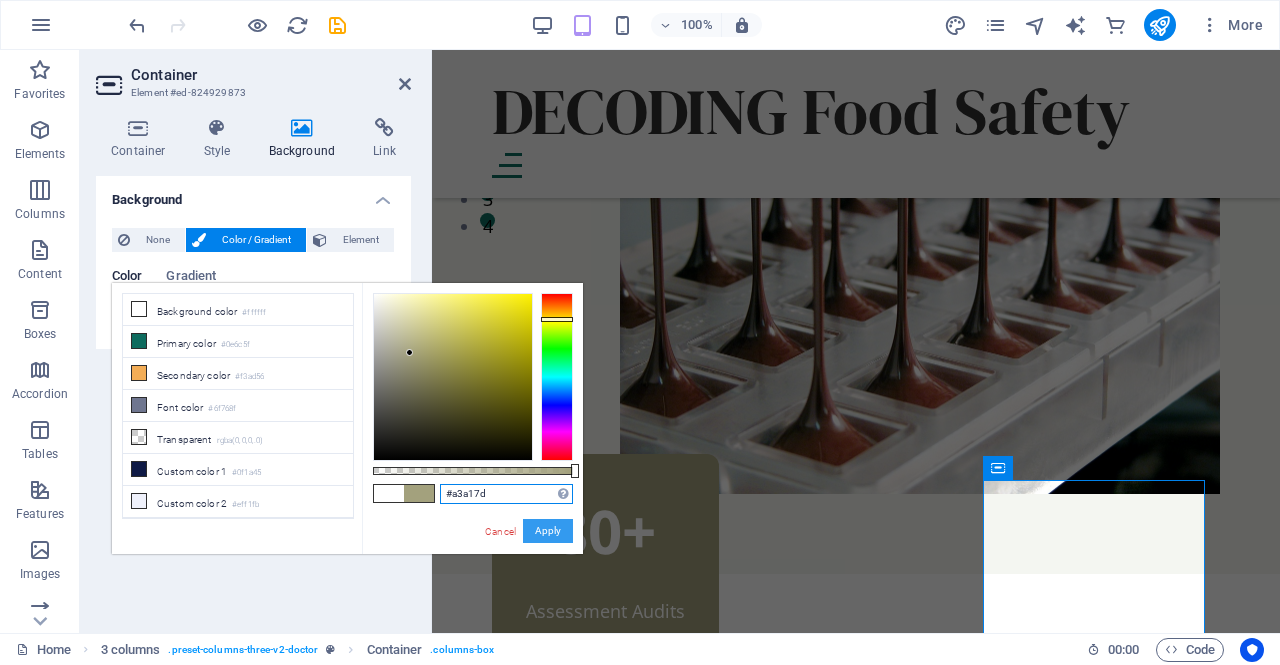 type on "#a3a17d" 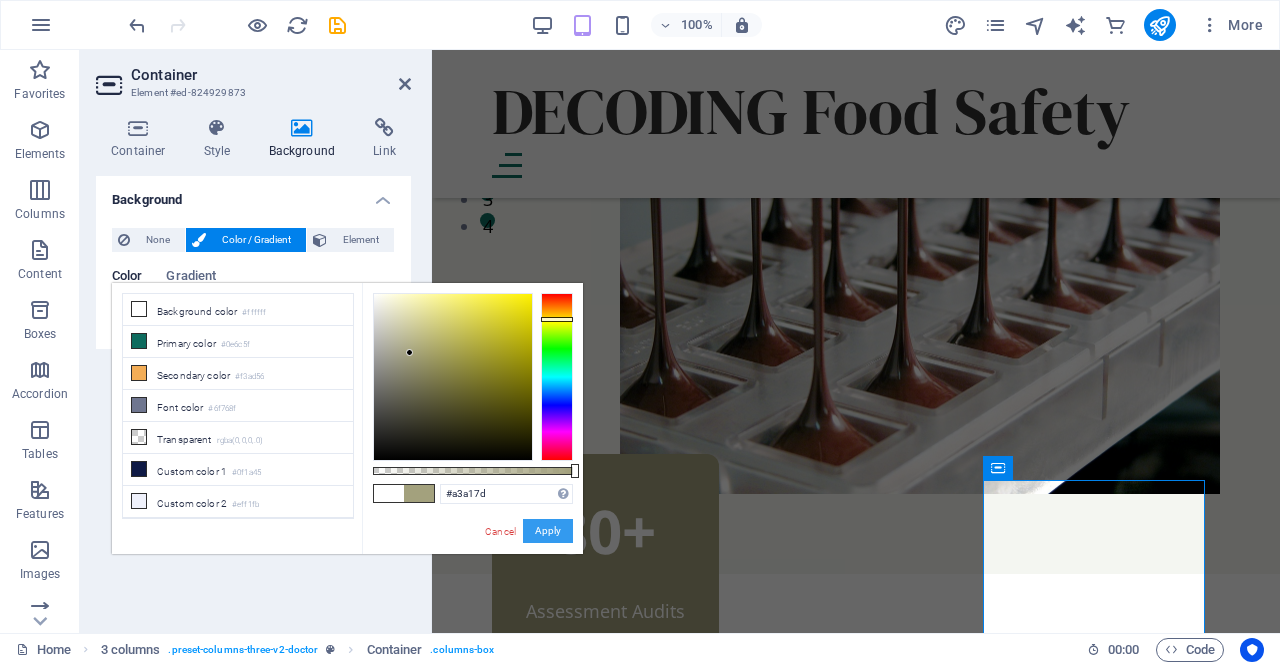 click on "Apply" at bounding box center (548, 531) 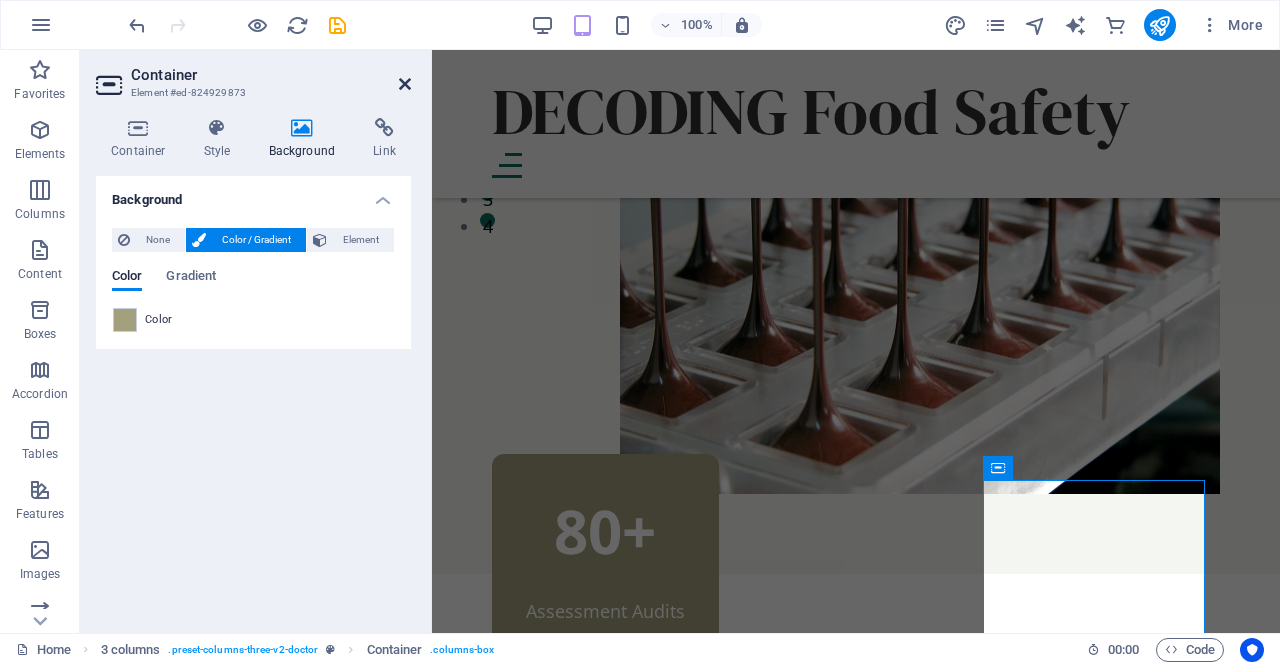 click at bounding box center [405, 84] 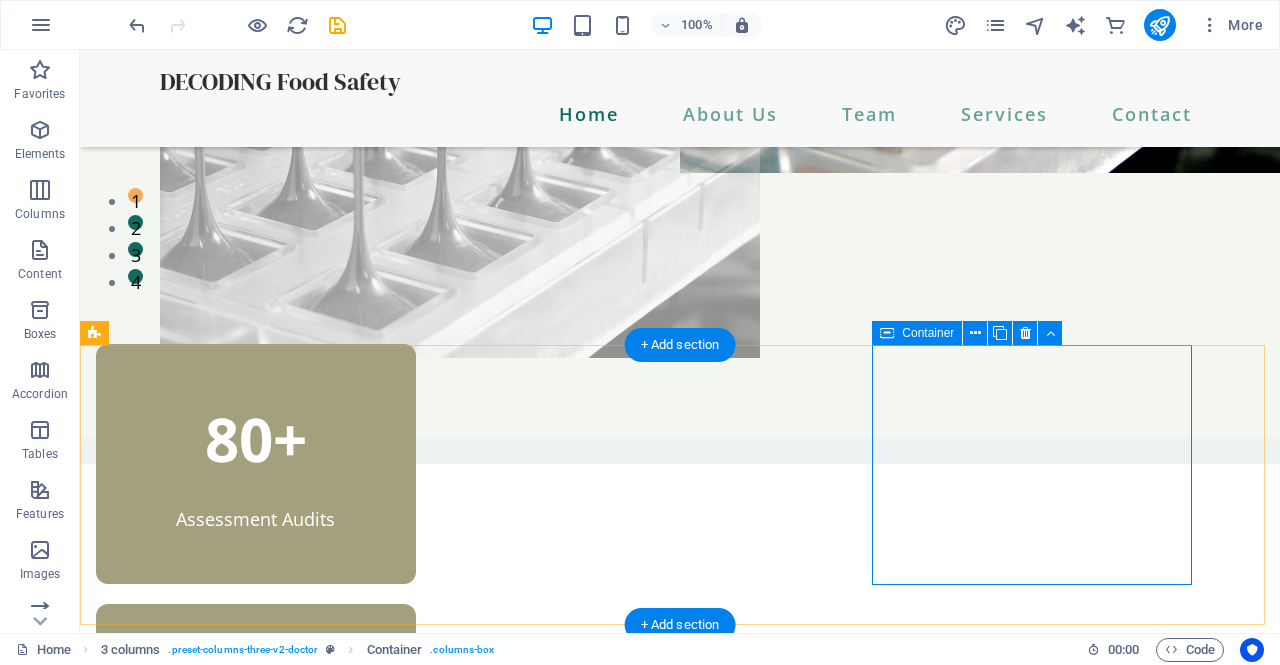 scroll, scrollTop: 398, scrollLeft: 0, axis: vertical 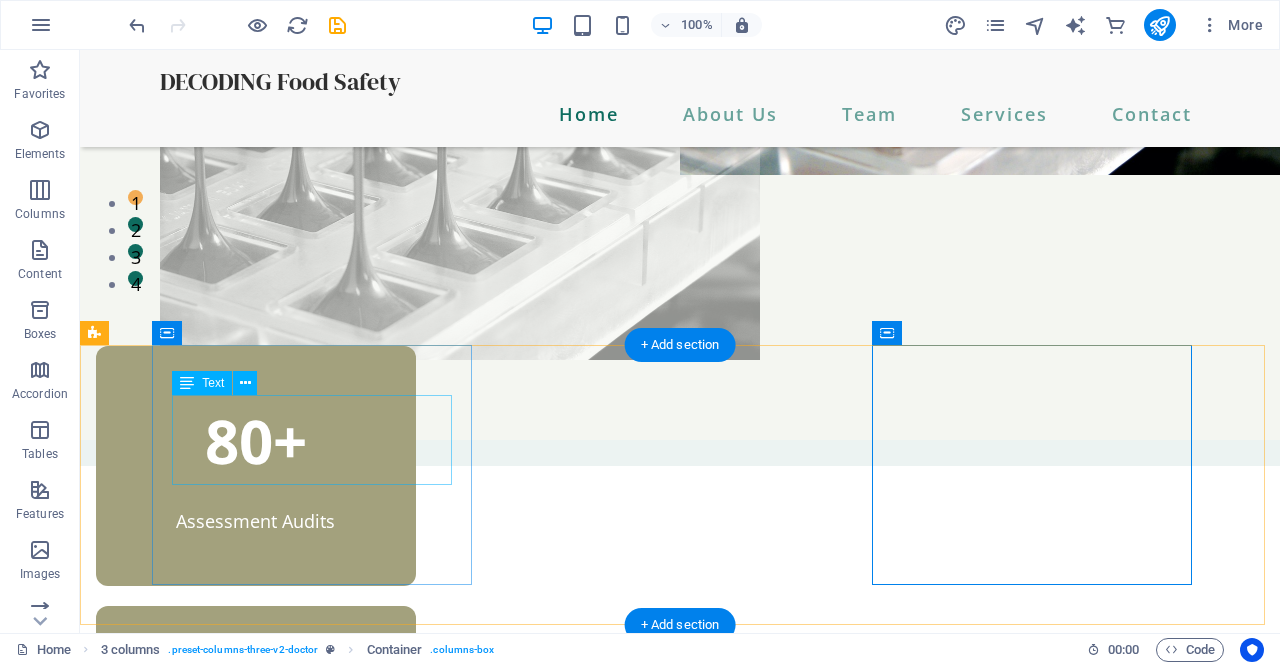 click on "80+" at bounding box center (256, 441) 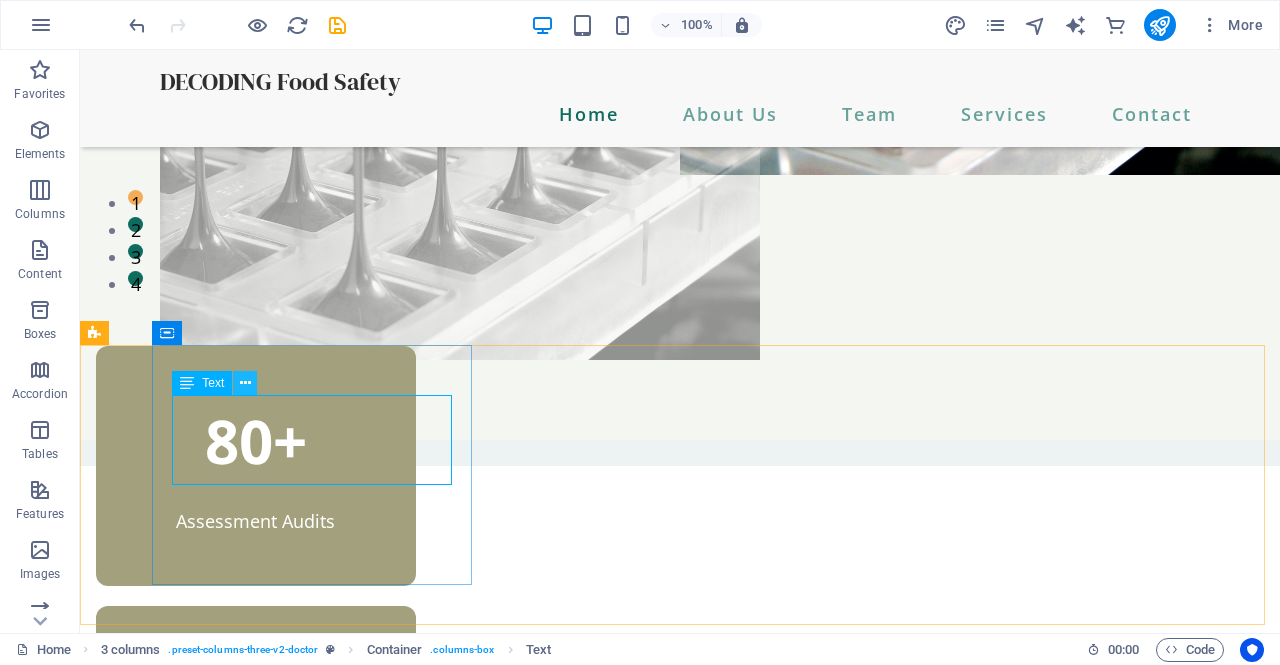click at bounding box center [245, 383] 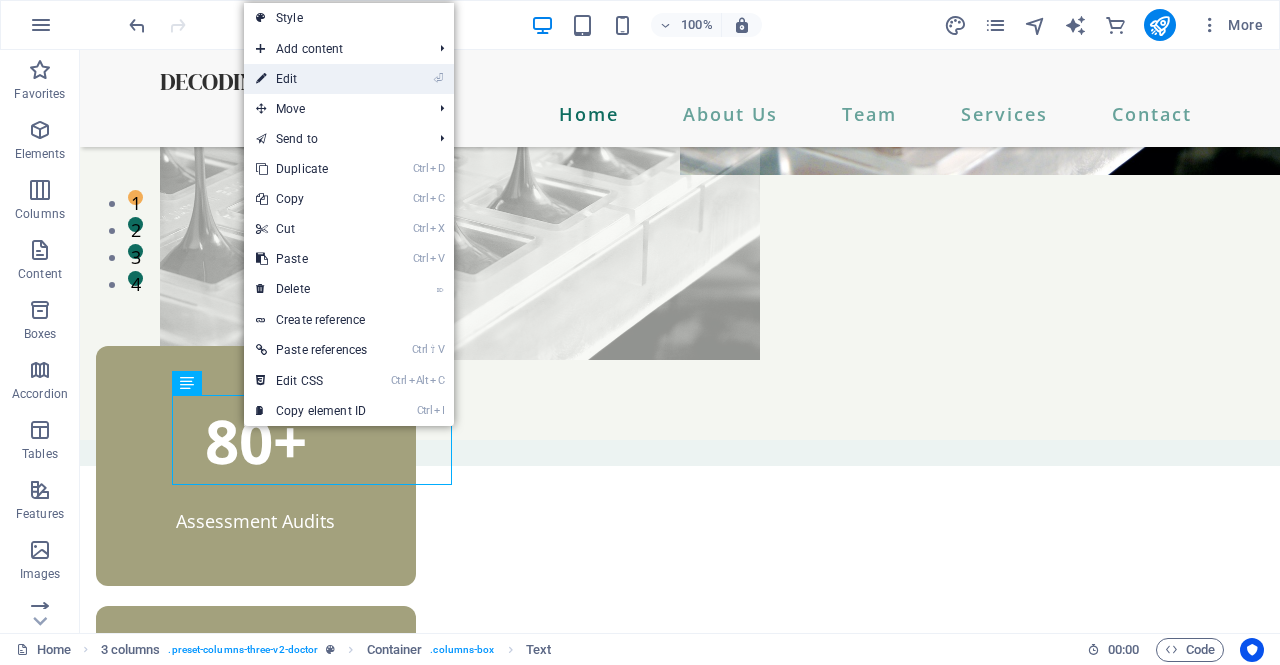 click on "⏎  Edit" at bounding box center (311, 79) 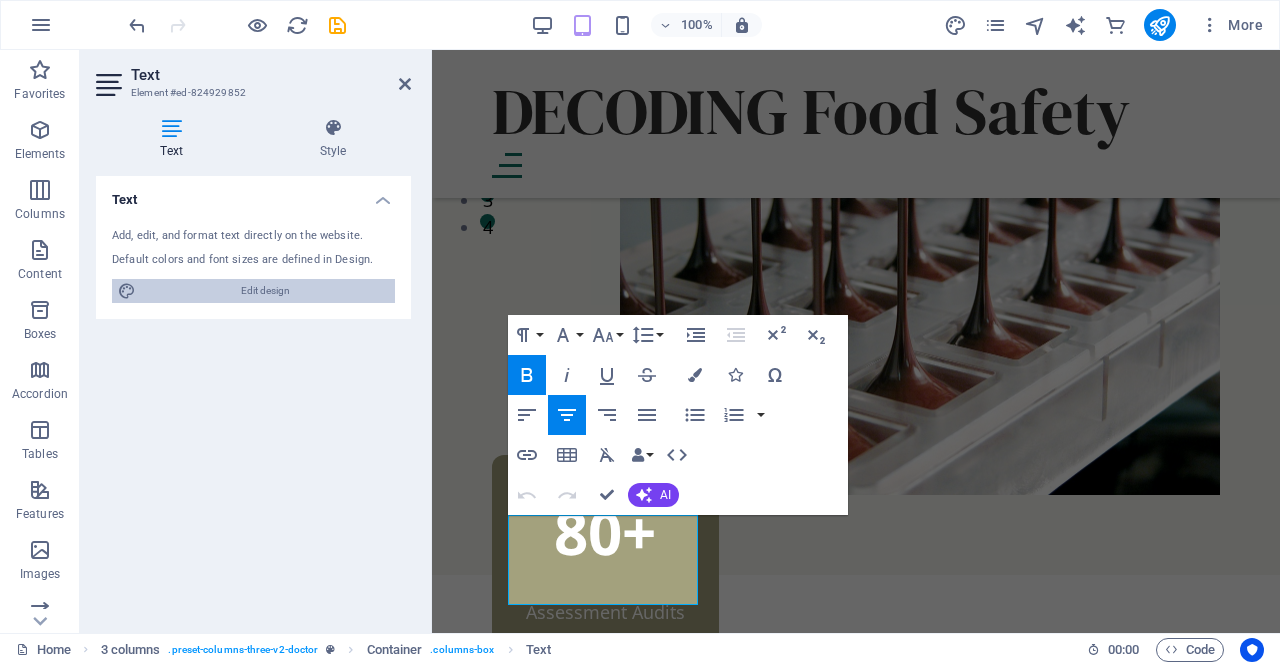 click on "Edit design" at bounding box center (265, 291) 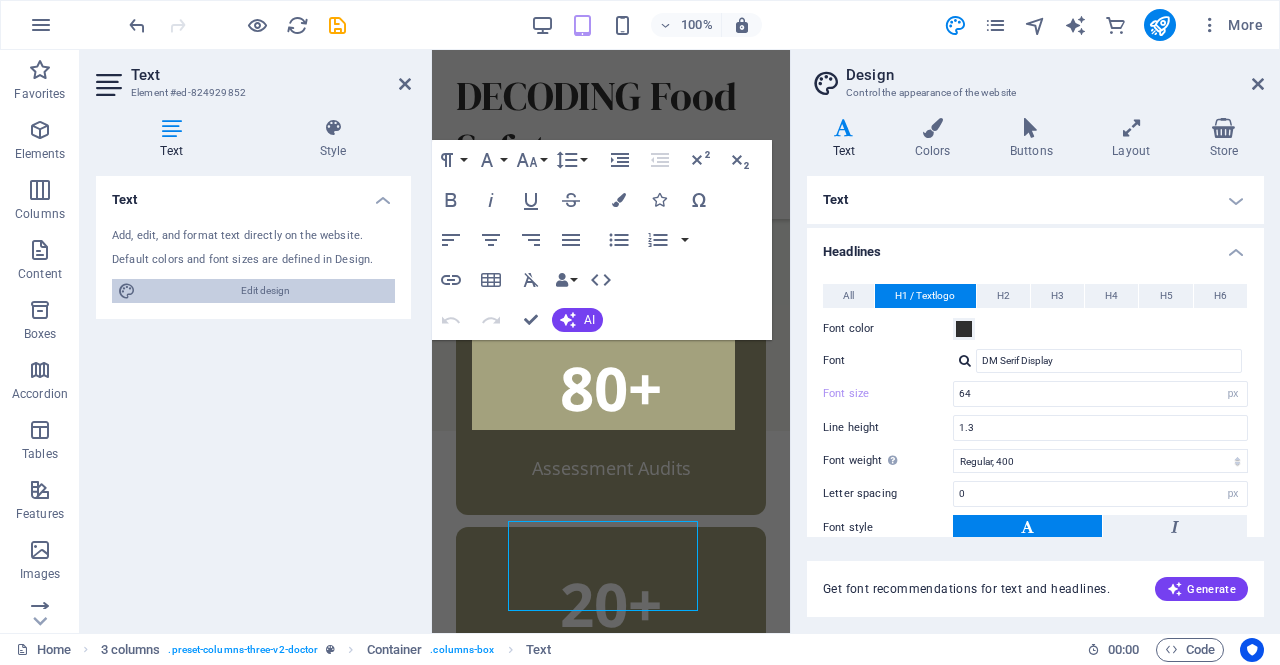 scroll, scrollTop: 449, scrollLeft: 0, axis: vertical 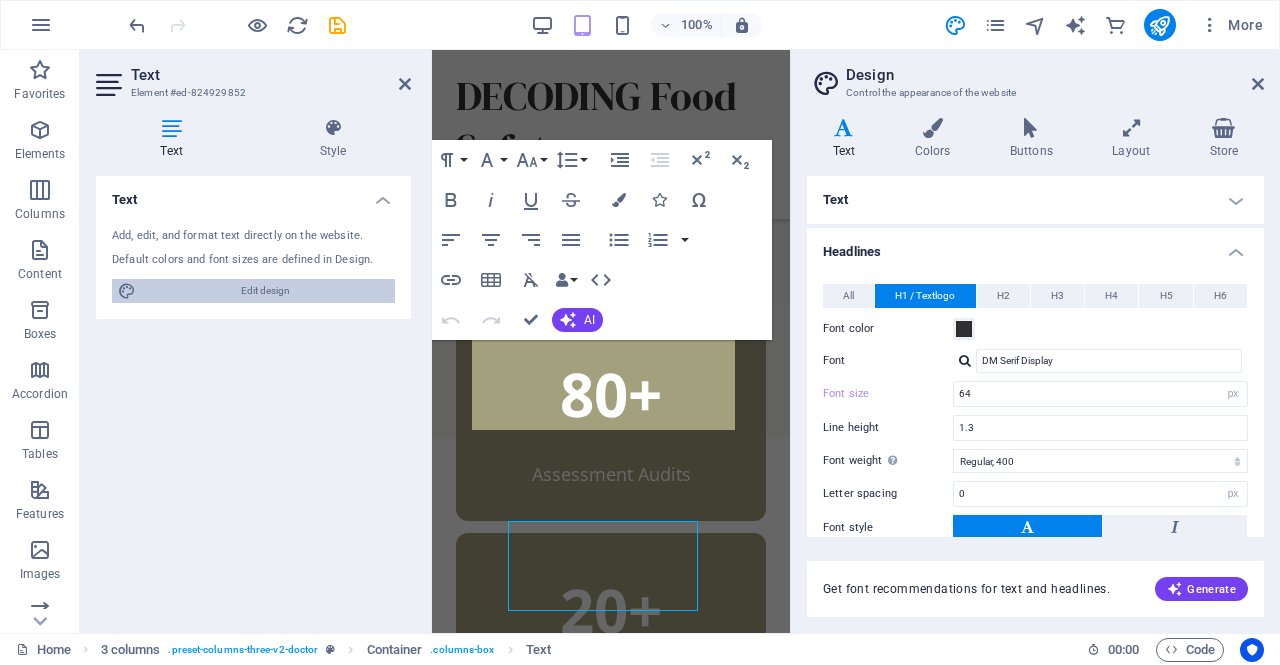 type on "40" 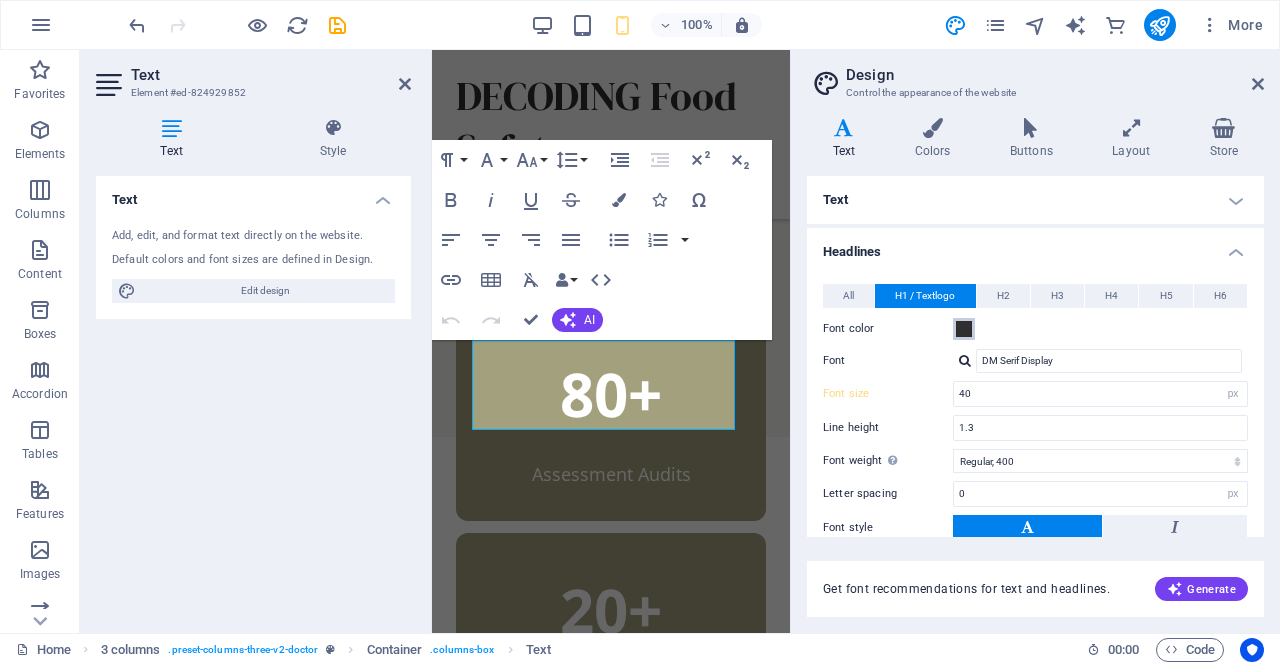 click at bounding box center (964, 329) 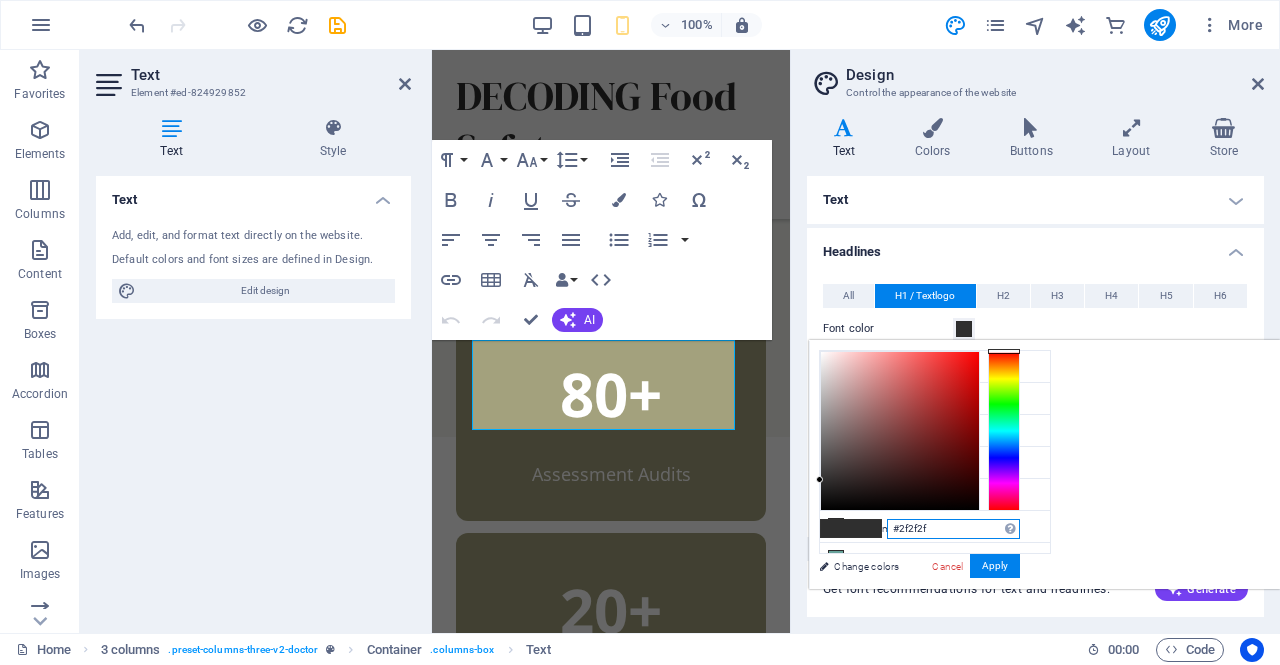 drag, startPoint x: 1197, startPoint y: 526, endPoint x: 1106, endPoint y: 525, distance: 91.00549 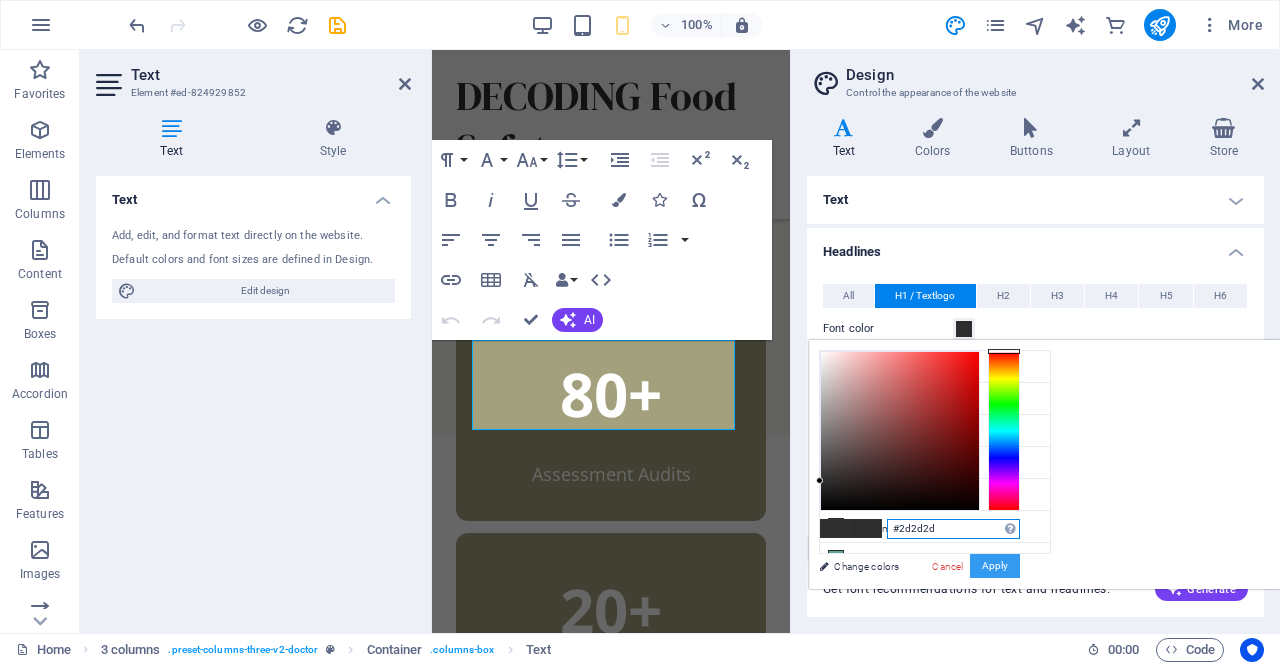 type on "#2d2d2d" 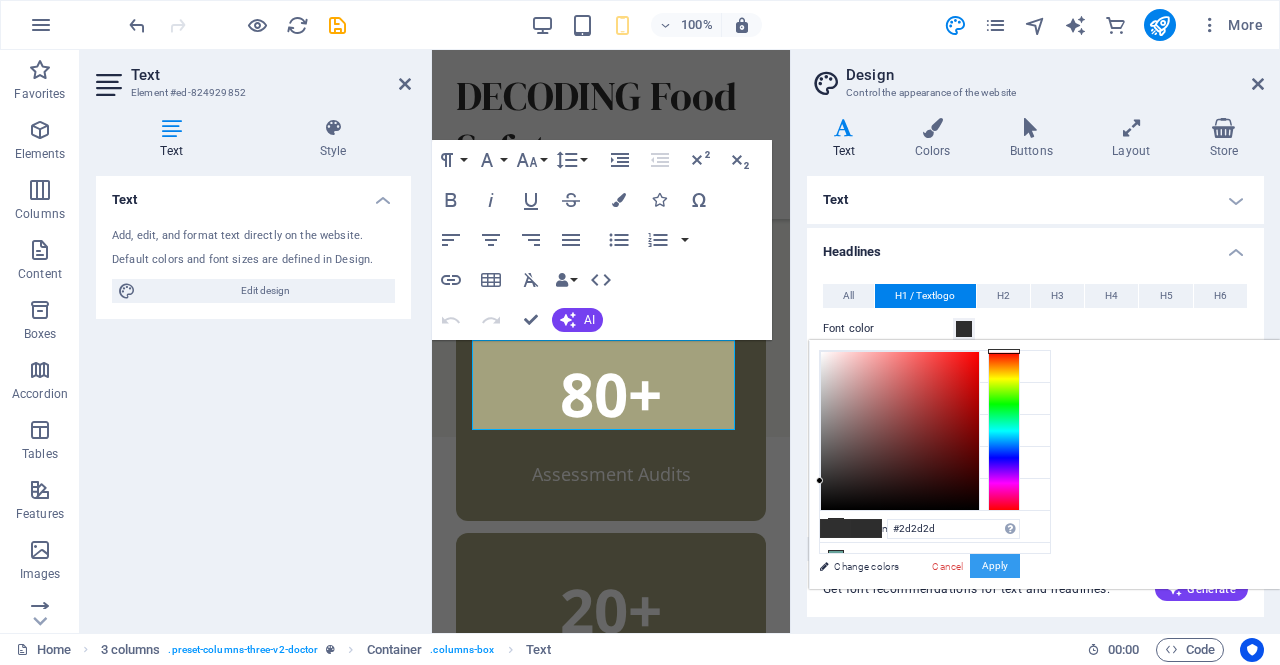 click on "Apply" at bounding box center (995, 566) 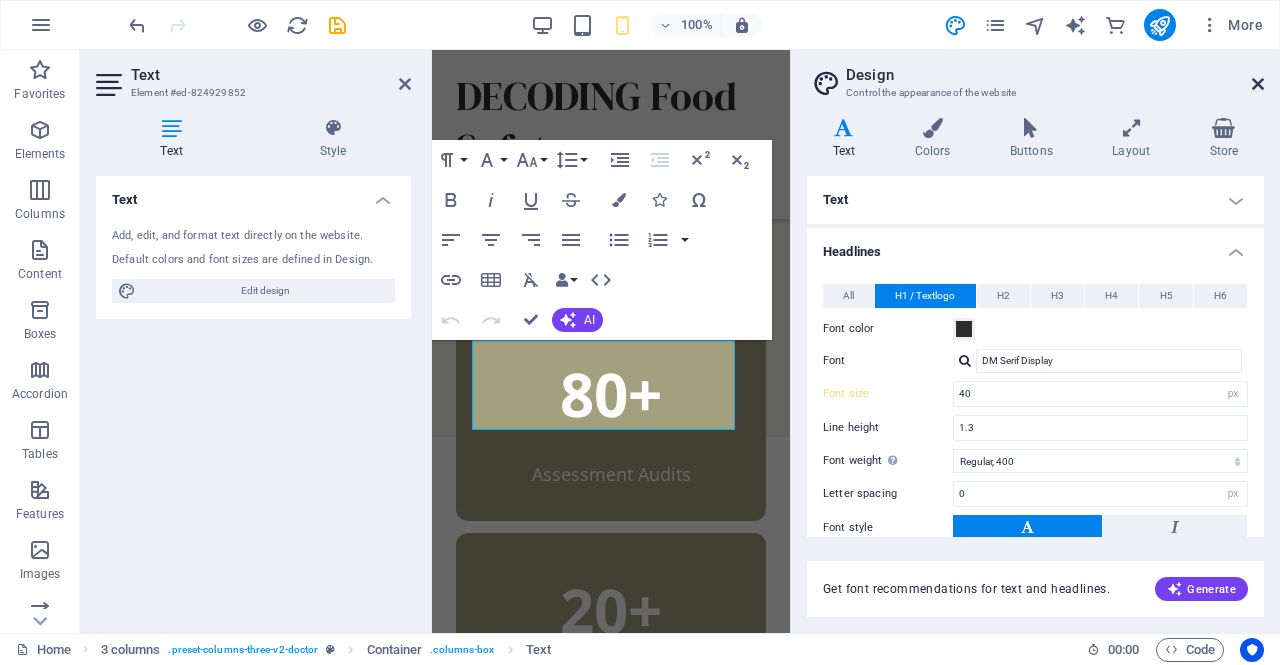 click at bounding box center [1258, 84] 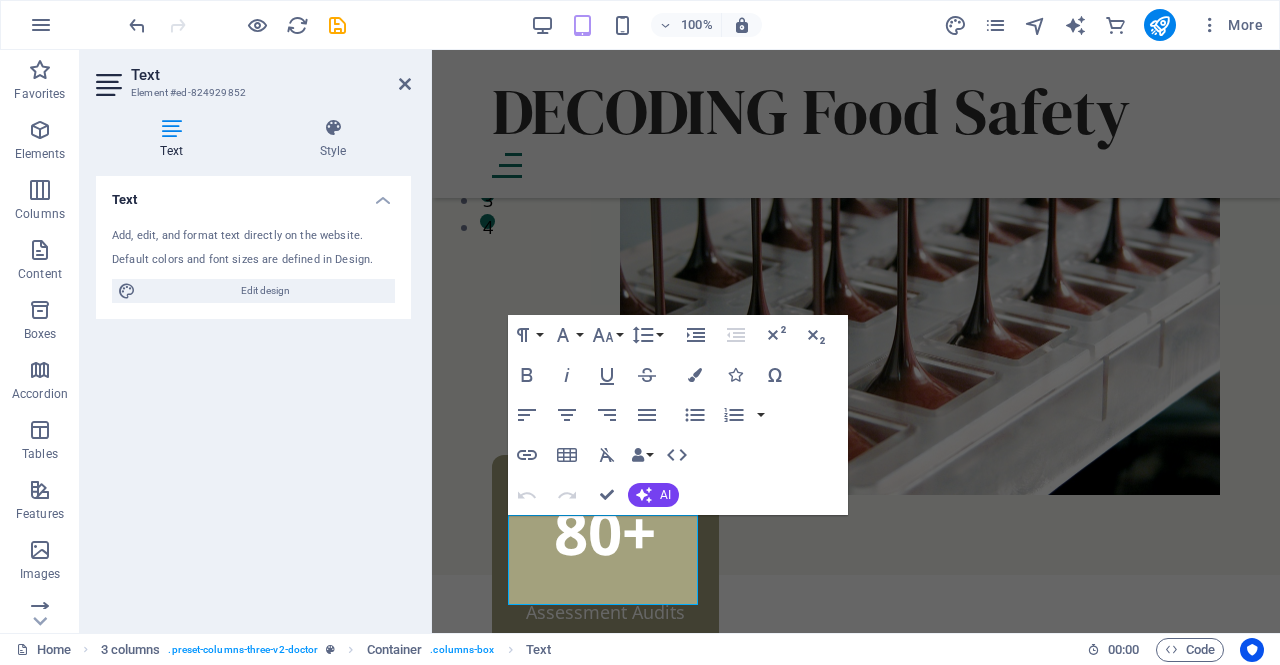 click on "Text Element #ed-824929852 Text Style Text Add, edit, and format text directly on the website. Default colors and font sizes are defined in Design. Edit design Alignment Left aligned Centered Right aligned 3 columns Element Layout How this element expands within the layout (Flexbox). Size Default auto px % 1/1 1/2 1/3 1/4 1/5 1/6 1/7 1/8 1/9 1/10 Grow Shrink Order Container layout Visible Visible Opacity 100 % Overflow Spacing Margin Default auto px % rem vw vh Custom Custom auto px % rem vw vh auto px % rem vw vh auto px % rem vw vh auto px % rem vw vh Padding Default px rem % vh vw Custom Custom px rem % vh vw px rem % vh vw px rem % vh vw px rem % vh vw Border Style              - Width 1 auto px rem % vh vw Custom Custom 1 auto px rem % vh vw 1 auto px rem % vh vw 1 auto px rem % vh vw 1 auto px rem % vh vw  - Color Round corners Default px rem % vh vw Custom Custom px rem % vh vw px rem % vh vw px rem % vh vw px rem % vh vw Shadow Default None Outside Inside Color X offset 0 px rem vh vw 0 px 0" at bounding box center (256, 341) 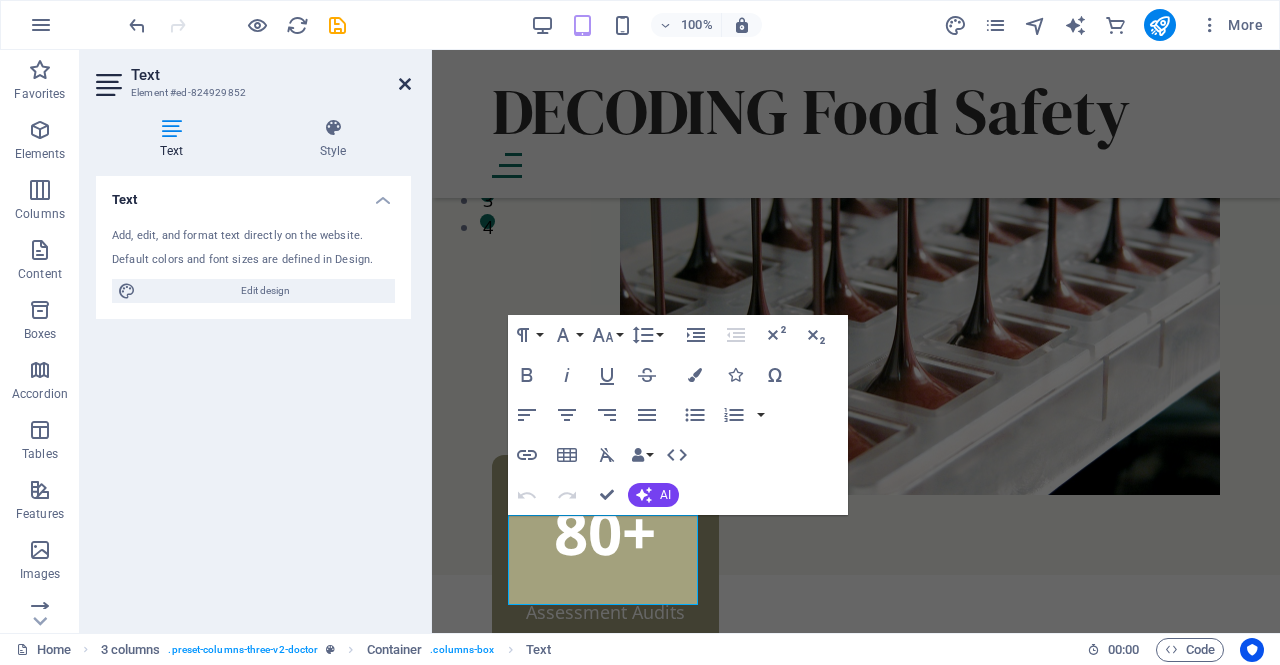click at bounding box center [405, 84] 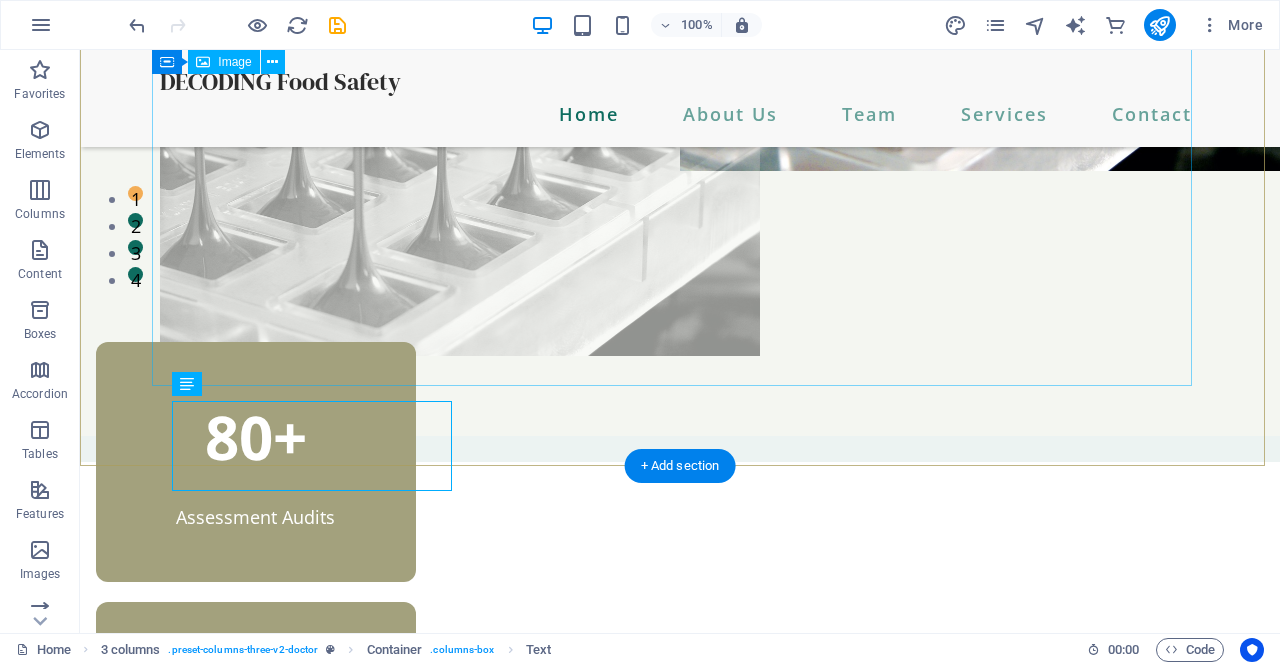 scroll, scrollTop: 398, scrollLeft: 0, axis: vertical 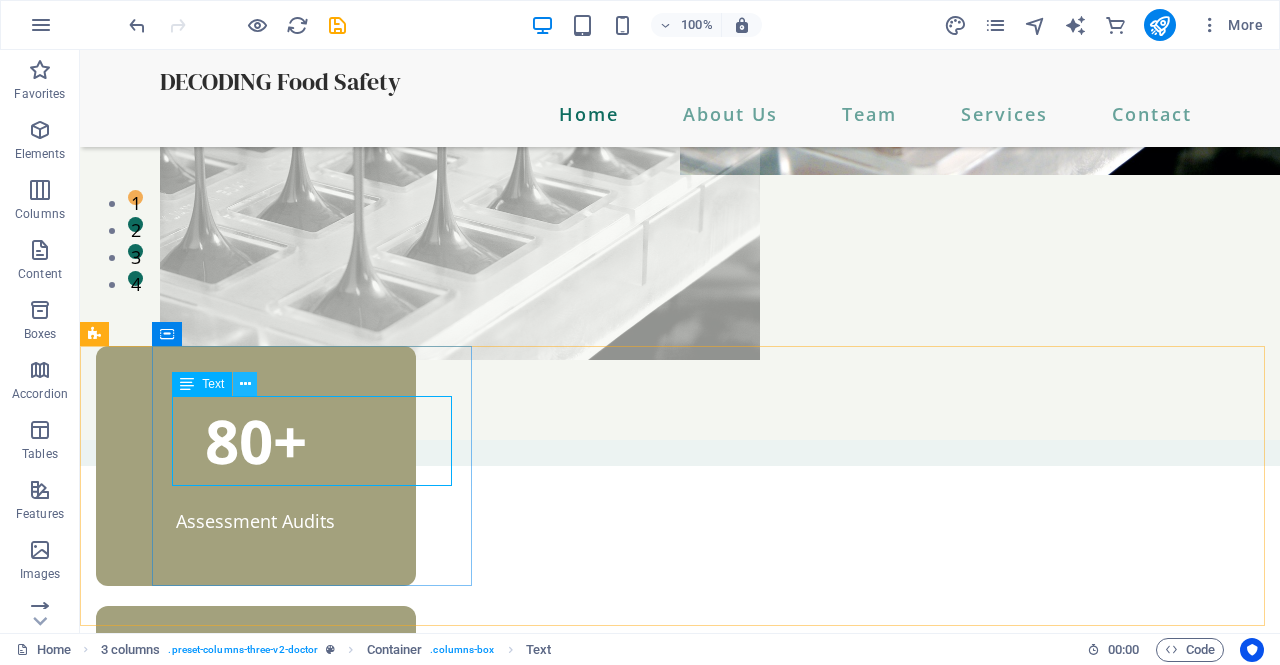 click at bounding box center [245, 384] 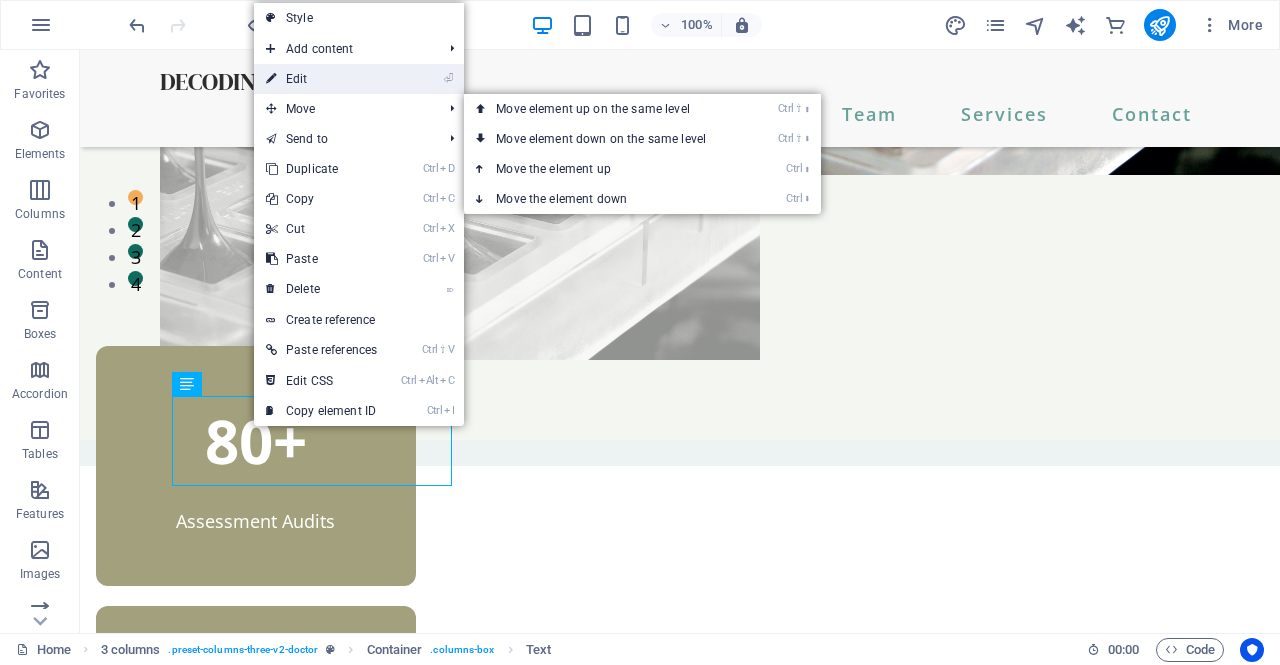 click on "⏎  Edit" at bounding box center [321, 79] 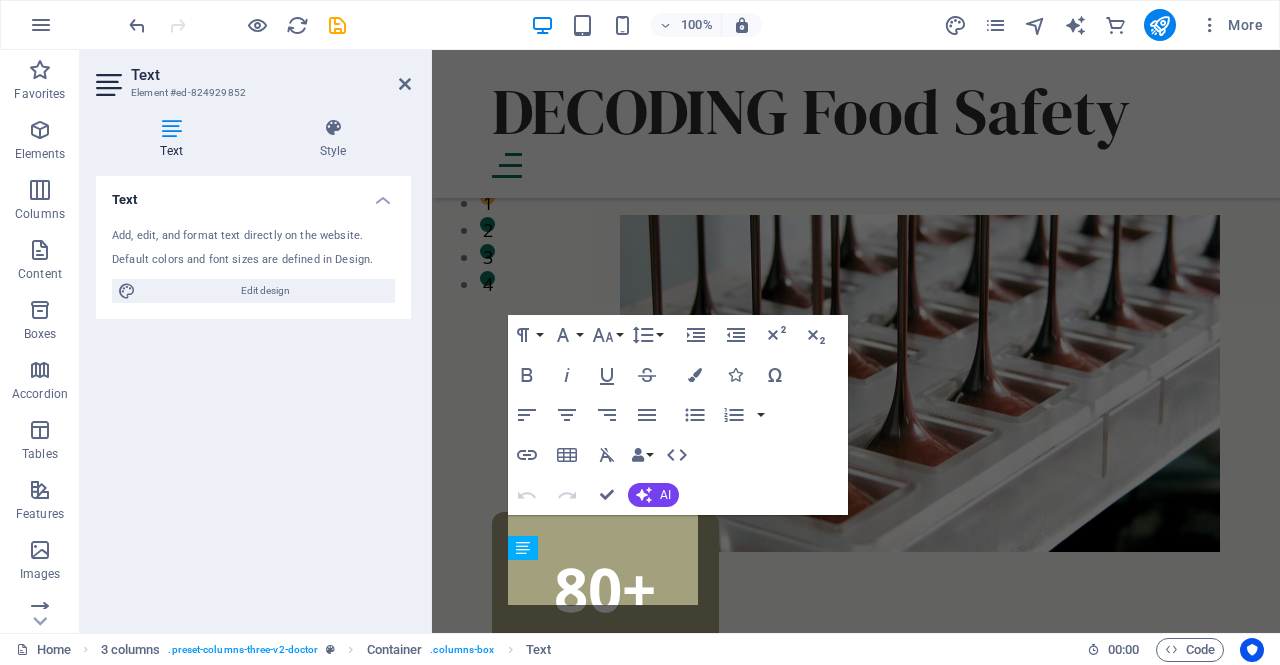 scroll, scrollTop: 454, scrollLeft: 0, axis: vertical 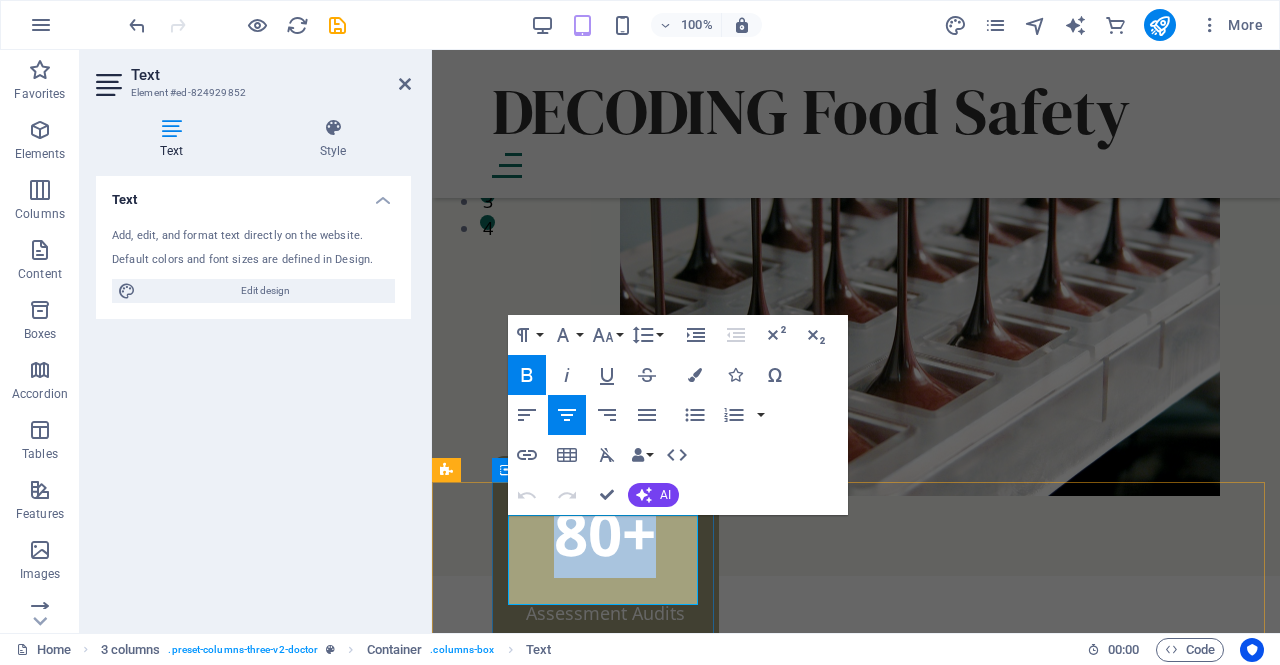 drag, startPoint x: 548, startPoint y: 545, endPoint x: 652, endPoint y: 544, distance: 104.00481 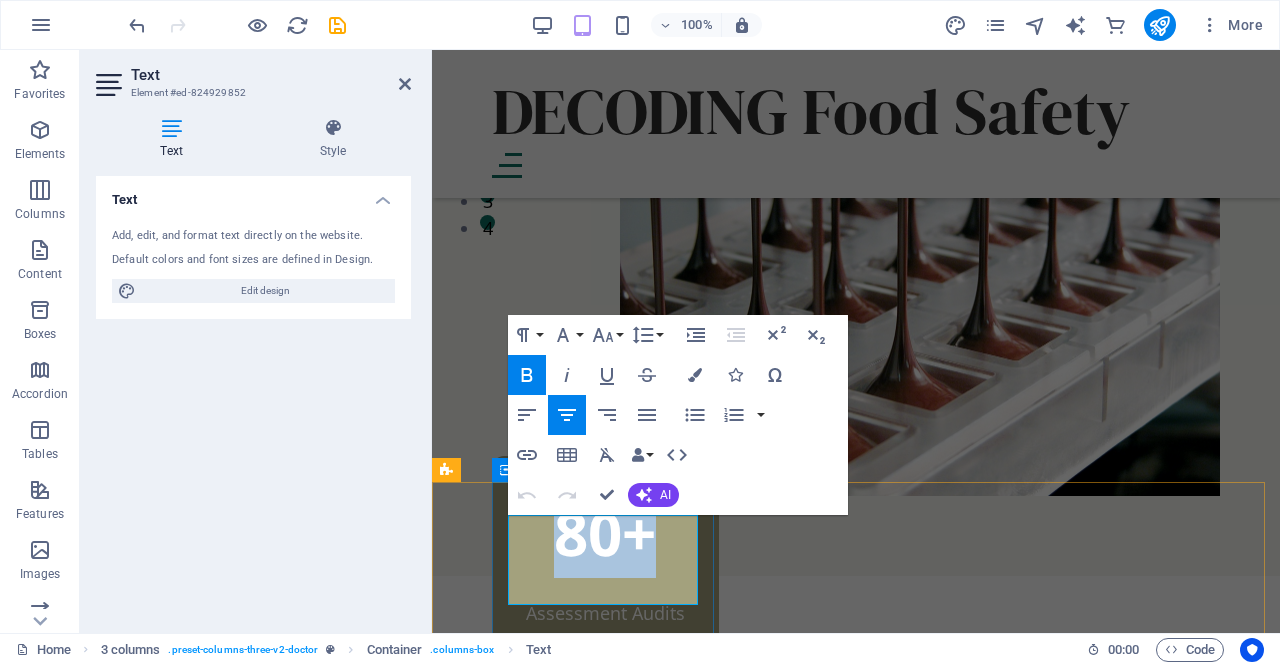 click on "80+" at bounding box center (605, 533) 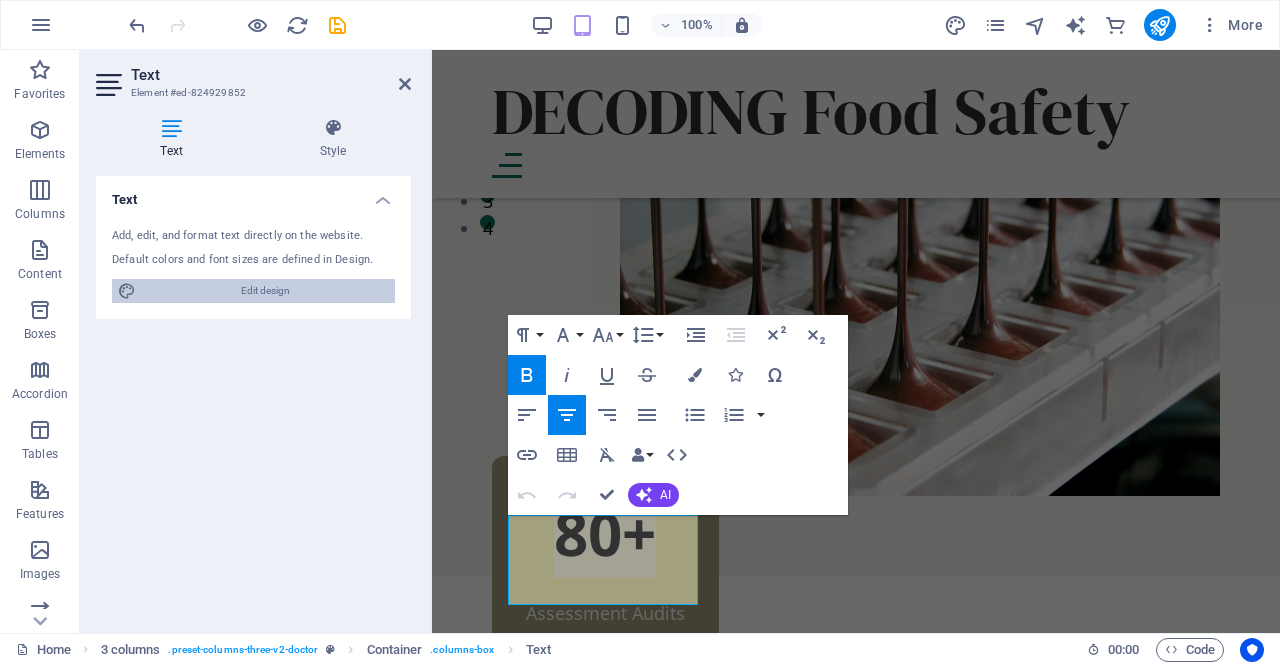 click on "Edit design" at bounding box center (265, 291) 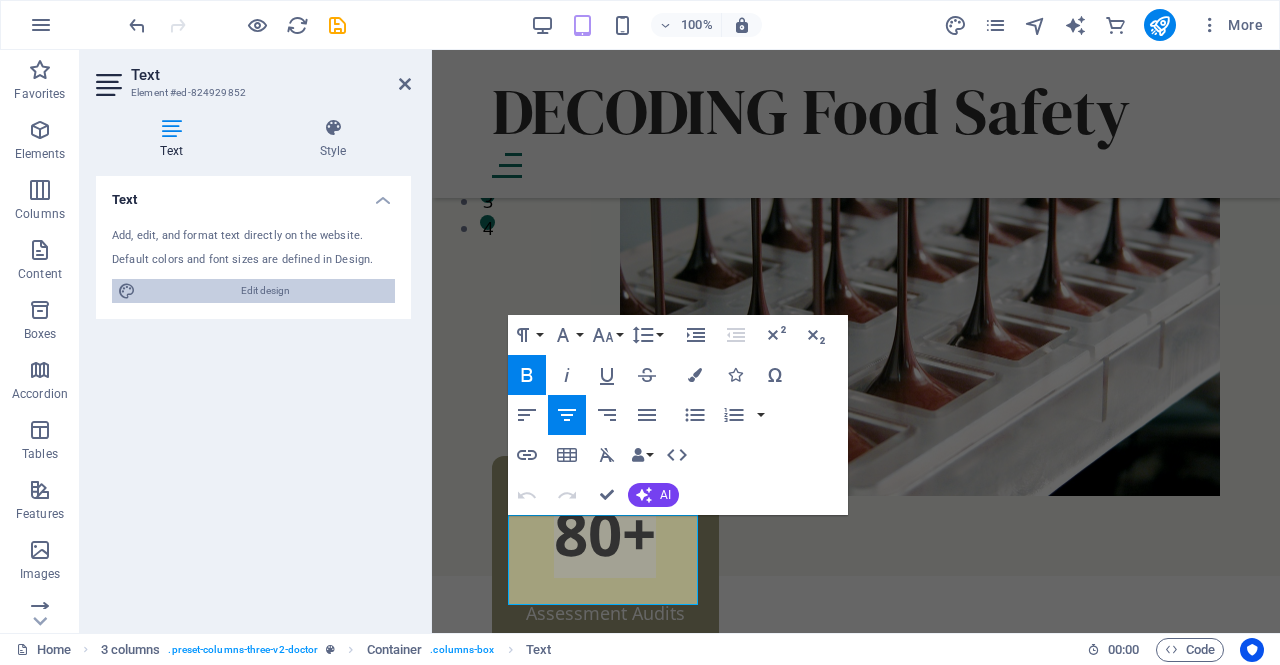 scroll, scrollTop: 448, scrollLeft: 0, axis: vertical 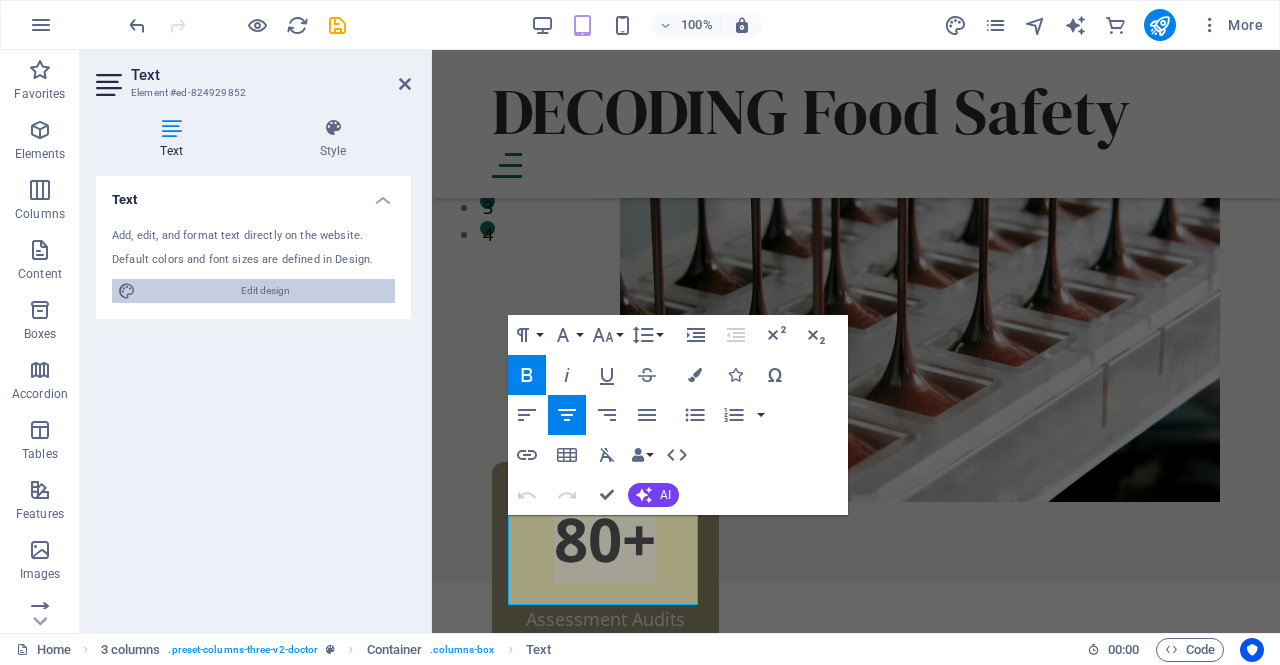 select on "px" 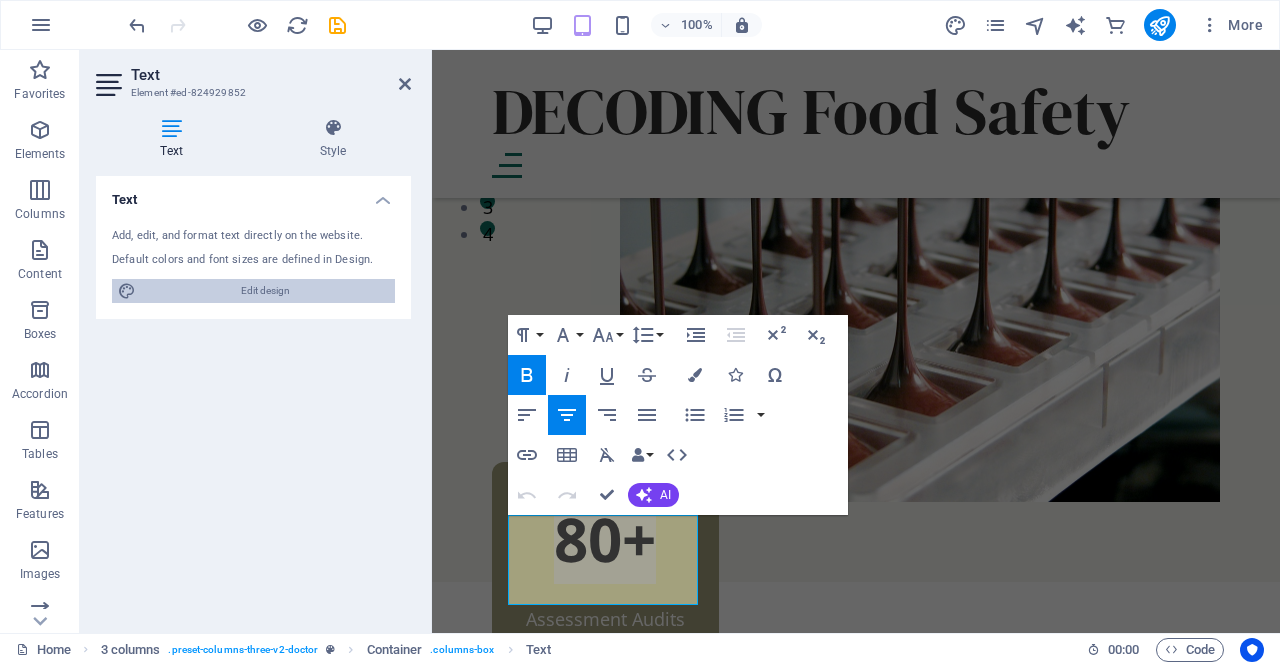 select on "px" 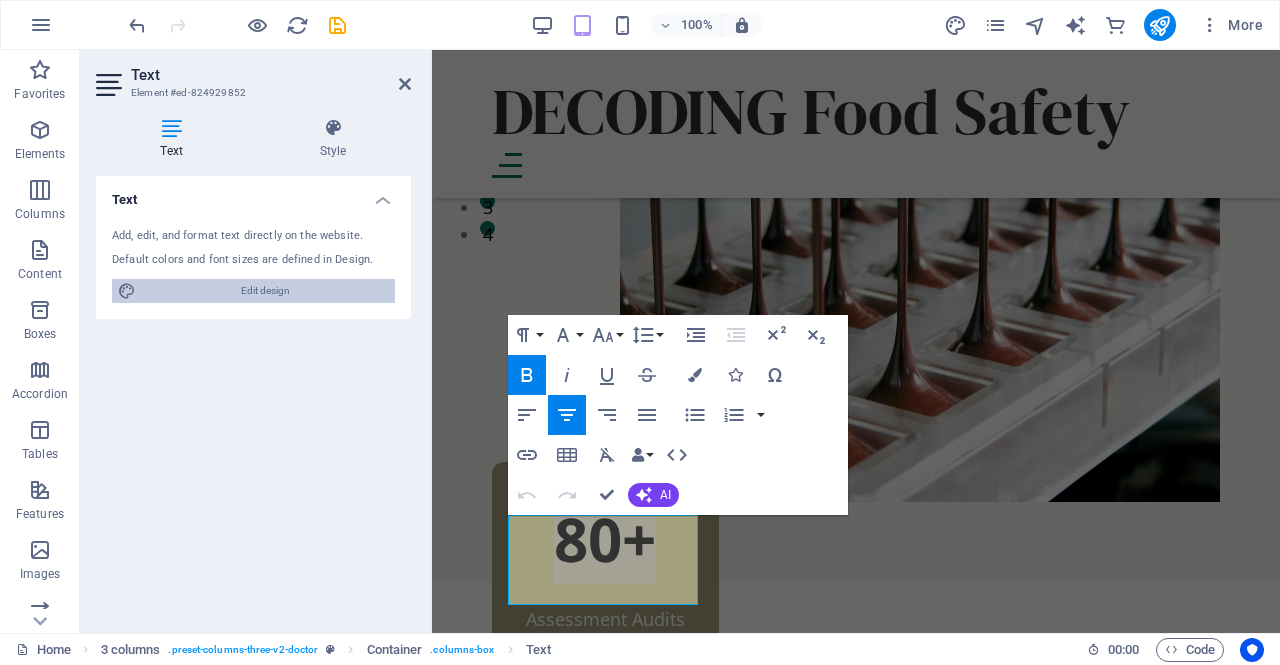 select on "rem" 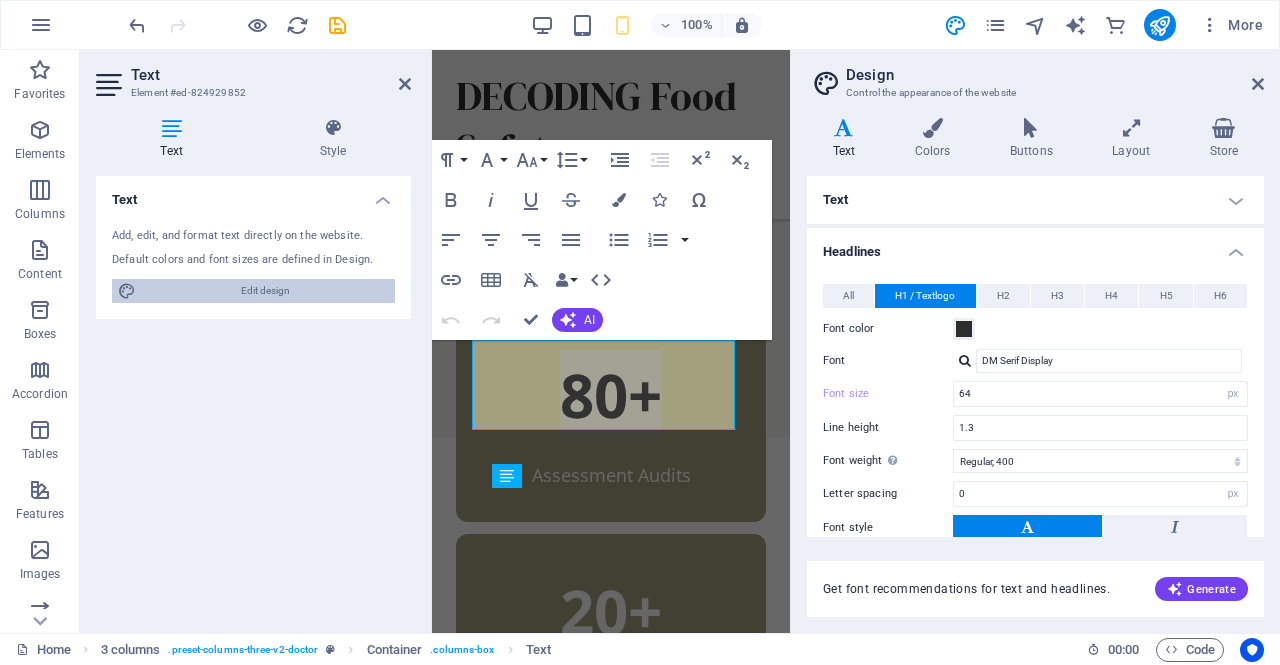 type on "40" 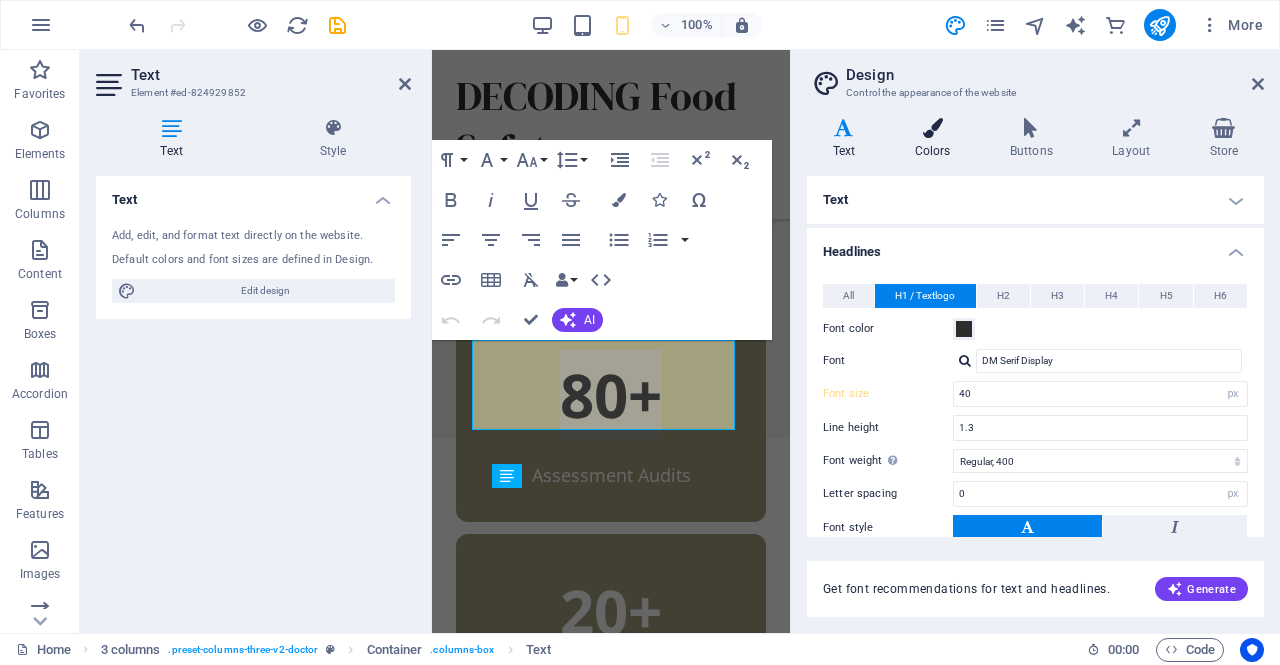 click at bounding box center (932, 128) 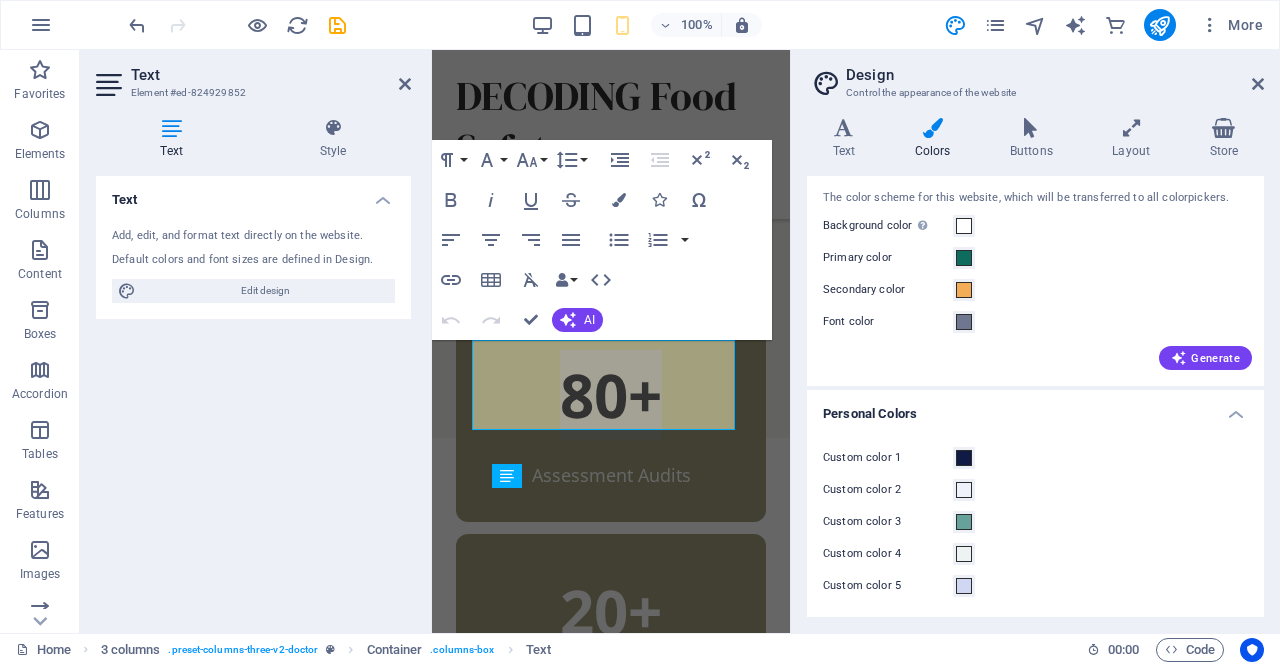 scroll, scrollTop: 0, scrollLeft: 0, axis: both 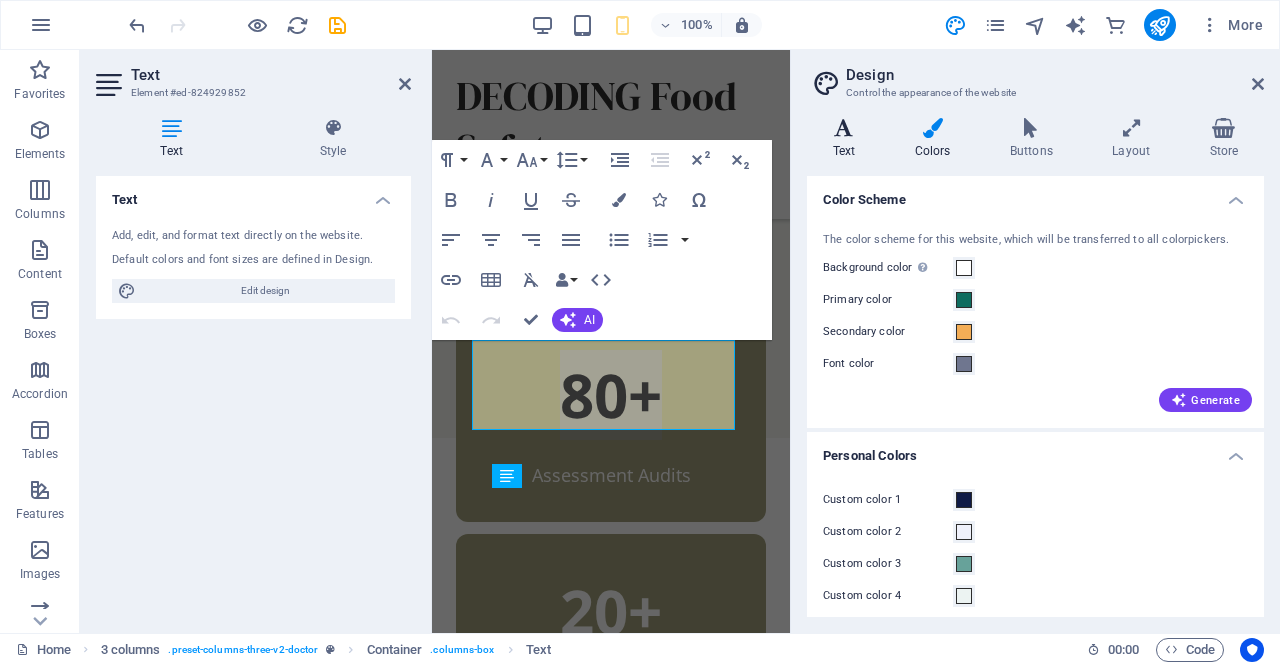 click at bounding box center (844, 128) 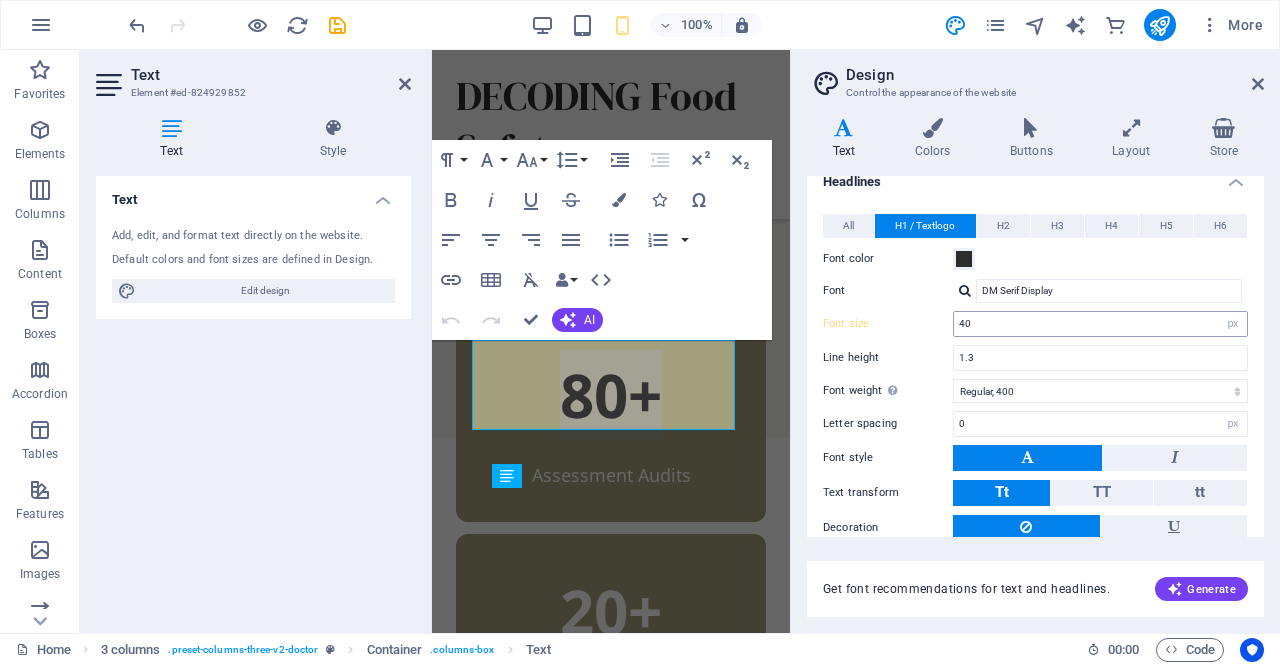 scroll, scrollTop: 100, scrollLeft: 0, axis: vertical 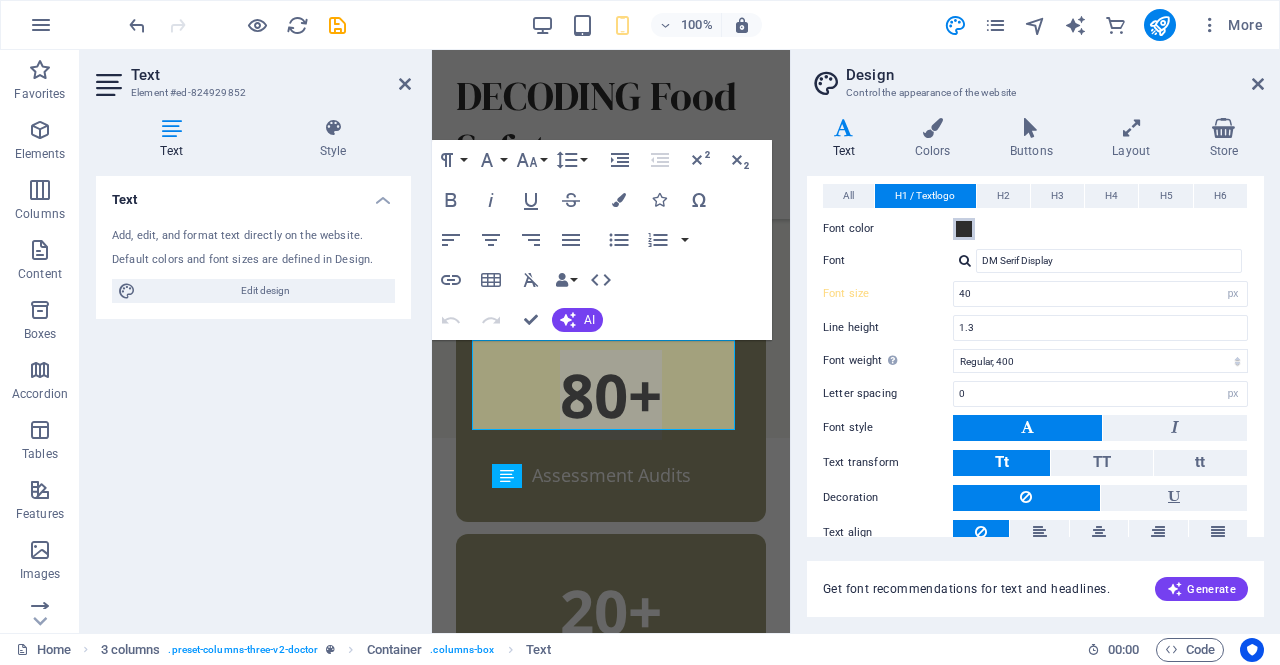 click at bounding box center [964, 229] 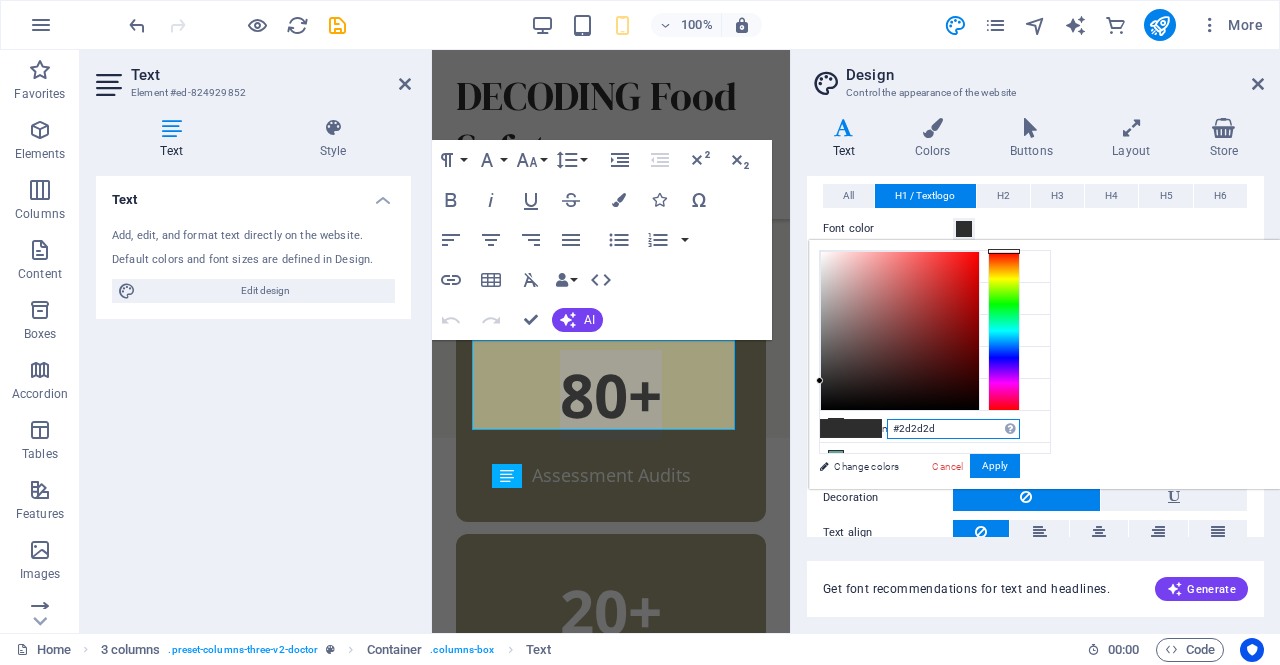 drag, startPoint x: 1198, startPoint y: 423, endPoint x: 1086, endPoint y: 427, distance: 112.0714 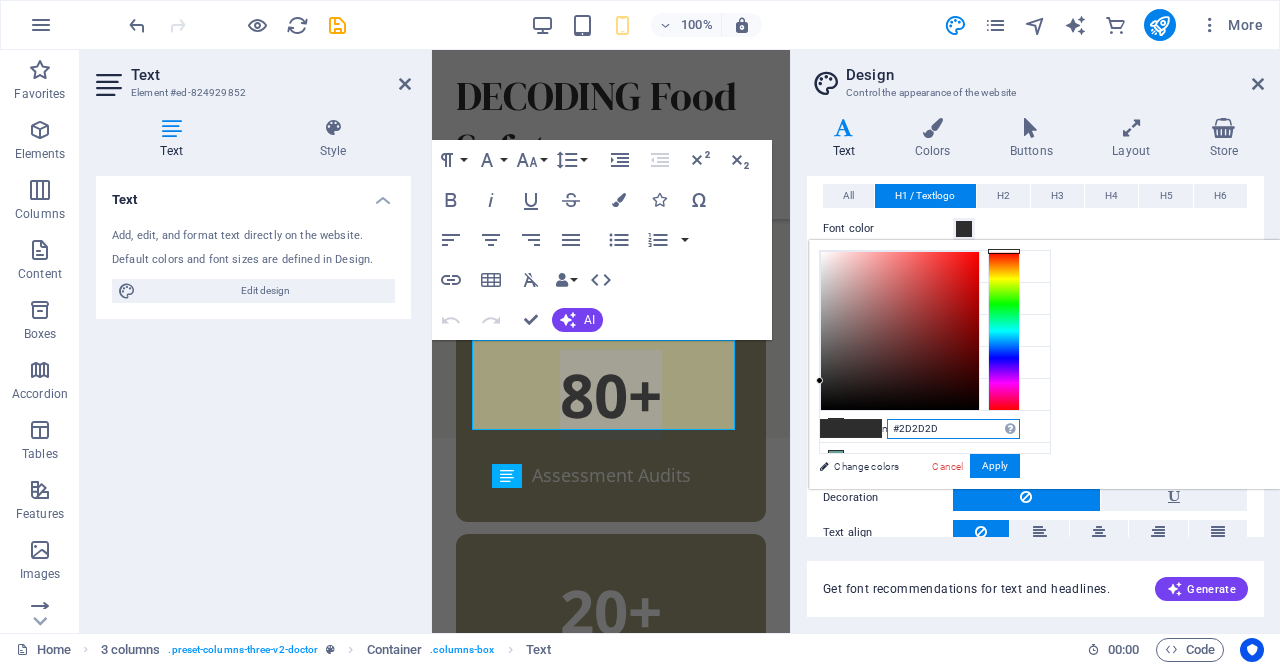 type on "#2d2d2d" 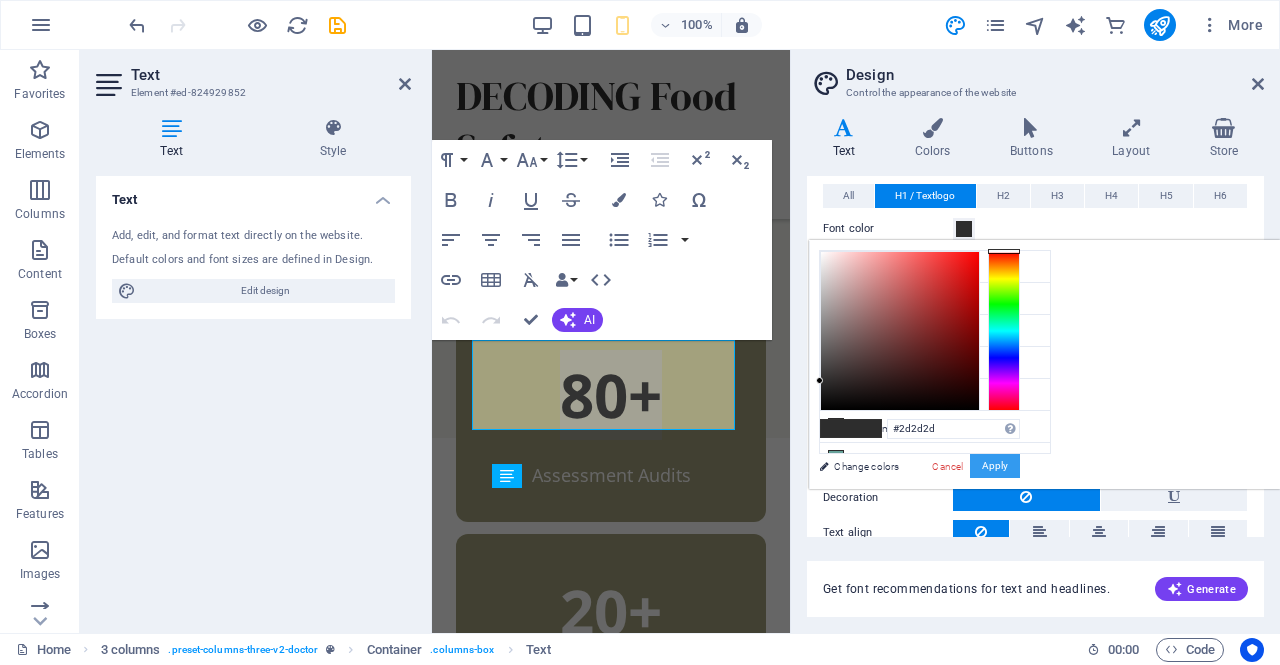 click on "Apply" at bounding box center (995, 466) 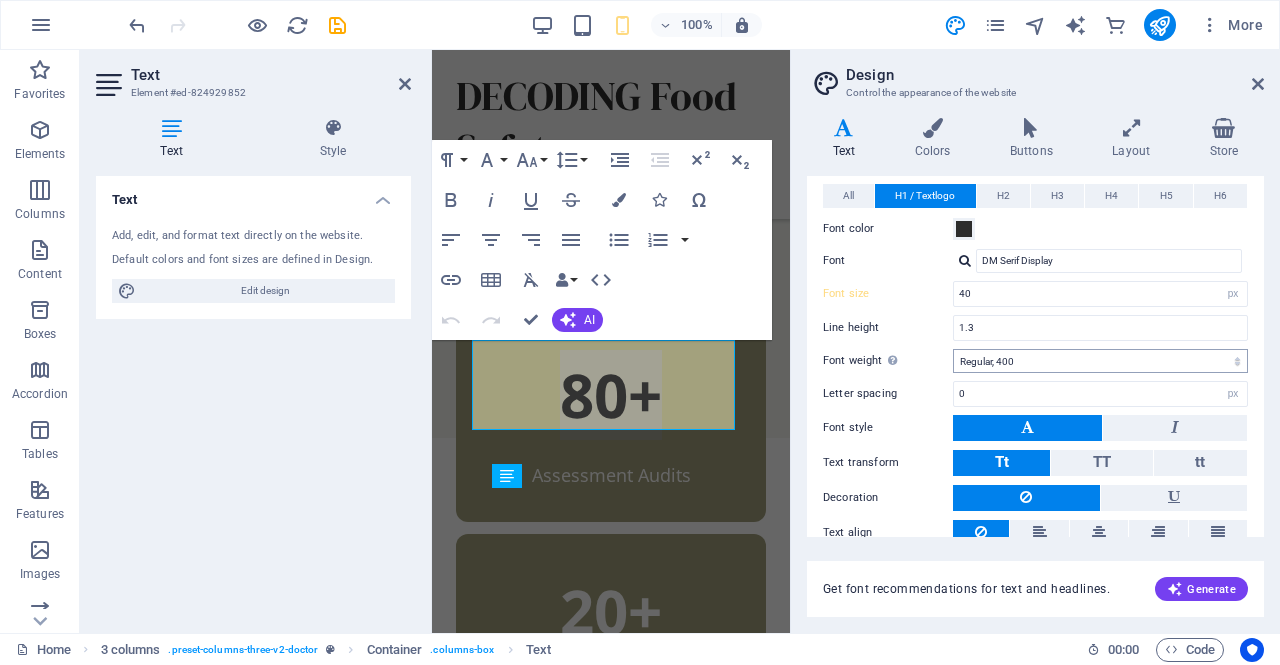 scroll, scrollTop: 158, scrollLeft: 0, axis: vertical 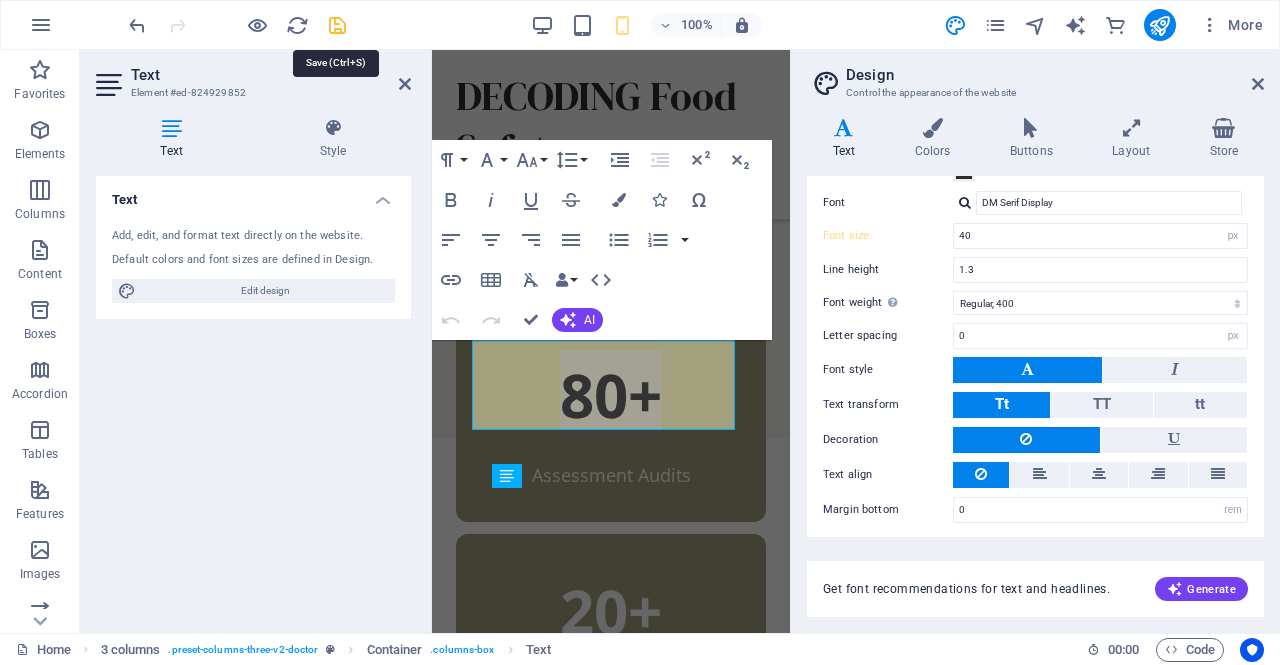 click at bounding box center [337, 25] 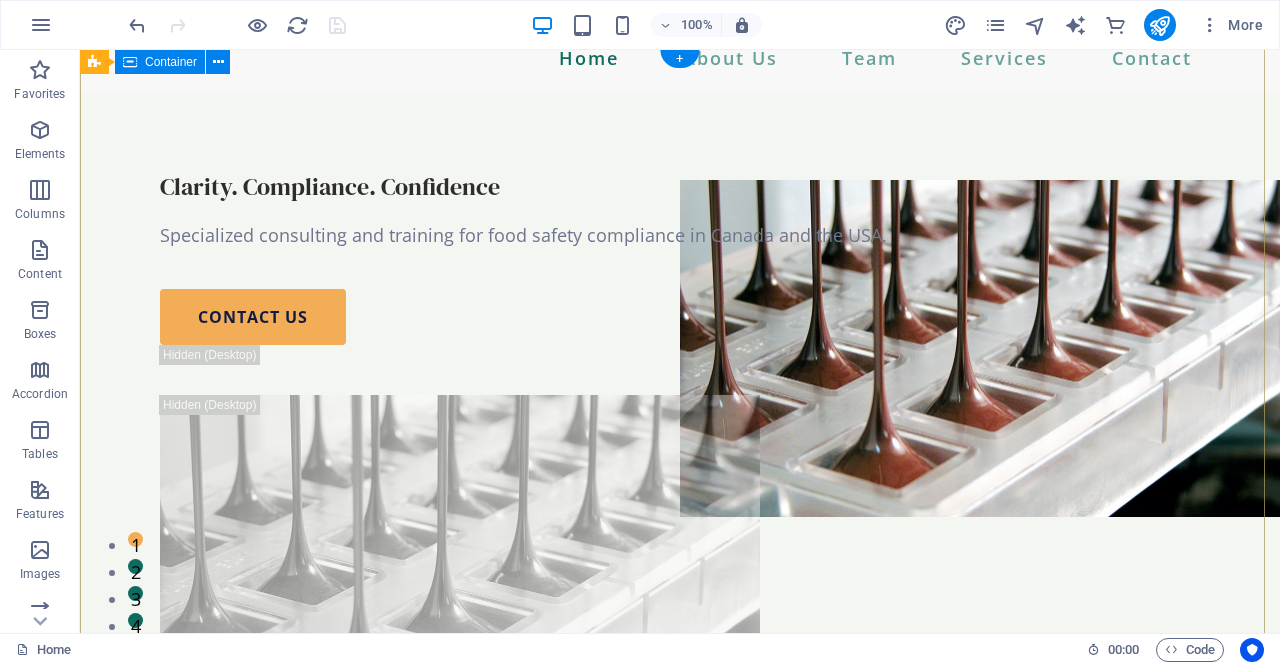 scroll, scrollTop: 0, scrollLeft: 0, axis: both 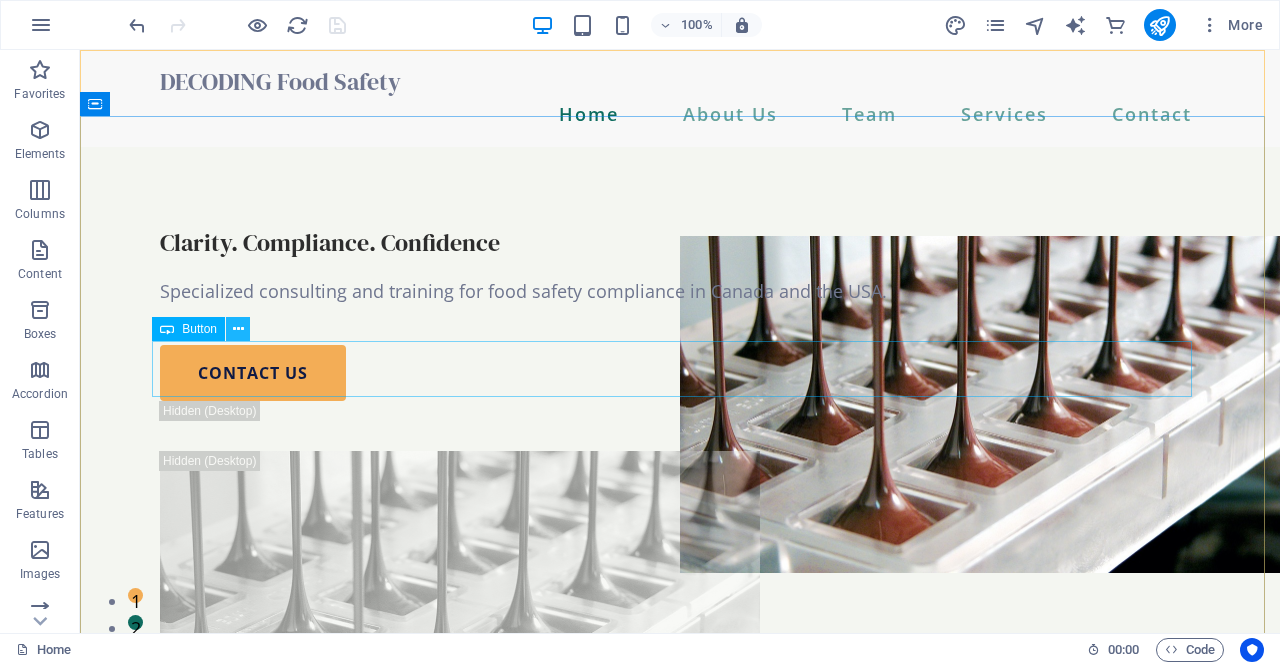 click at bounding box center (238, 329) 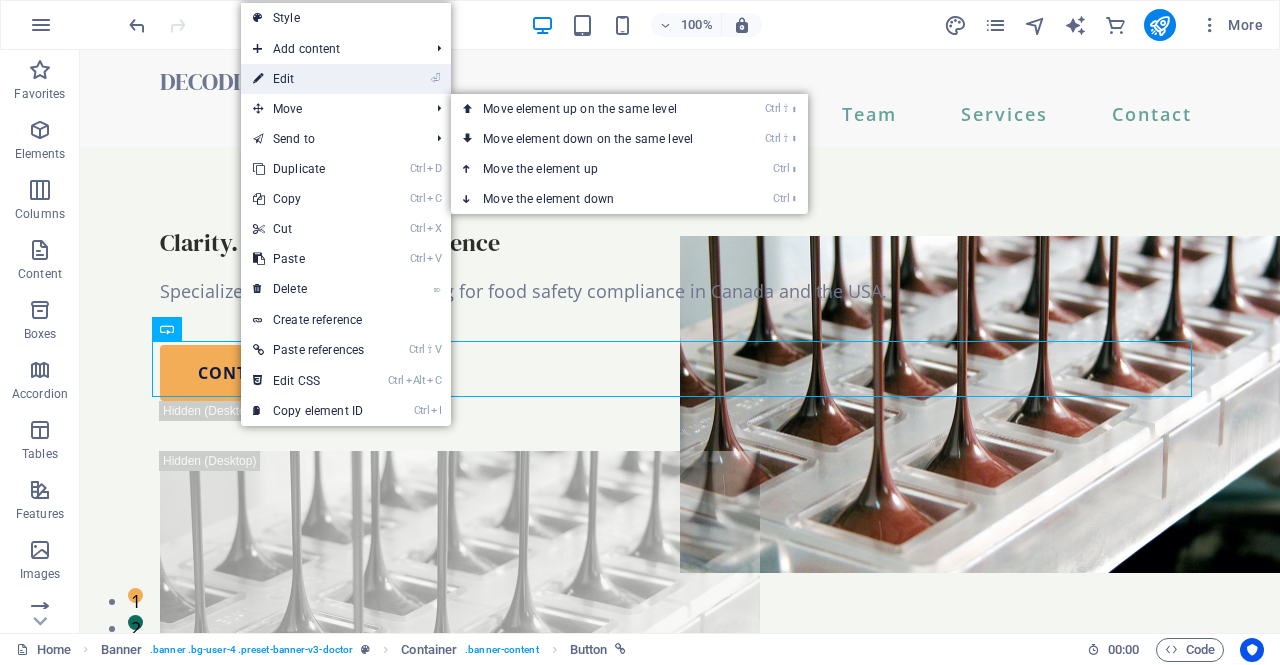 click on "⏎  Edit" at bounding box center [308, 79] 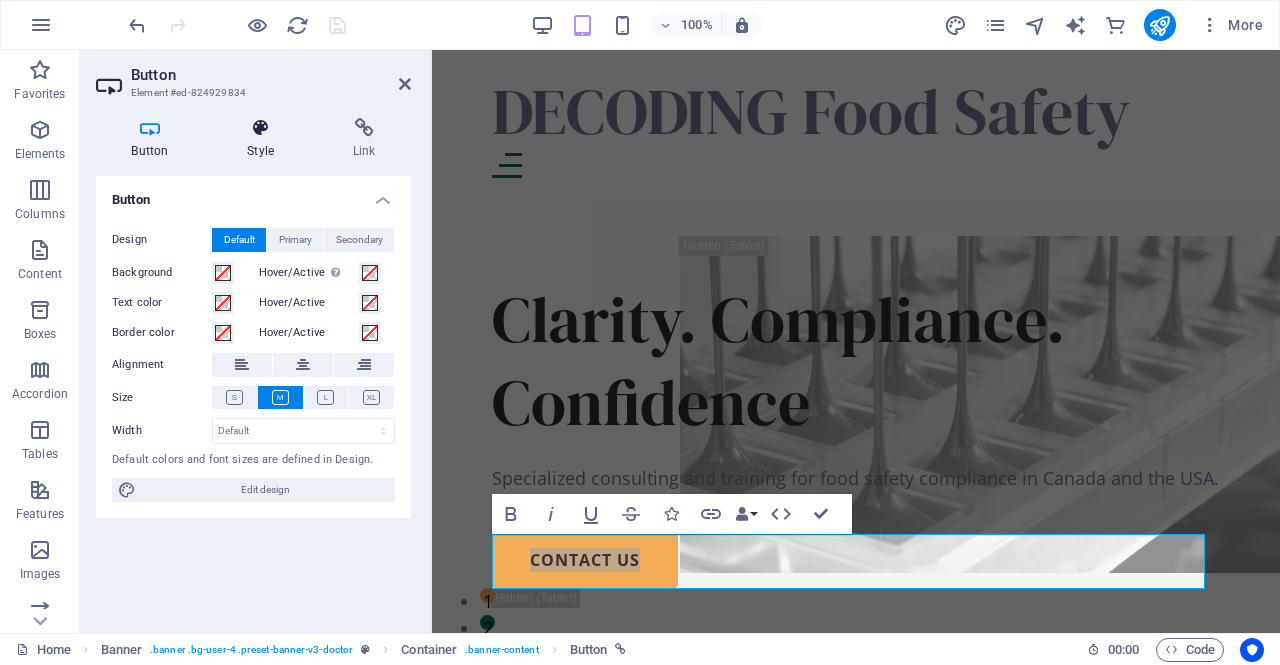 click on "Style" at bounding box center (265, 139) 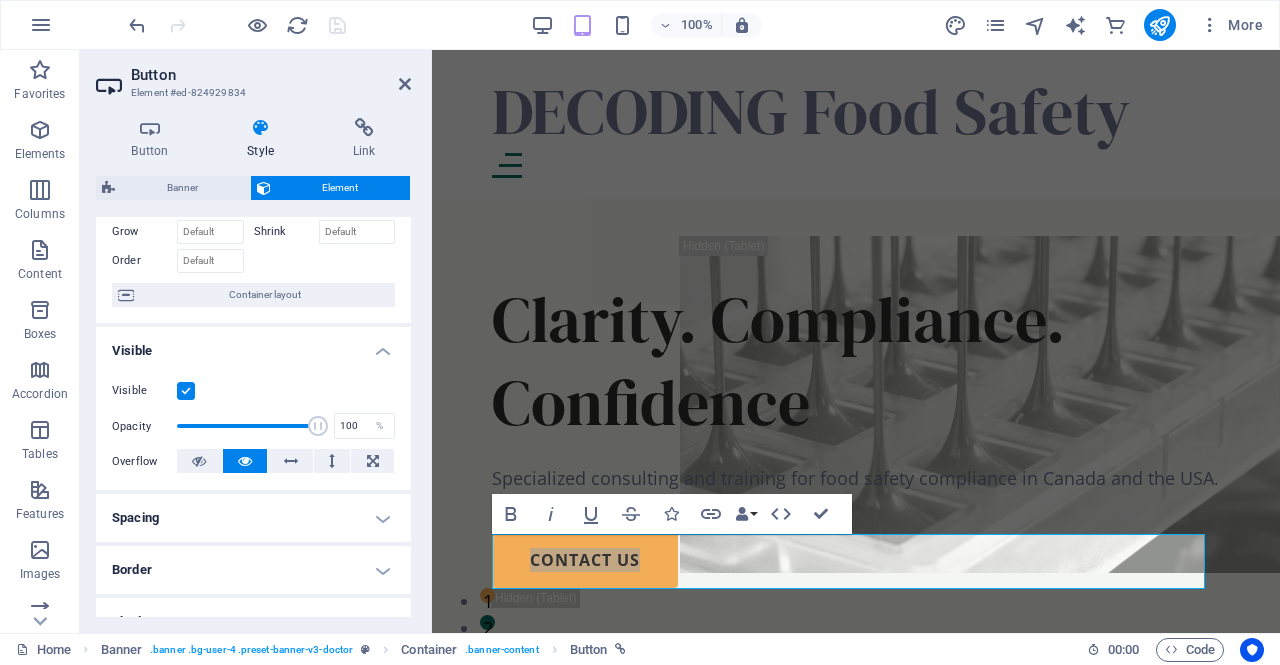 scroll, scrollTop: 0, scrollLeft: 0, axis: both 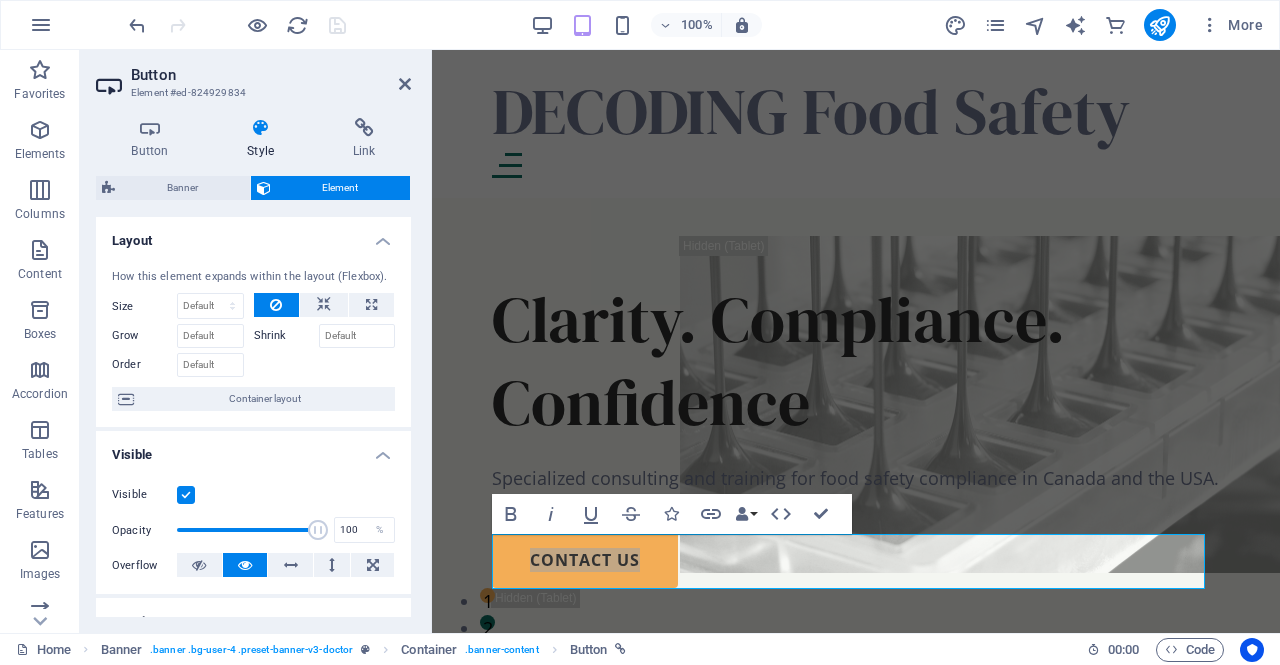click on "Element" at bounding box center (341, 188) 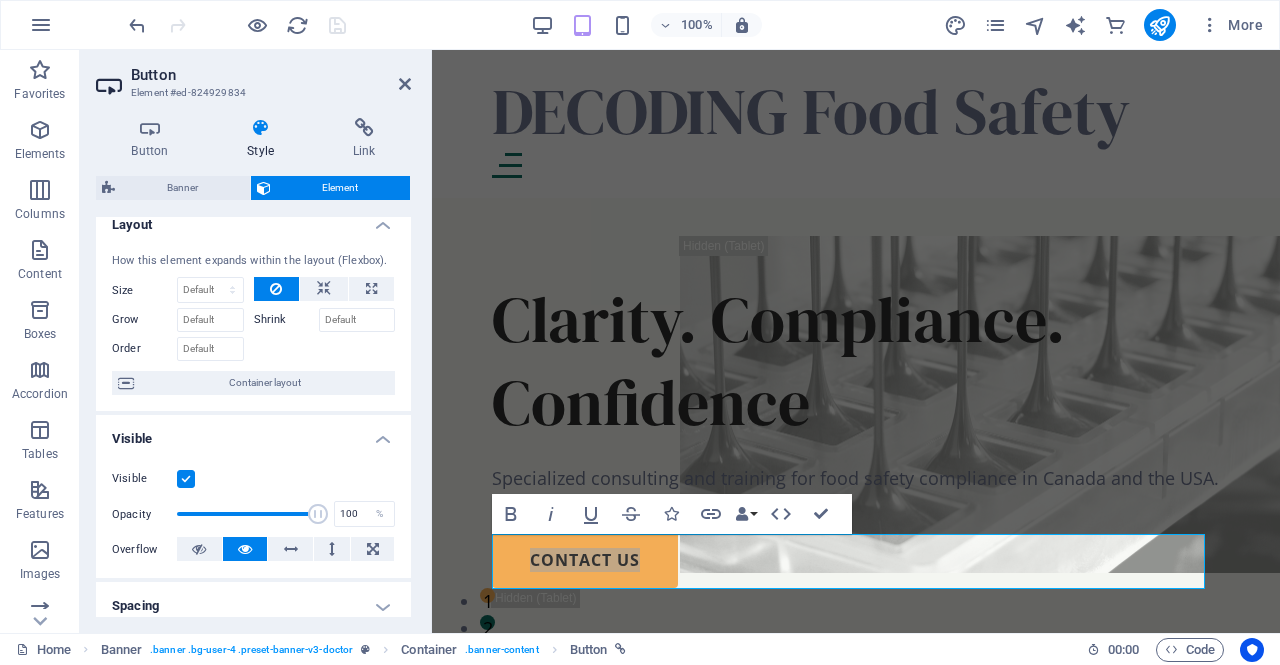 scroll, scrollTop: 0, scrollLeft: 0, axis: both 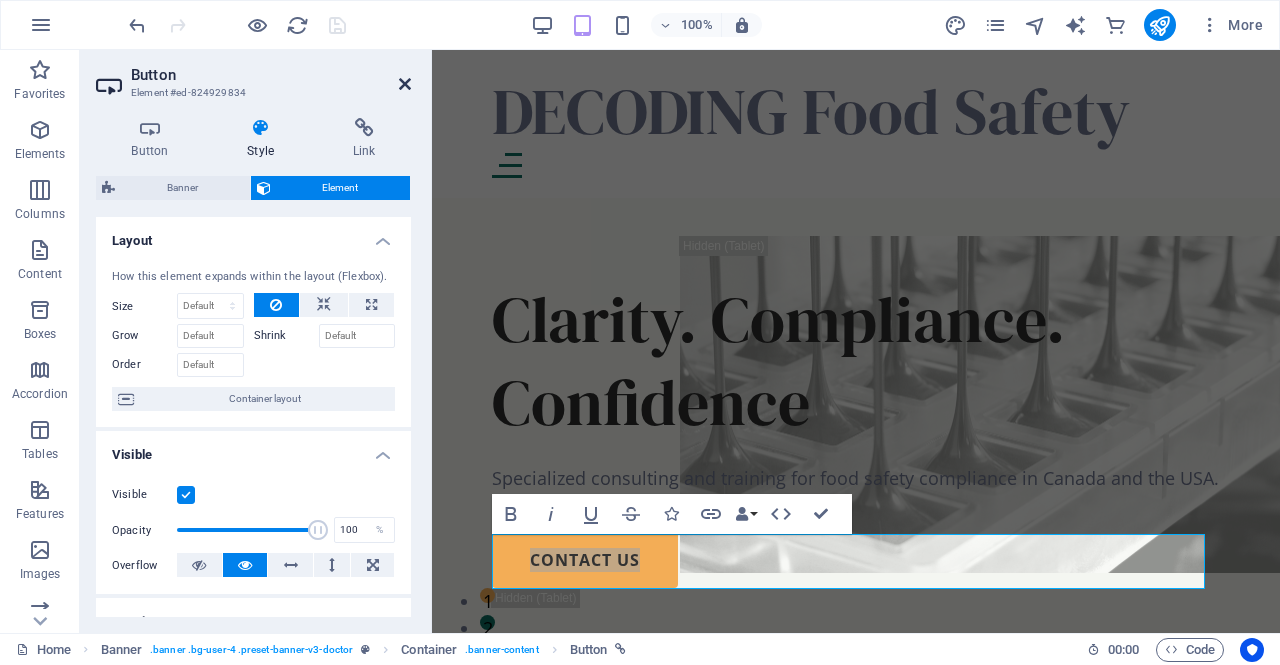 click on "Button Element #ed-824929834" at bounding box center [253, 76] 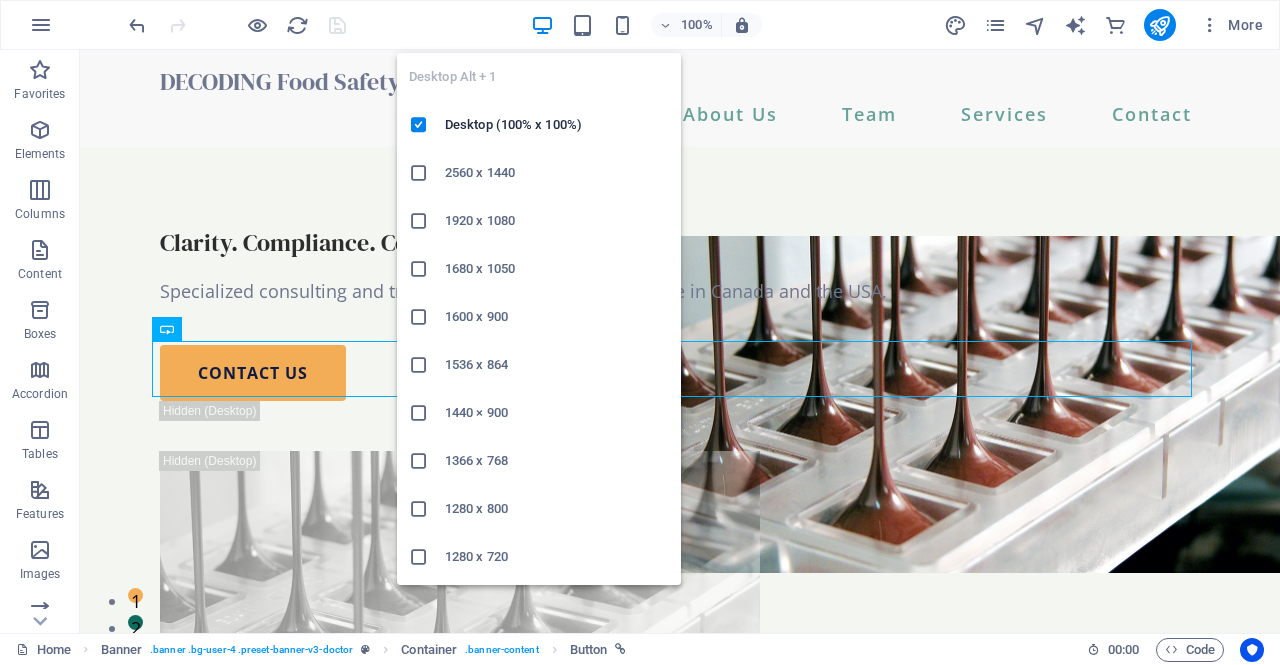 click at bounding box center (542, 25) 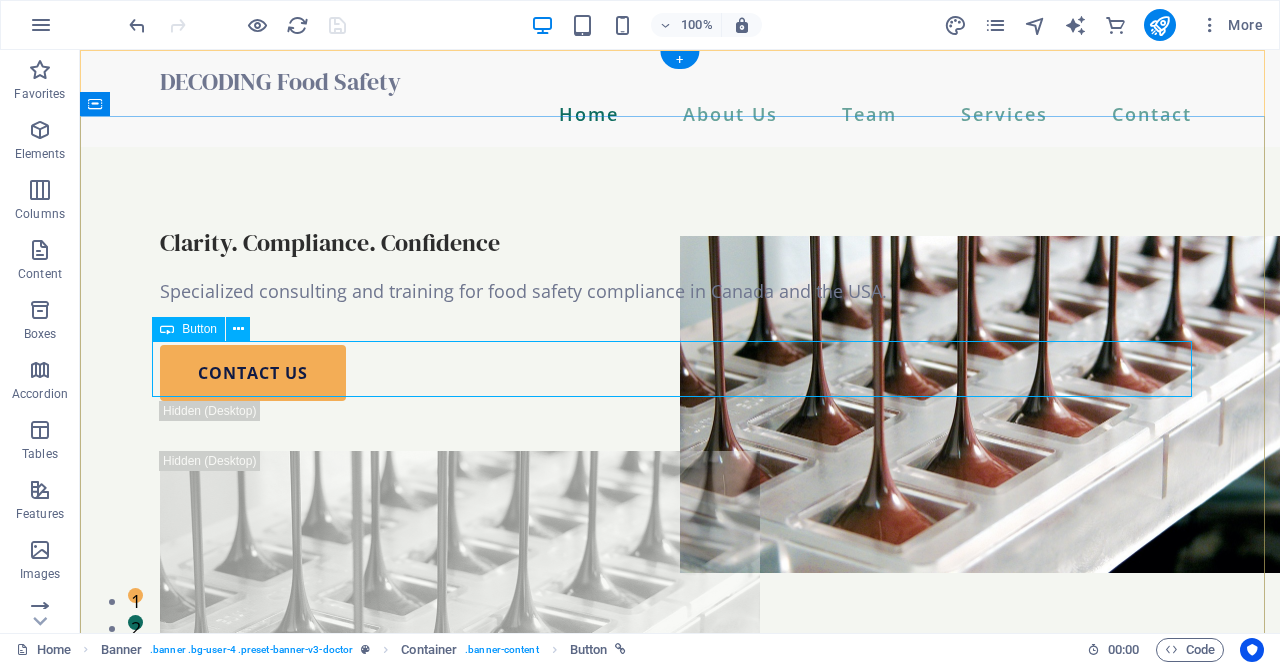 click on "contact us" at bounding box center [680, 373] 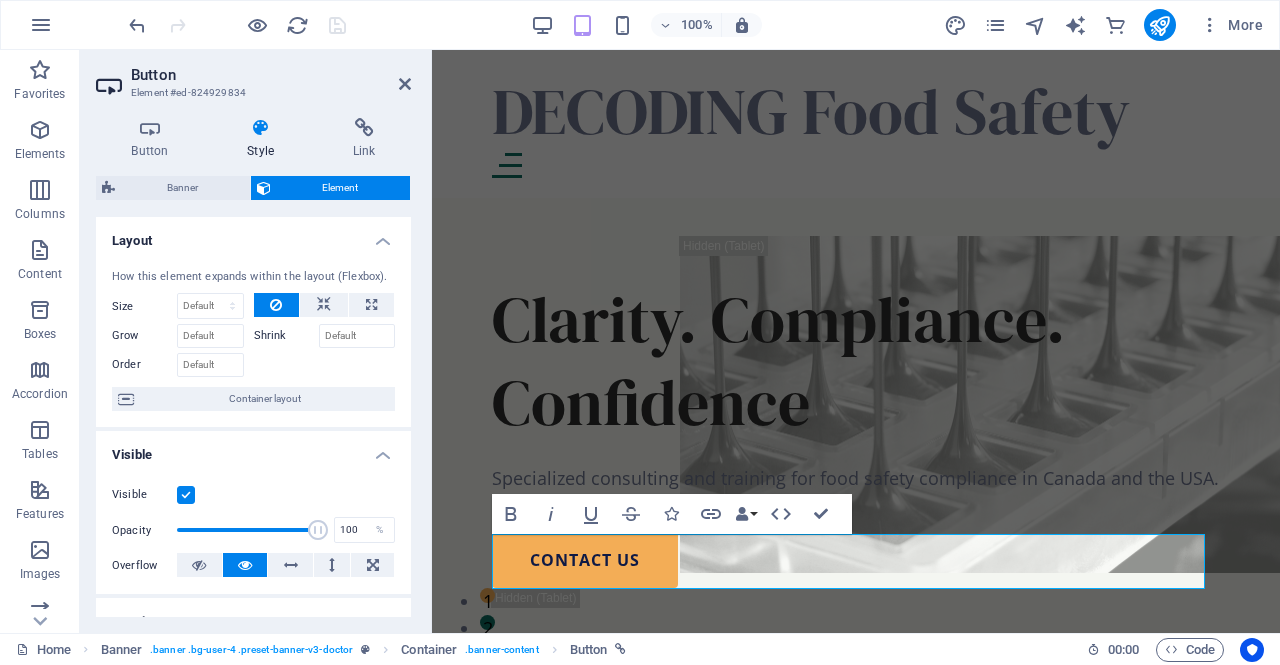 click at bounding box center (261, 128) 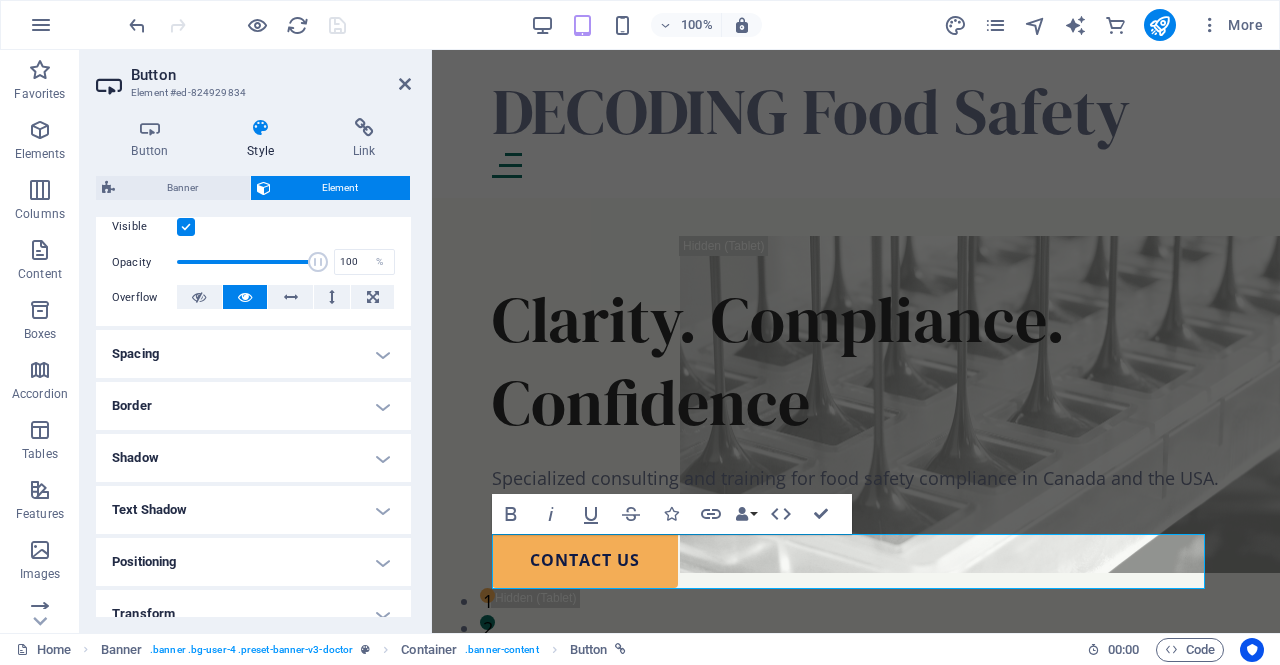 scroll, scrollTop: 300, scrollLeft: 0, axis: vertical 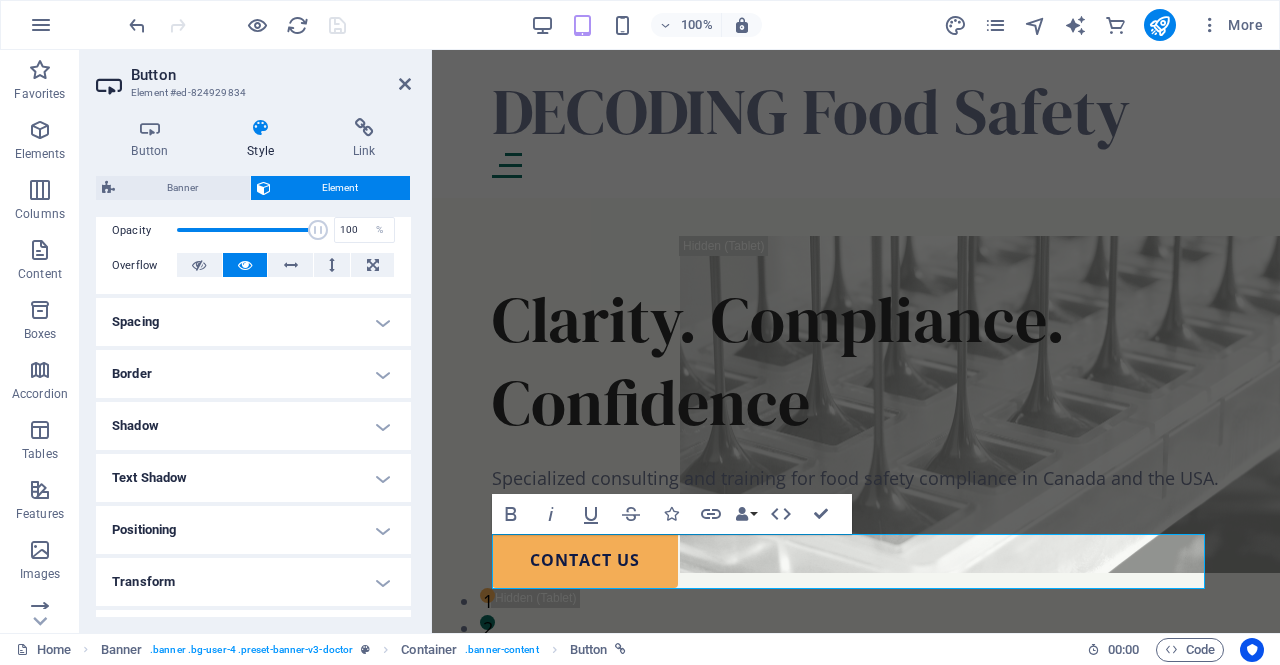 click on "Border" at bounding box center [253, 374] 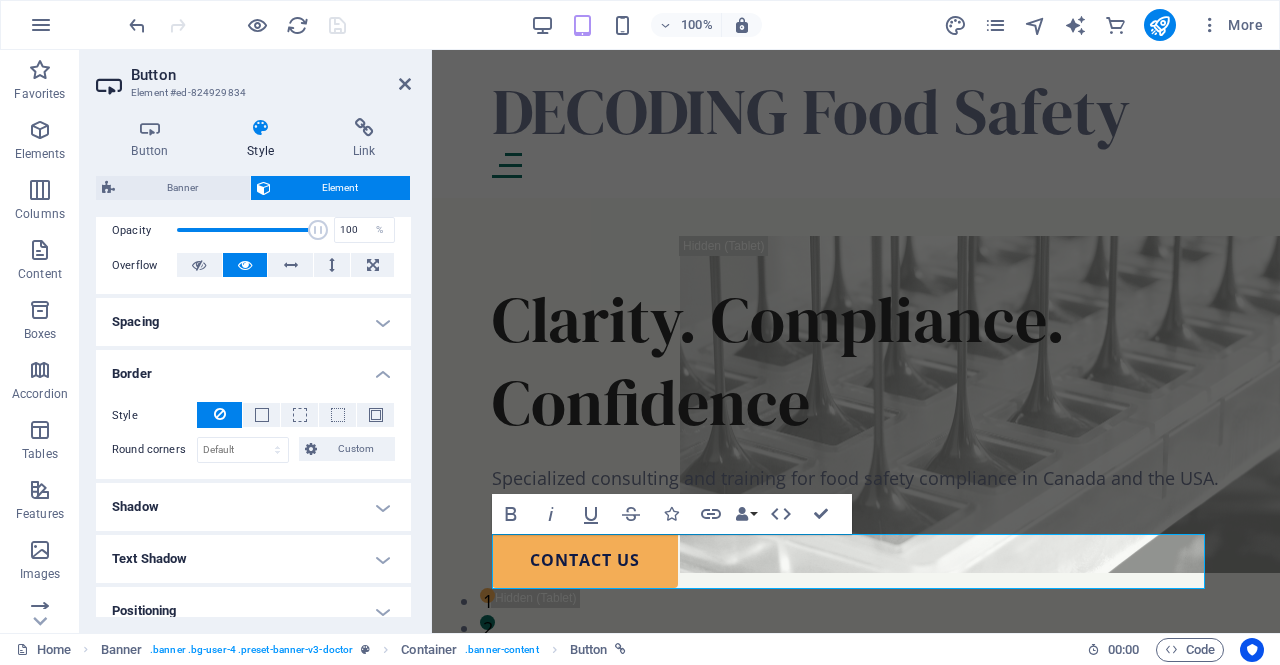 click on "Border" at bounding box center (253, 368) 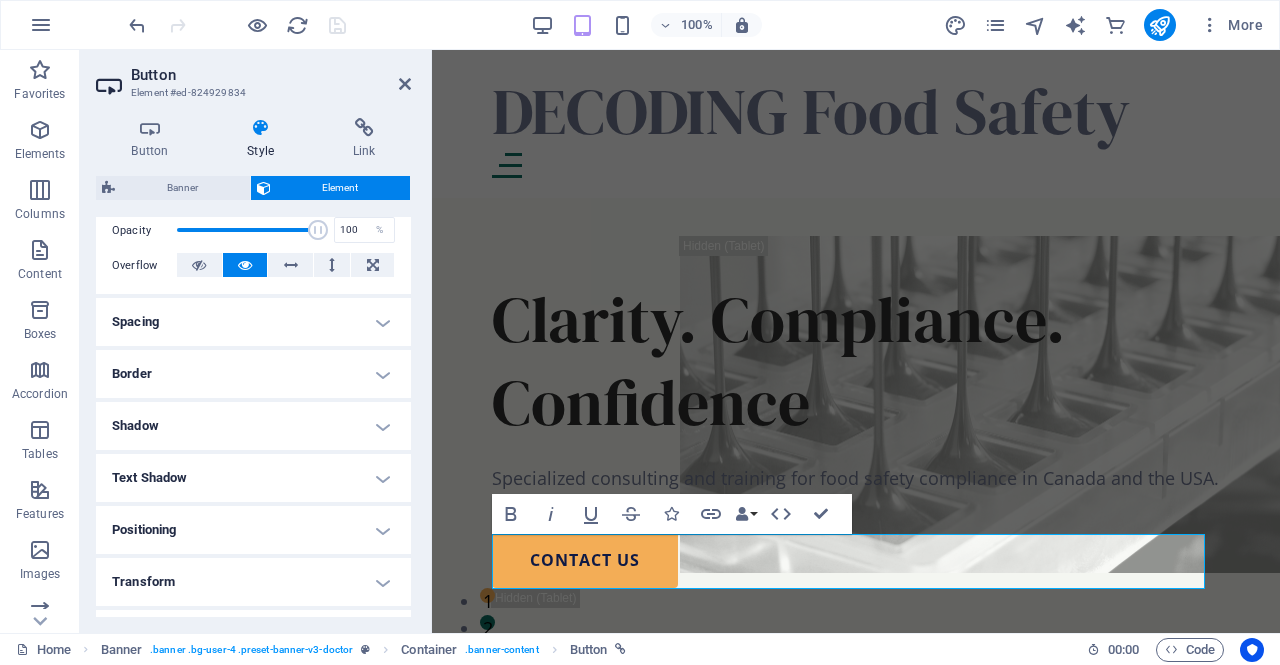 click on "Shadow" at bounding box center (253, 426) 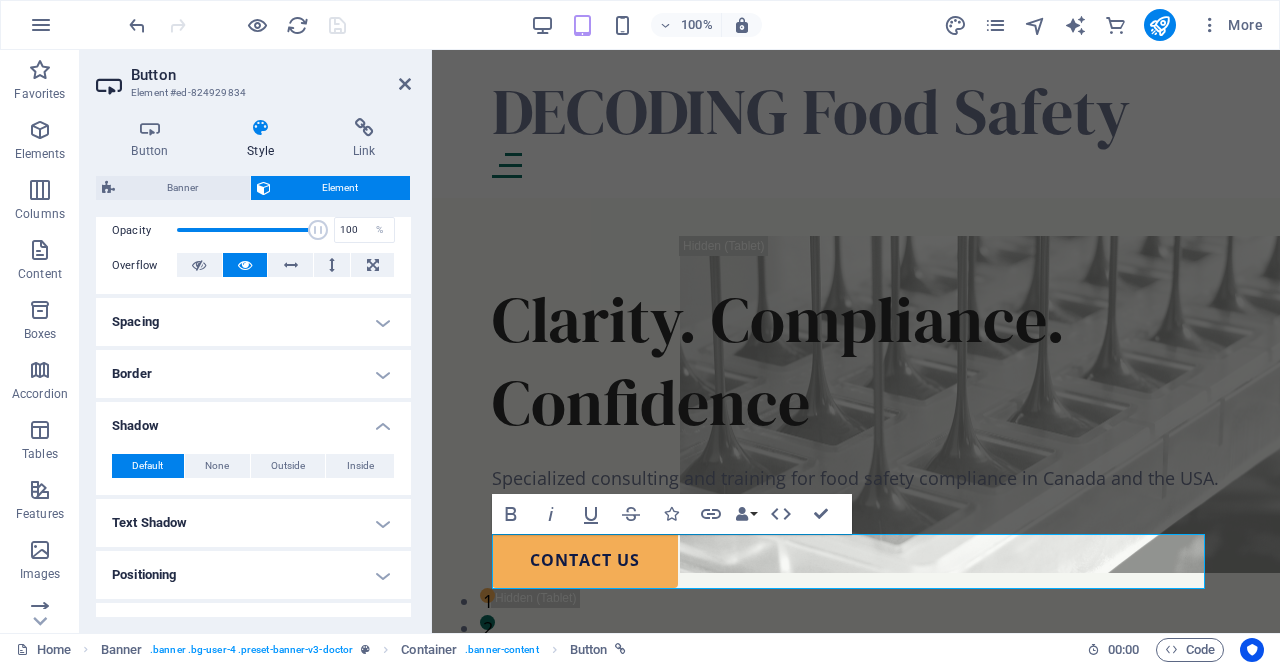 click on "Shadow" at bounding box center (253, 420) 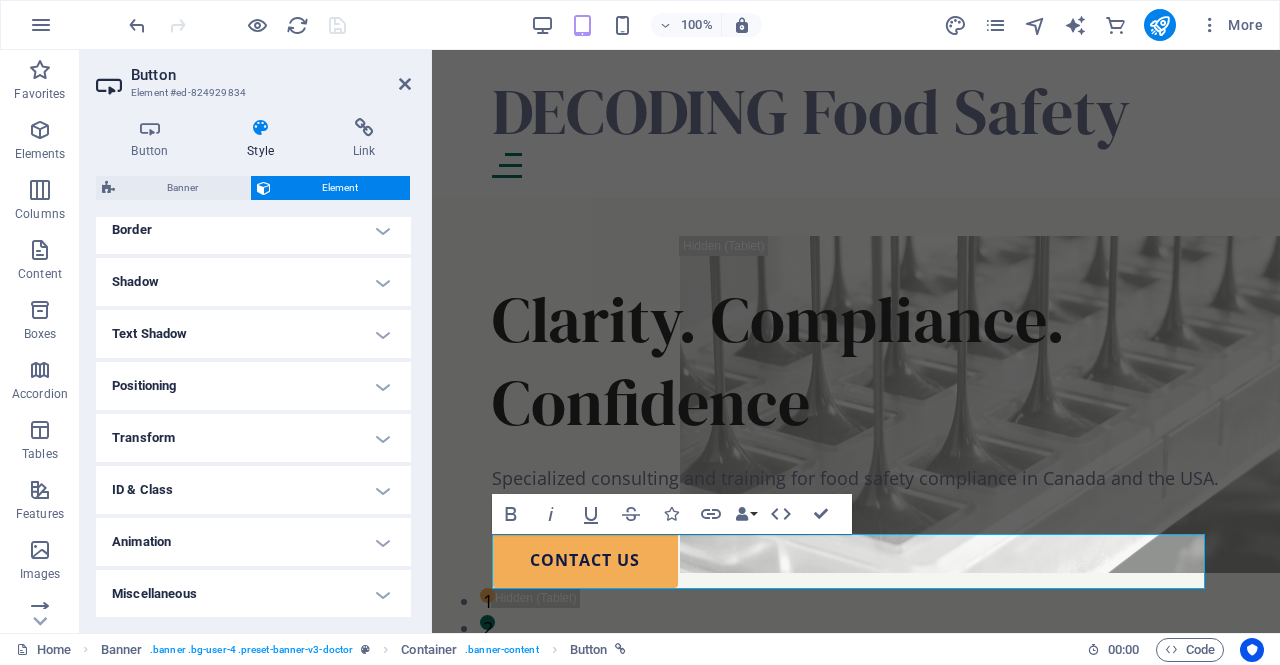 scroll, scrollTop: 0, scrollLeft: 0, axis: both 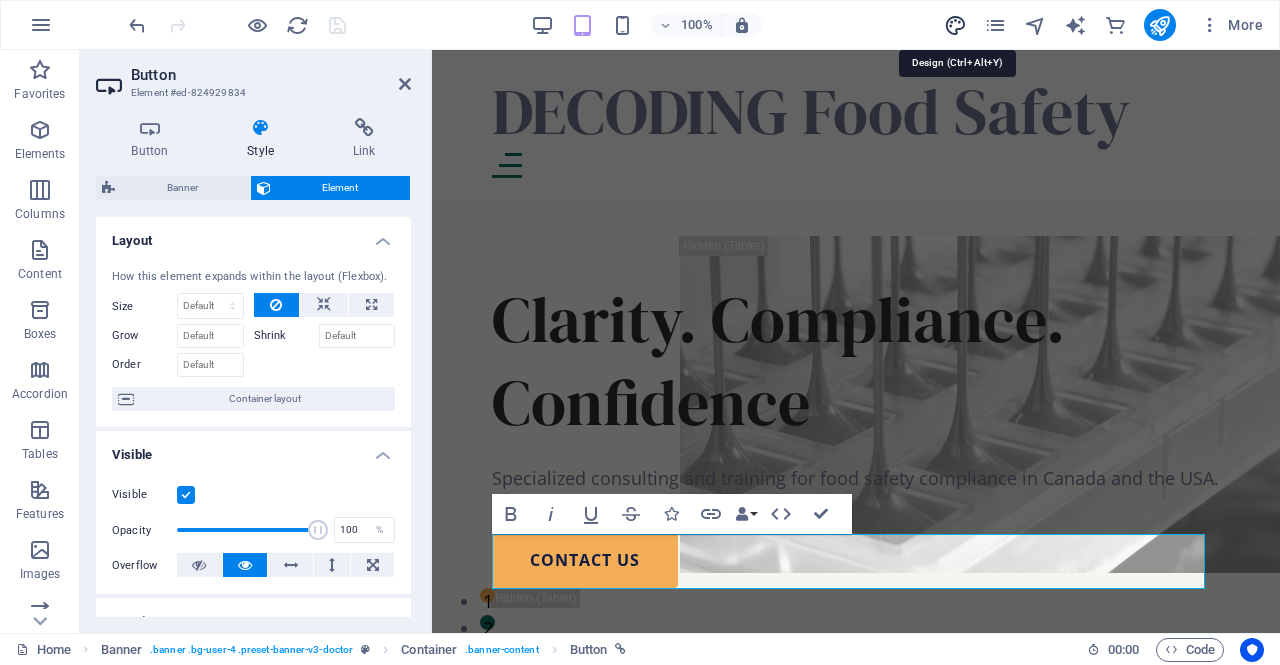 click at bounding box center (955, 25) 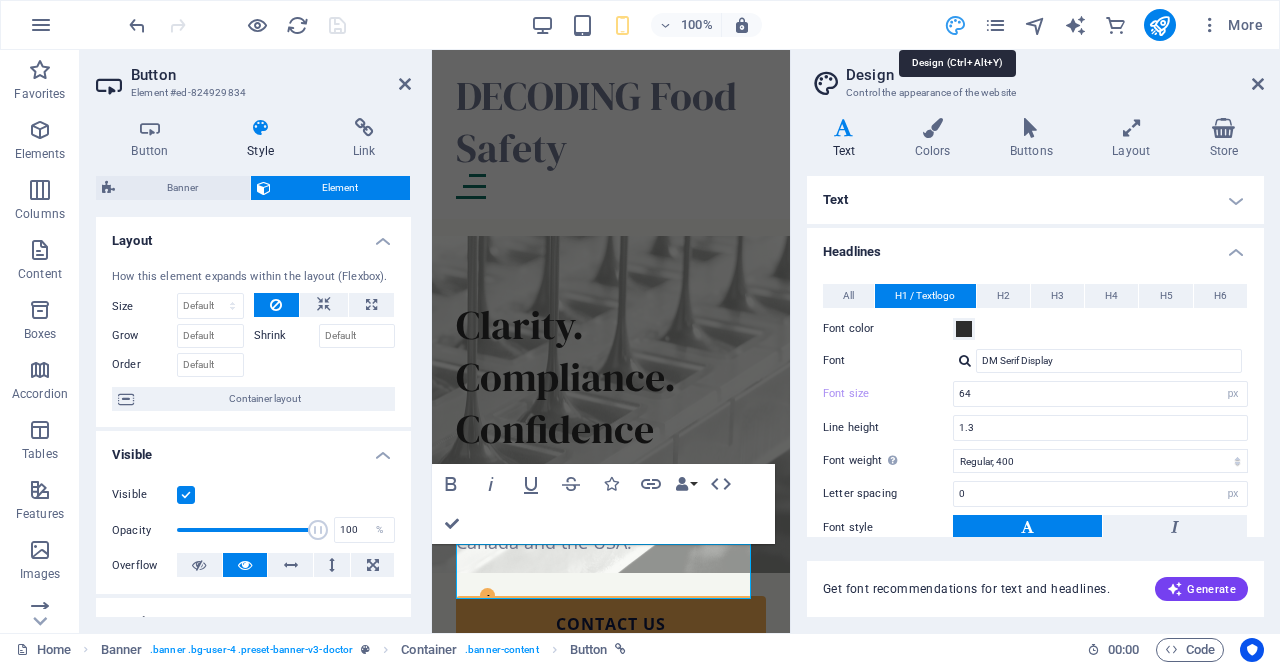 type on "40" 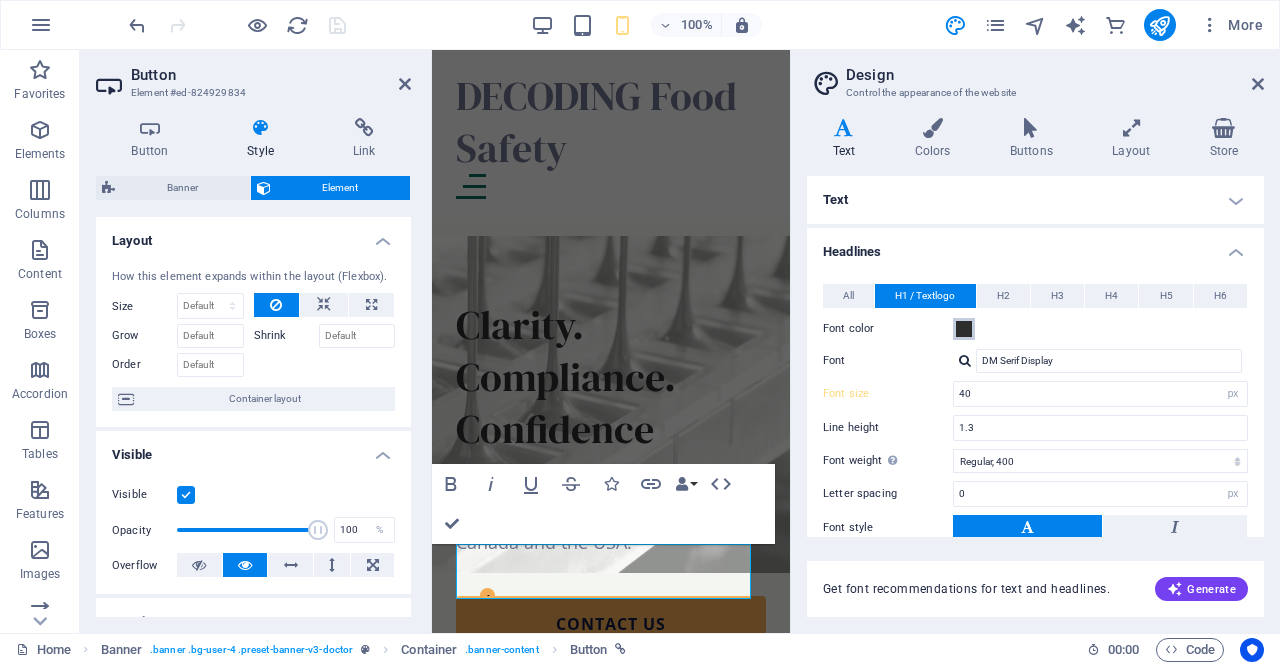 click on "Font color" at bounding box center [964, 329] 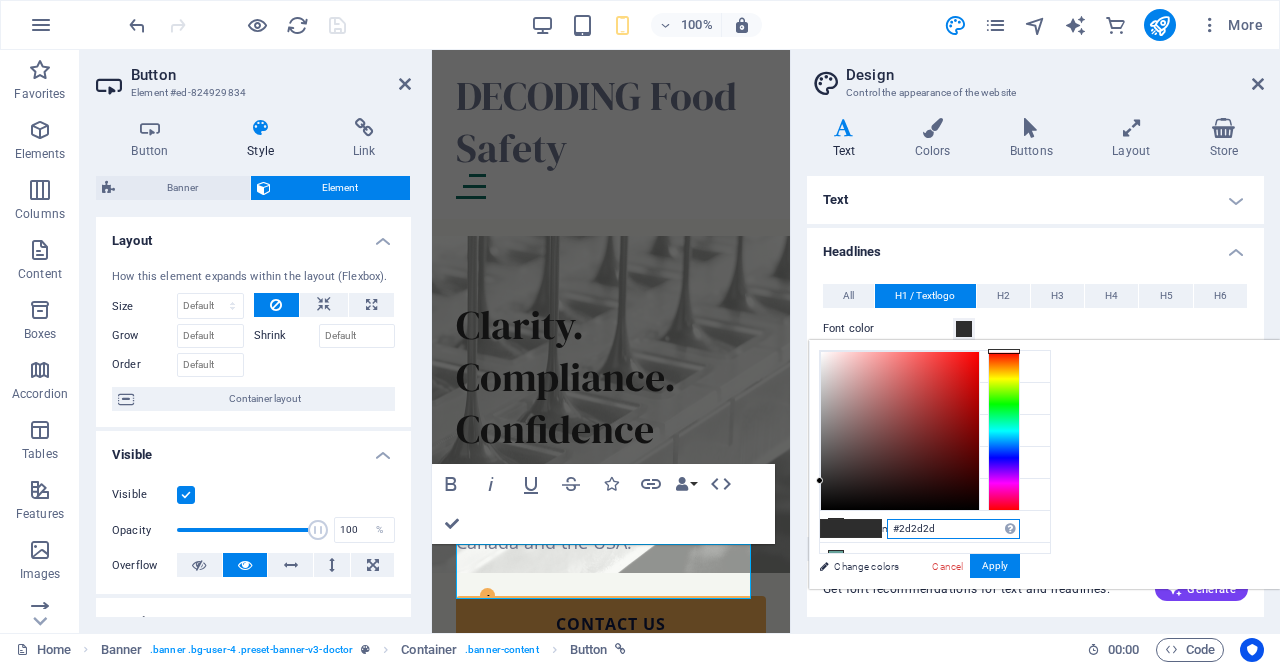 drag, startPoint x: 1206, startPoint y: 525, endPoint x: 1049, endPoint y: 524, distance: 157.00319 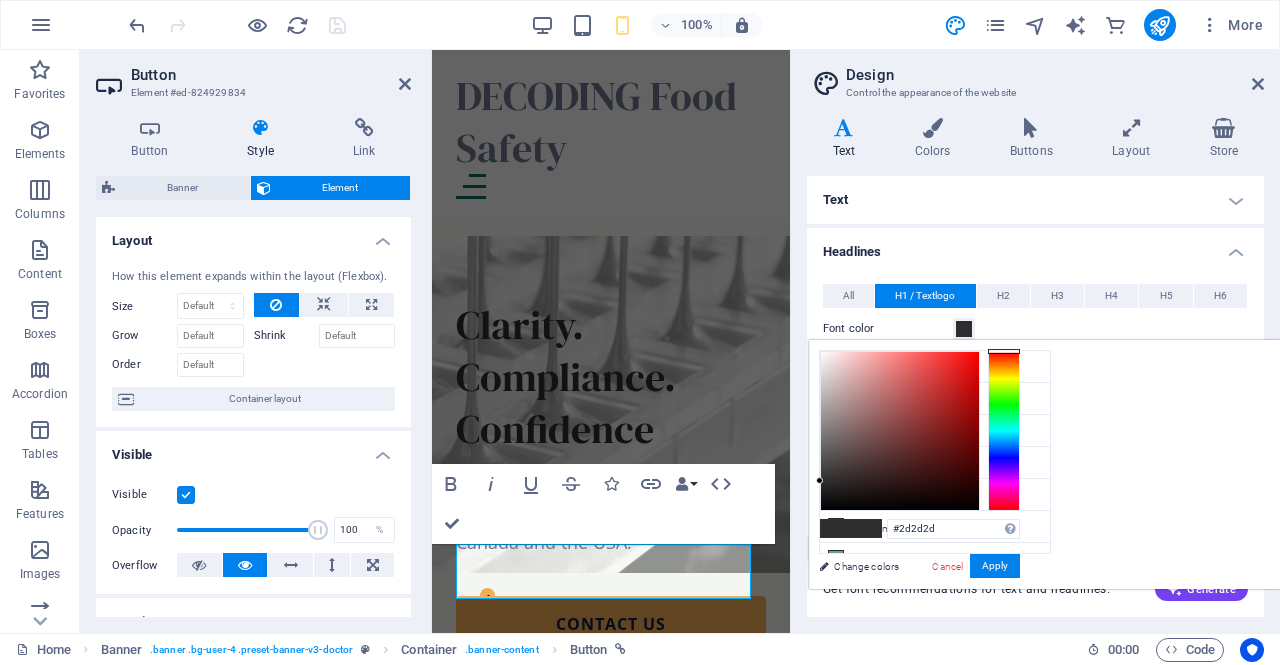click on "less
Background color
#ffffff
Primary color
#0e6c5f
Secondary color
#f3ad56
Font color
#2d2d2d" at bounding box center [1044, 464] 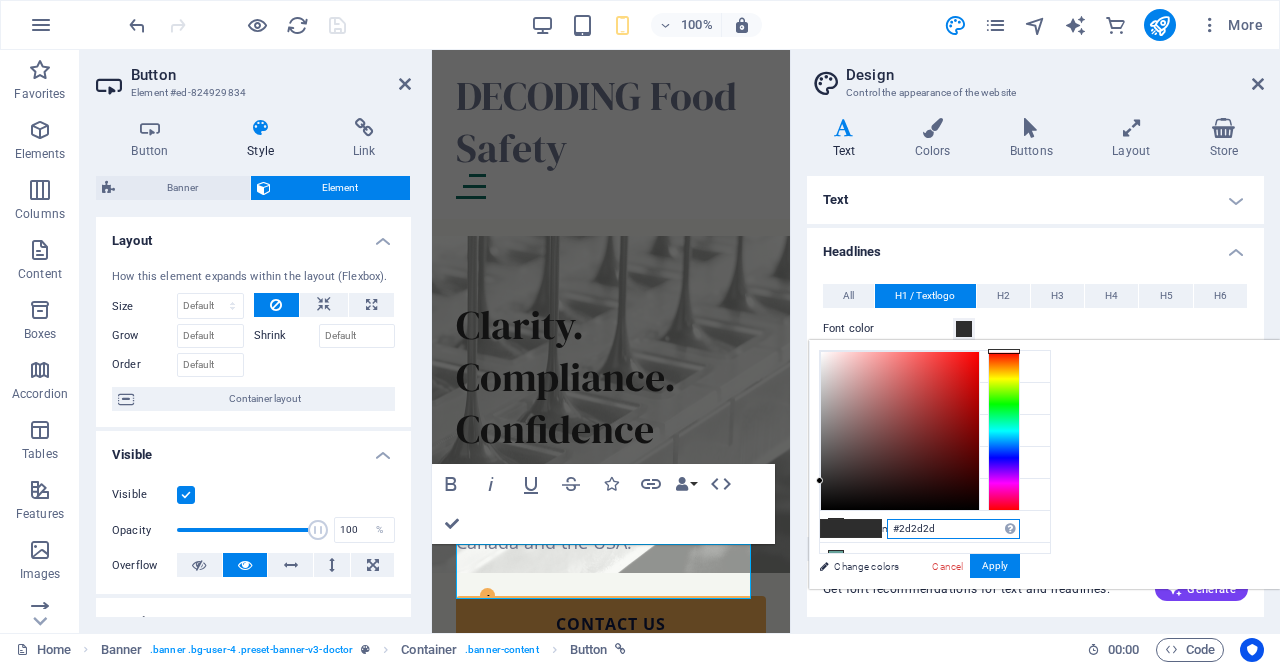paste on "E9A944" 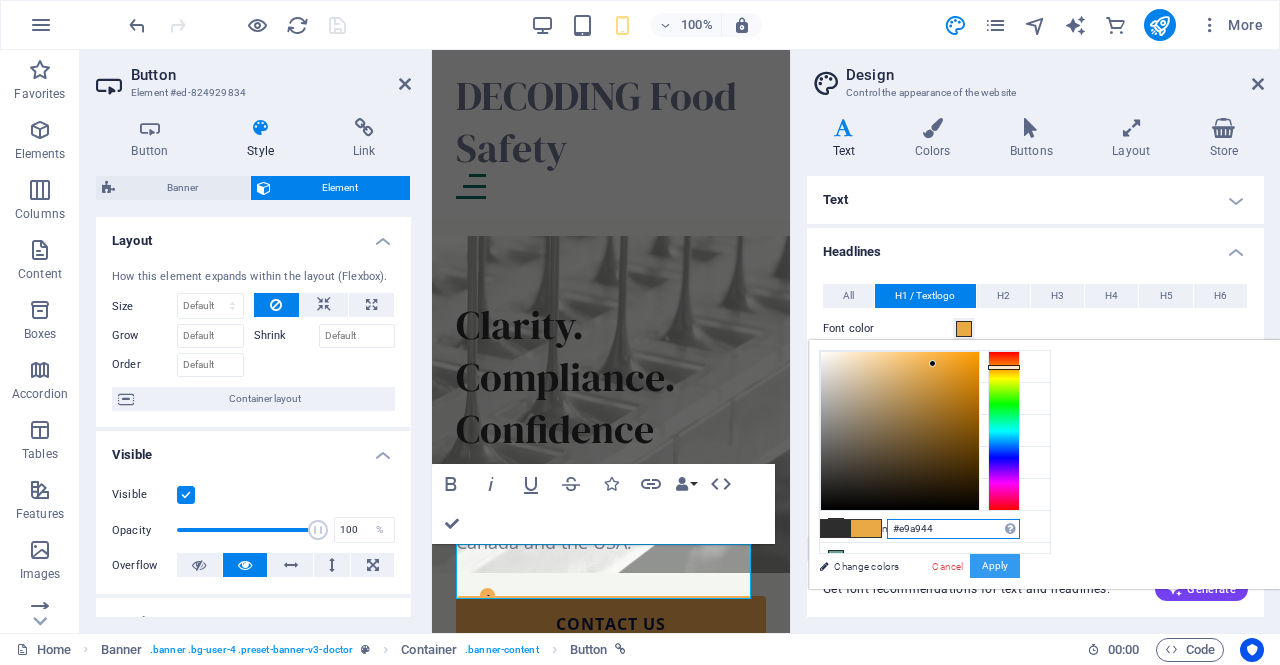 type on "#e9a944" 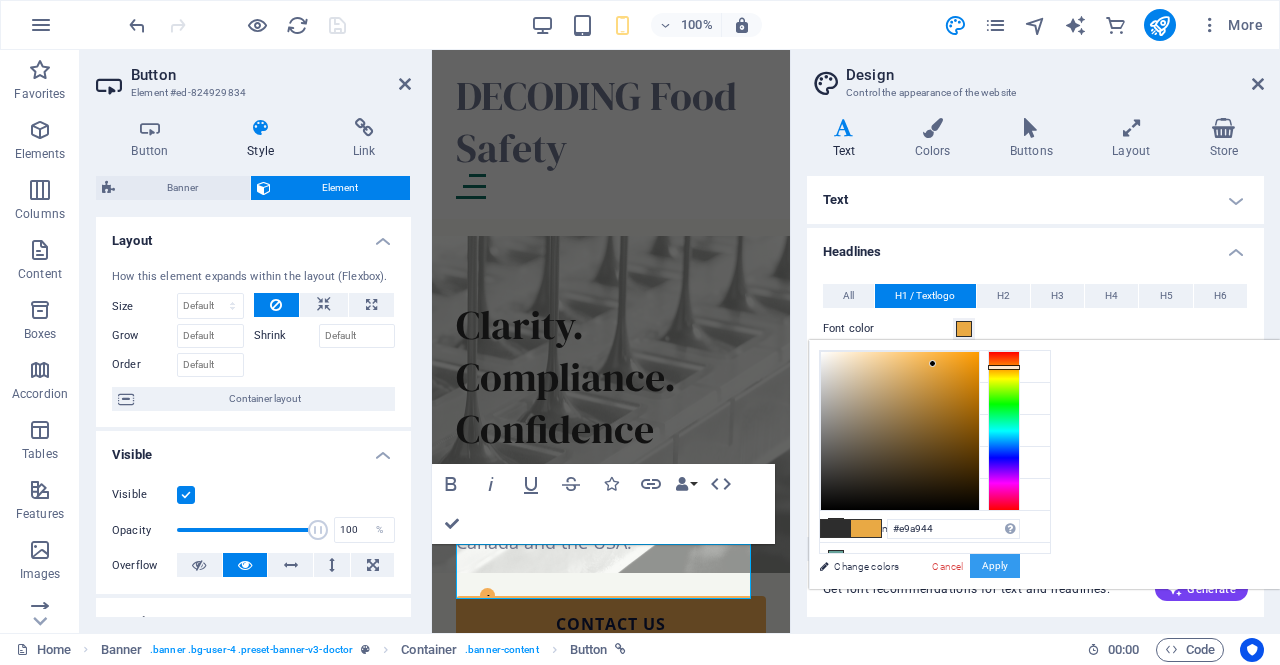 click on "Apply" at bounding box center (995, 566) 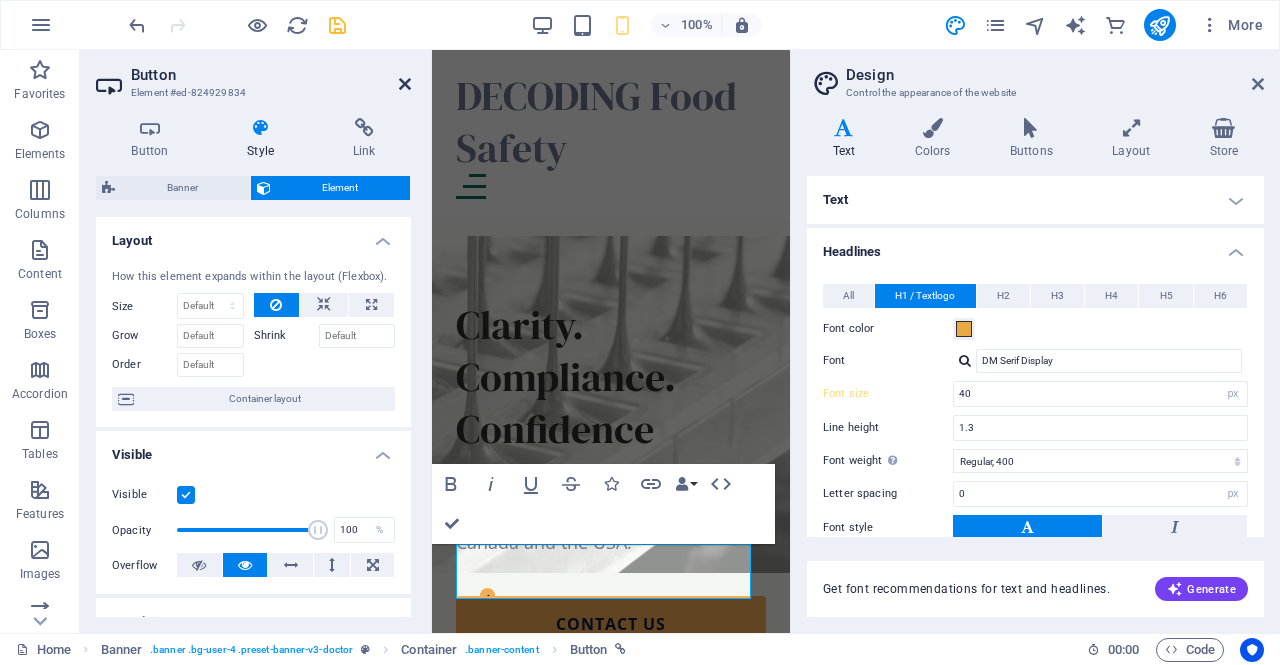 click at bounding box center [405, 84] 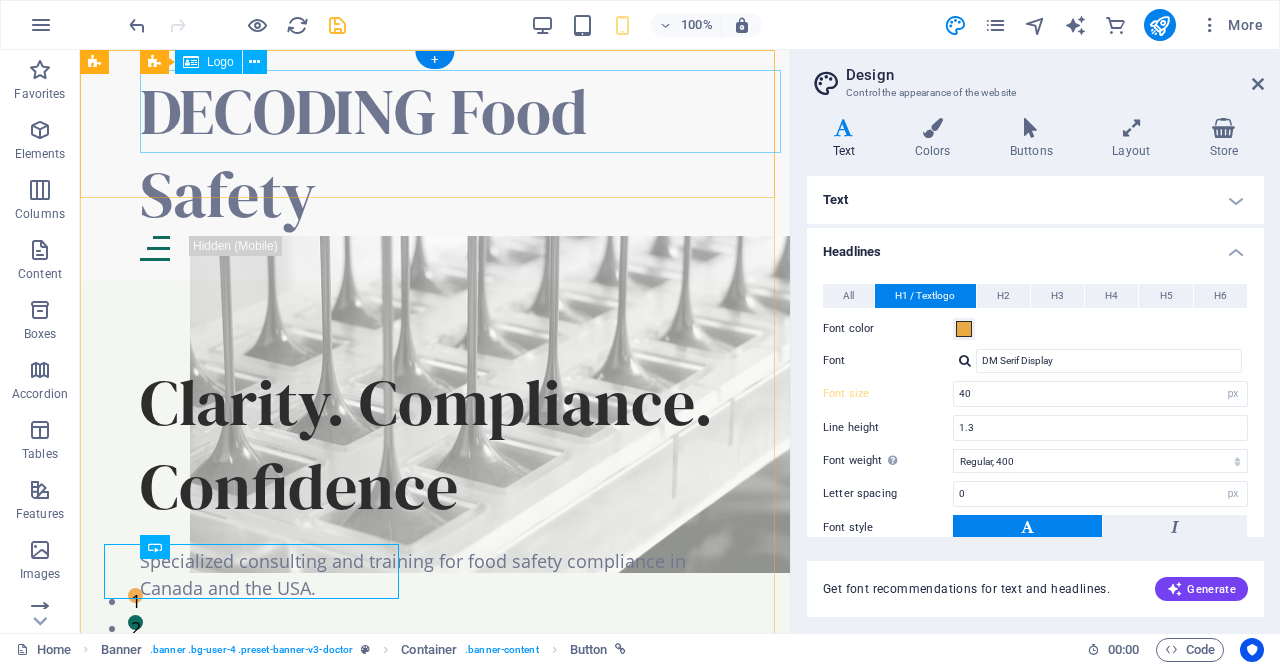 type on "64" 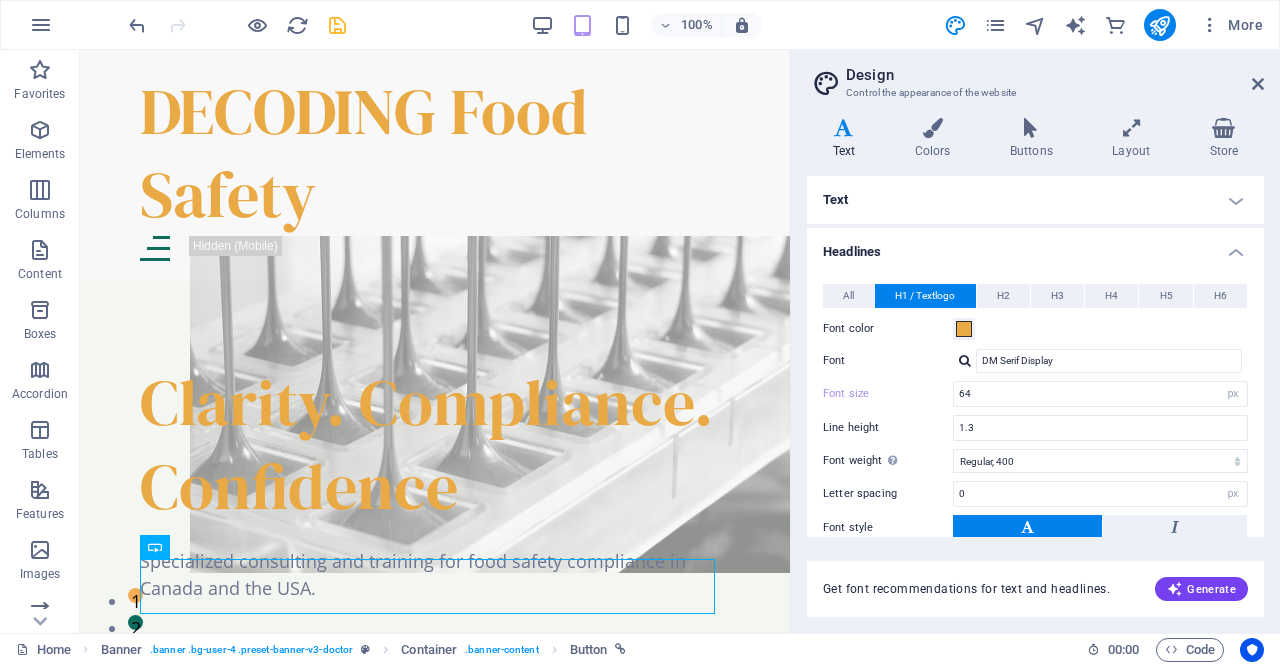 click on "Design Control the appearance of the website Variants Text Colors Buttons Layout Store Text Standard Bold Links Font color Font Open Sans Font size 18 rem px Line height 1.5 Font weight To display the font weight correctly, it may need to be enabled. Manage Fonts Thin, 100 Extra-light, 200 Light, 300 Regular, 400 Medium, 500 Semi-bold, 600 Bold, 700 Extra-bold, 800 Black, 900 Letter spacing 0 rem px Font style Text transform Tt TT tt Text align Font weight To display the font weight correctly, it may need to be enabled. Manage Fonts Thin, 100 Extra-light, 200 Light, 300 Regular, 400 Medium, 500 Semi-bold, 600 Bold, 700 Extra-bold, 800 Black, 900 Default Hover / Active Font color Font color Decoration Decoration Transition duration 0.3 s Transition function Ease Ease In Ease Out Ease In/Ease Out Linear Headlines All H1 / Textlogo H2 H3 H4 H5 H6 Font color Font DM Serif Display Line height 1.3 Font weight To display the font weight correctly, it may need to be enabled. Manage Fonts Thin, 100 Light, 300" at bounding box center [1035, 341] 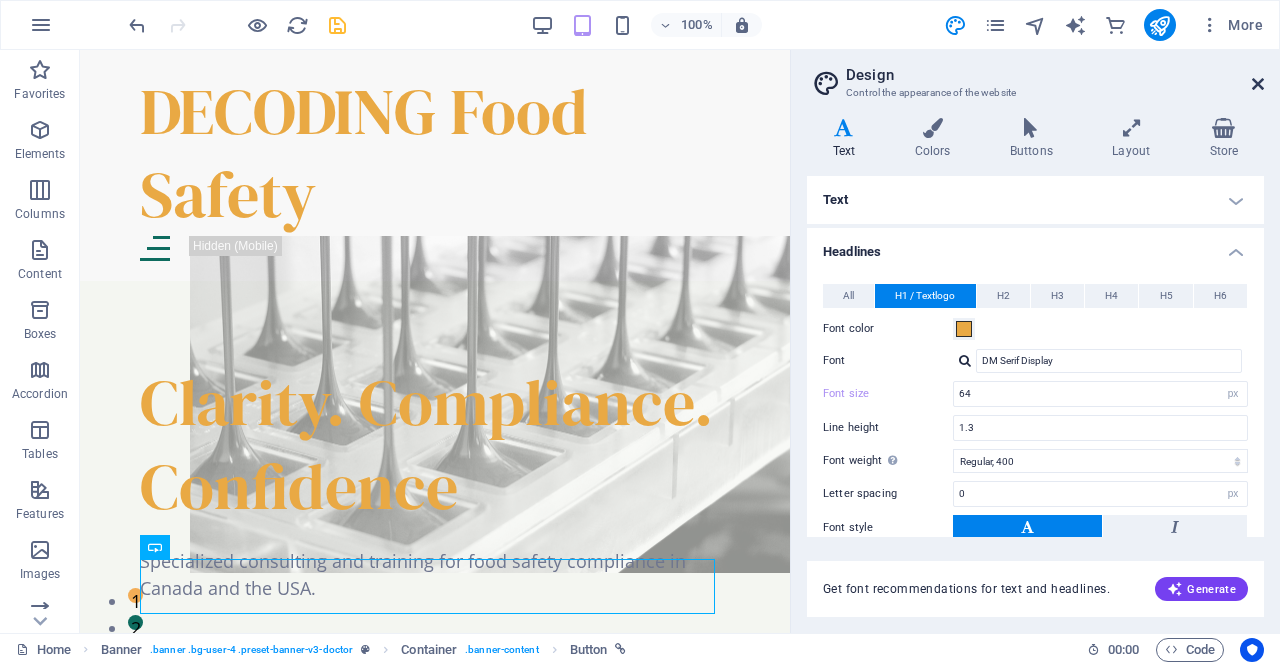 click at bounding box center (1258, 84) 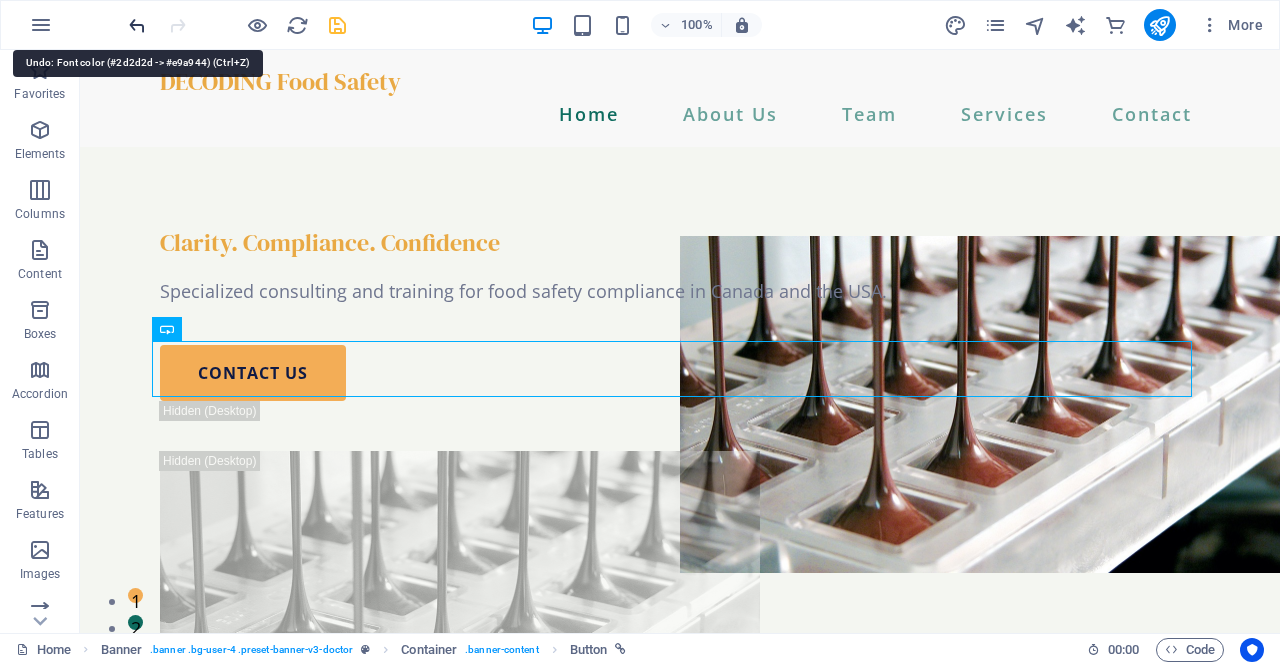 click at bounding box center (137, 25) 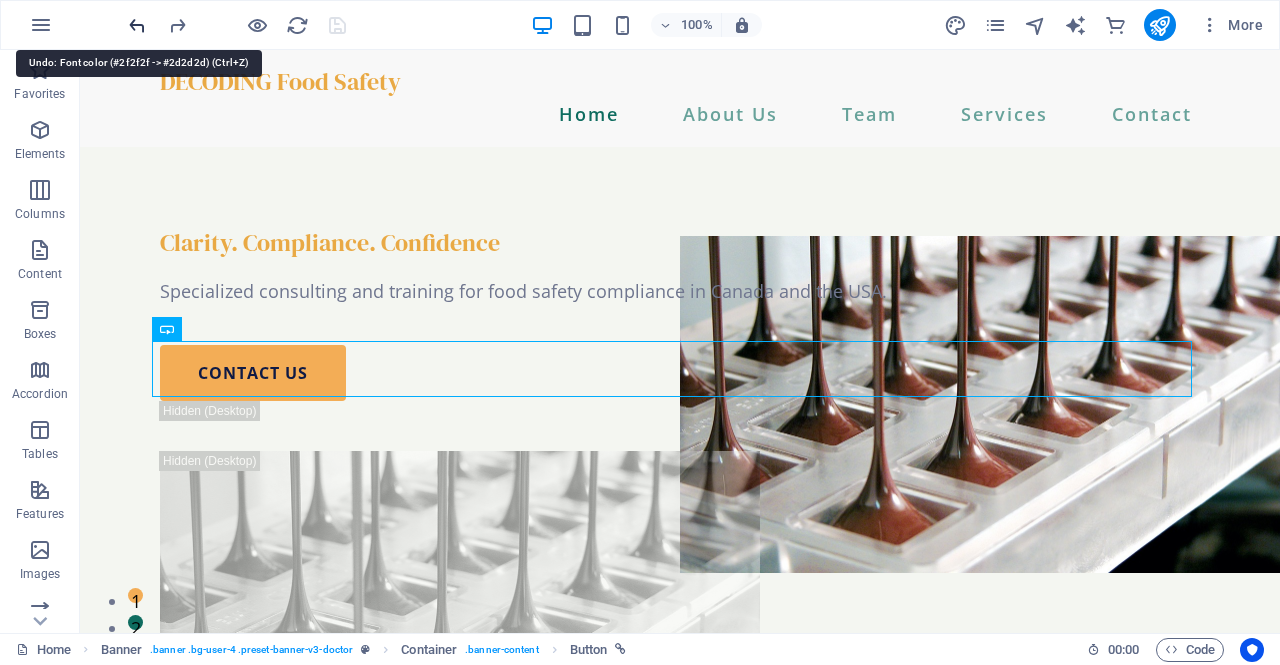 click at bounding box center [137, 25] 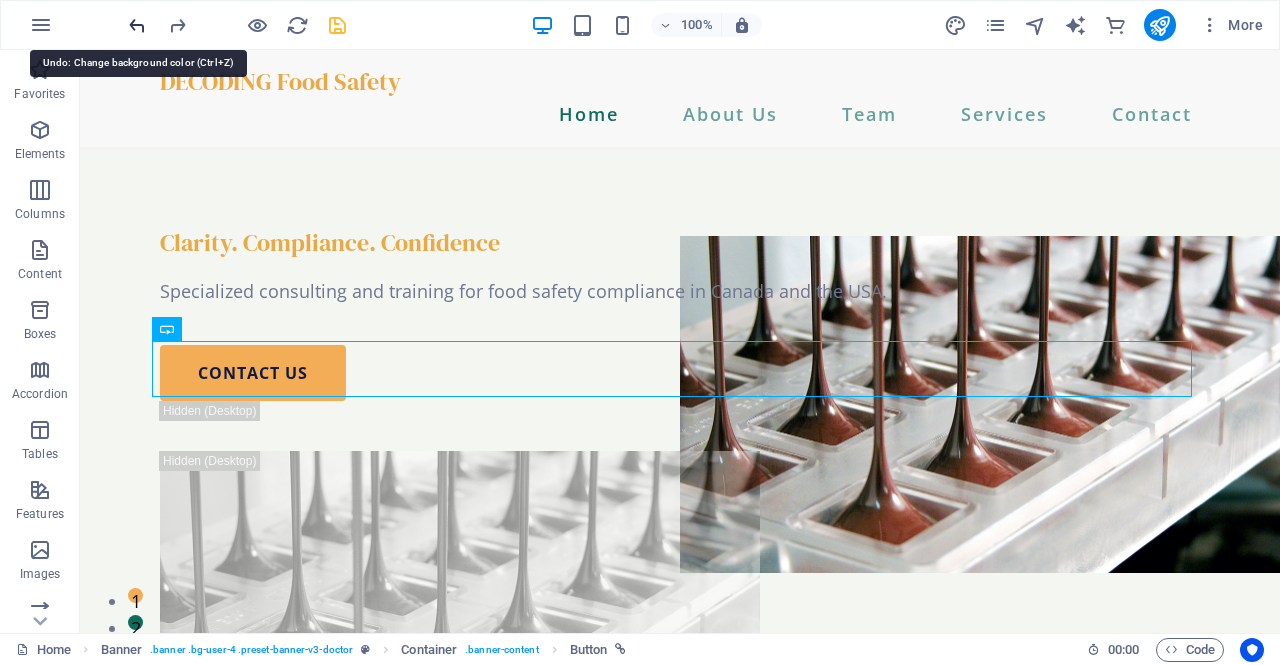 click at bounding box center (137, 25) 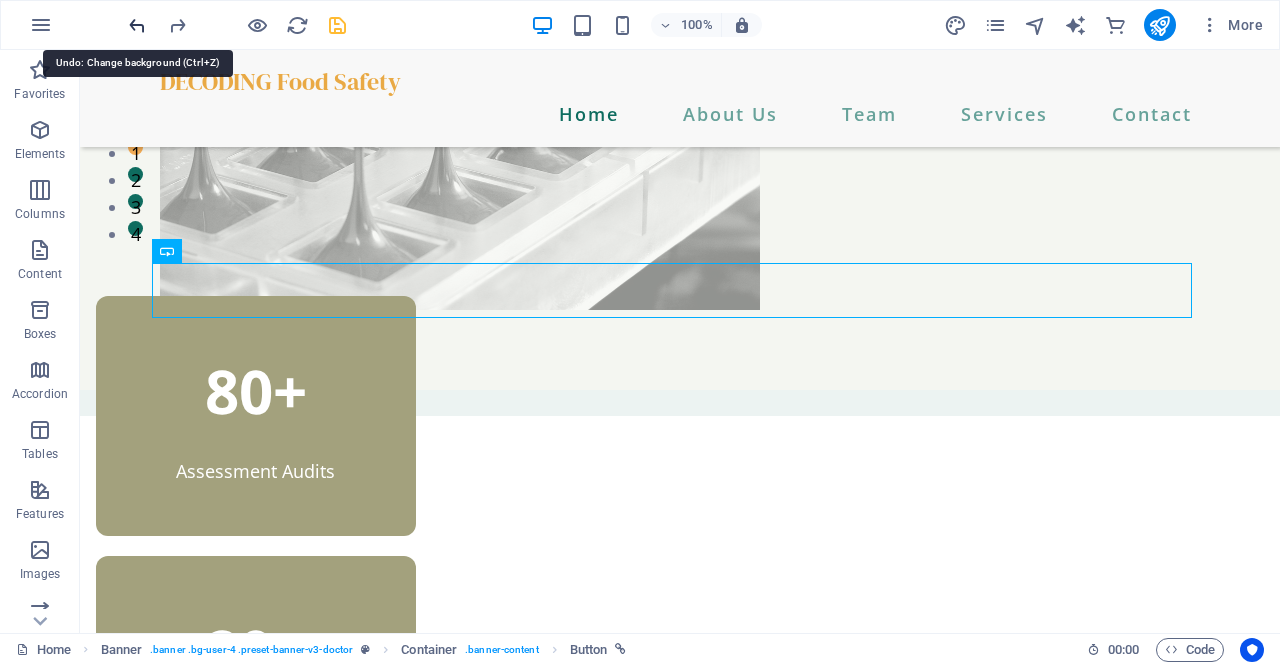 scroll, scrollTop: 522, scrollLeft: 0, axis: vertical 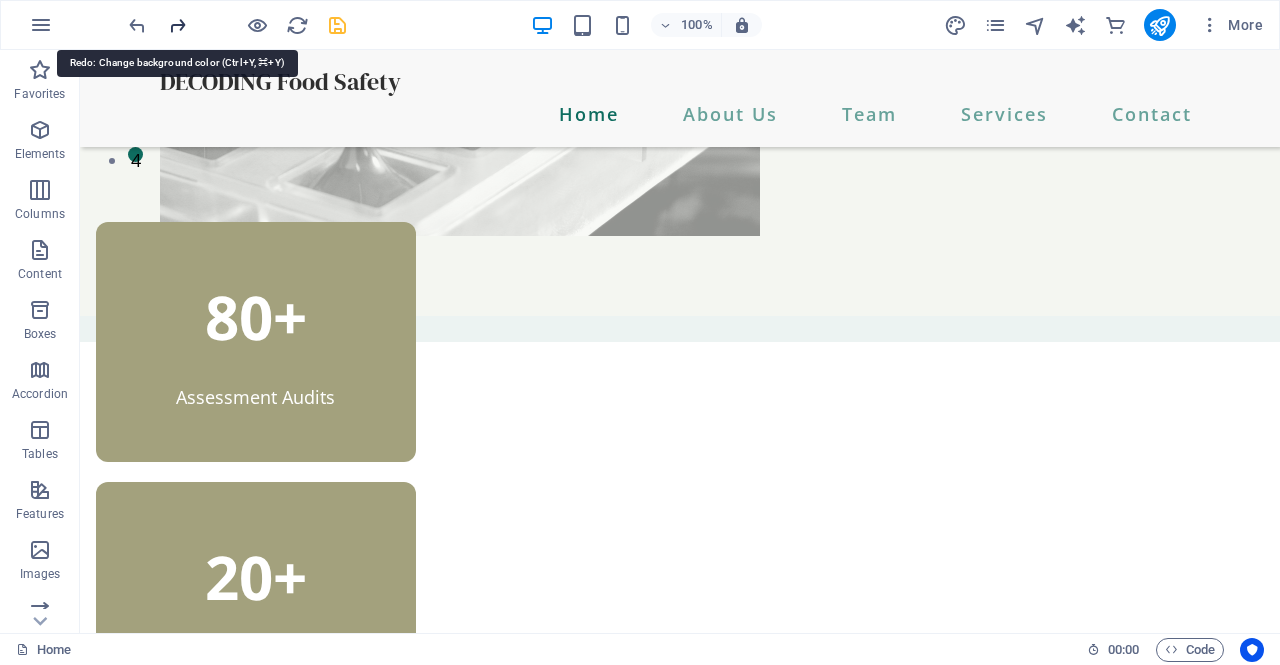 click at bounding box center [177, 25] 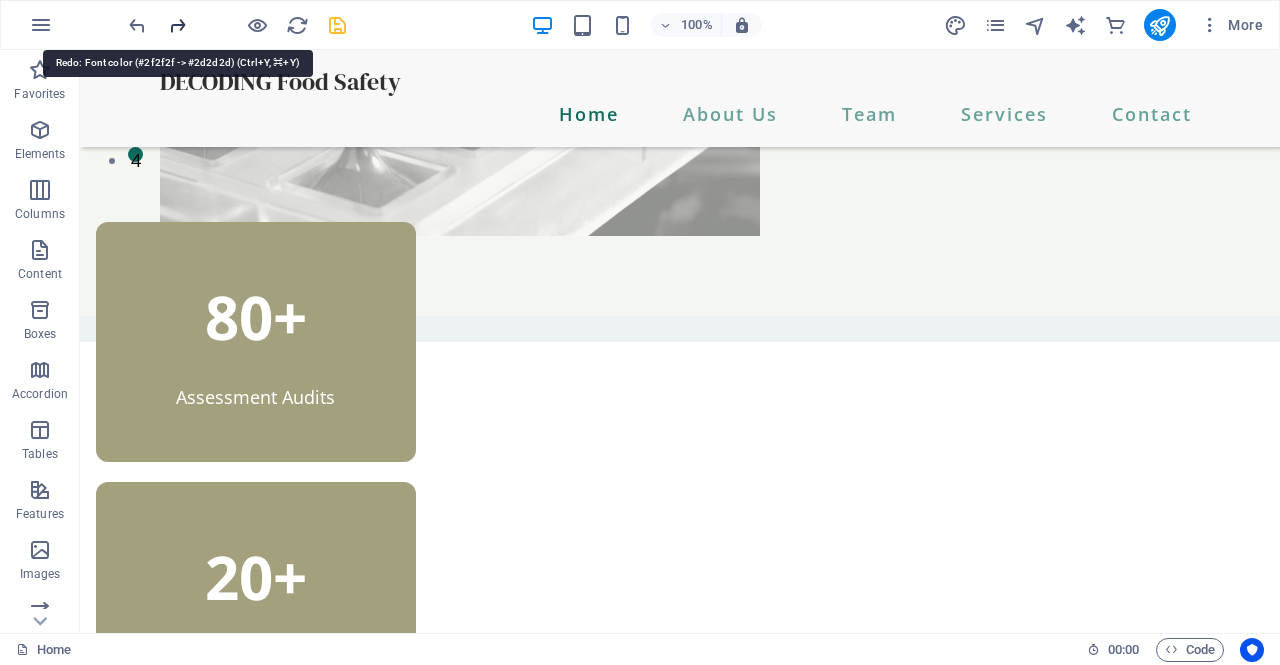 click at bounding box center (177, 25) 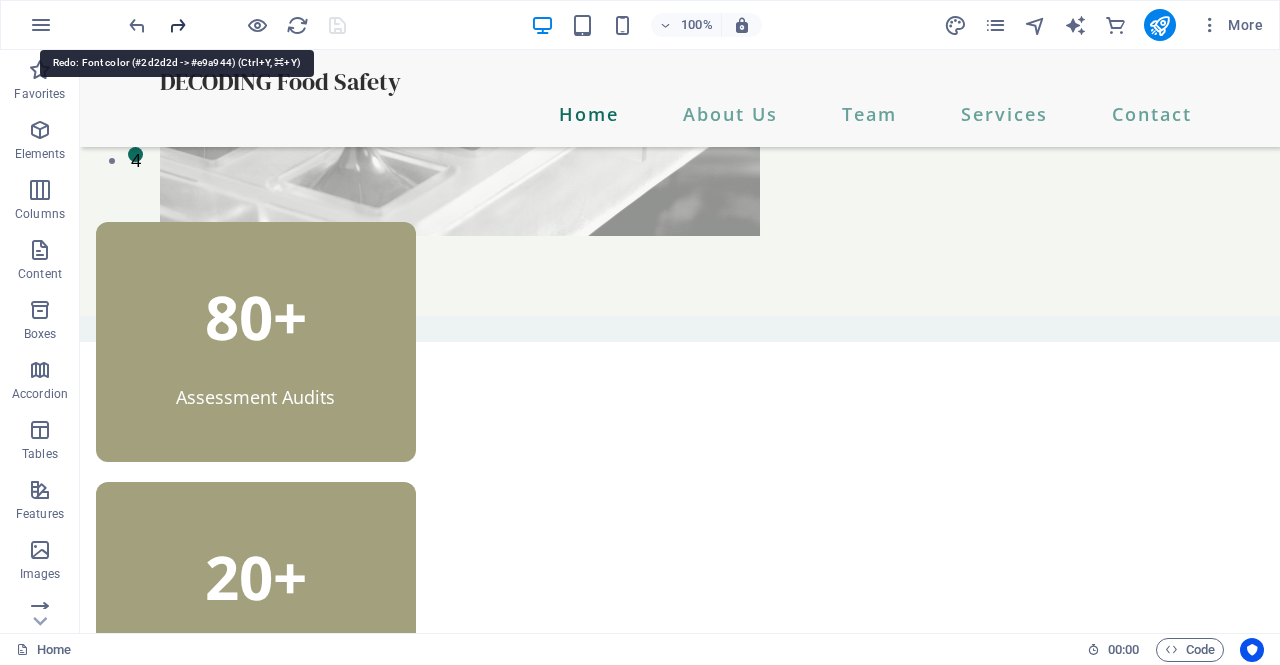 click at bounding box center [177, 25] 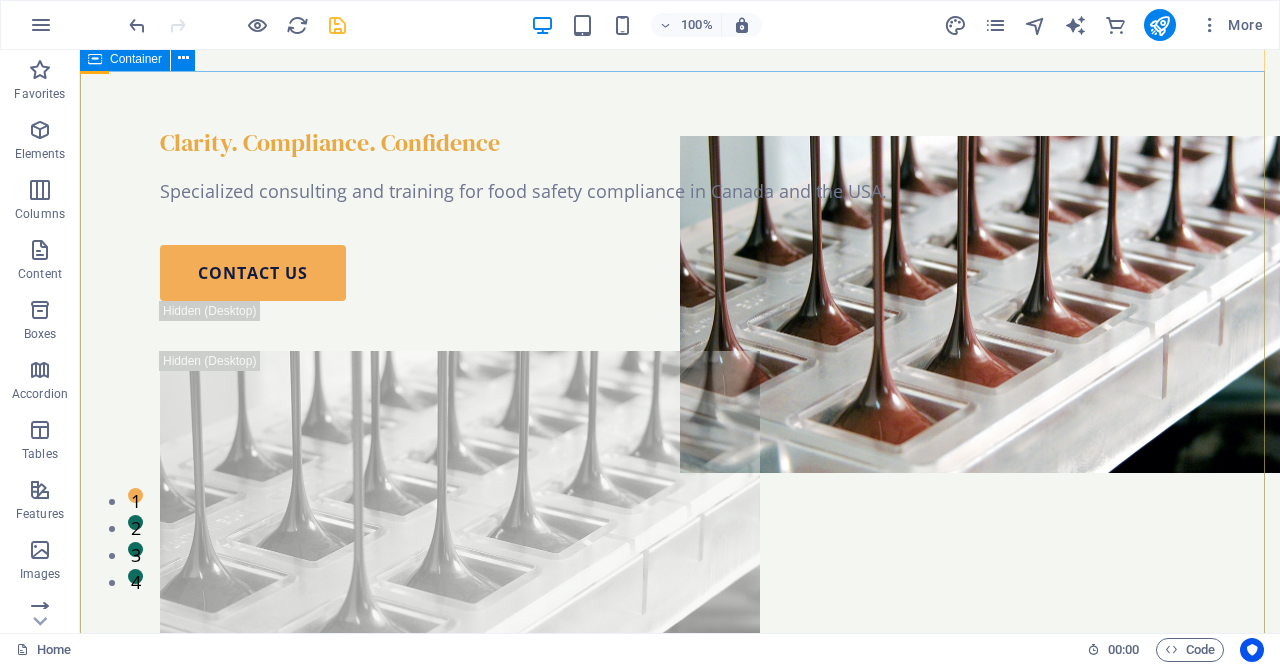 scroll, scrollTop: 0, scrollLeft: 0, axis: both 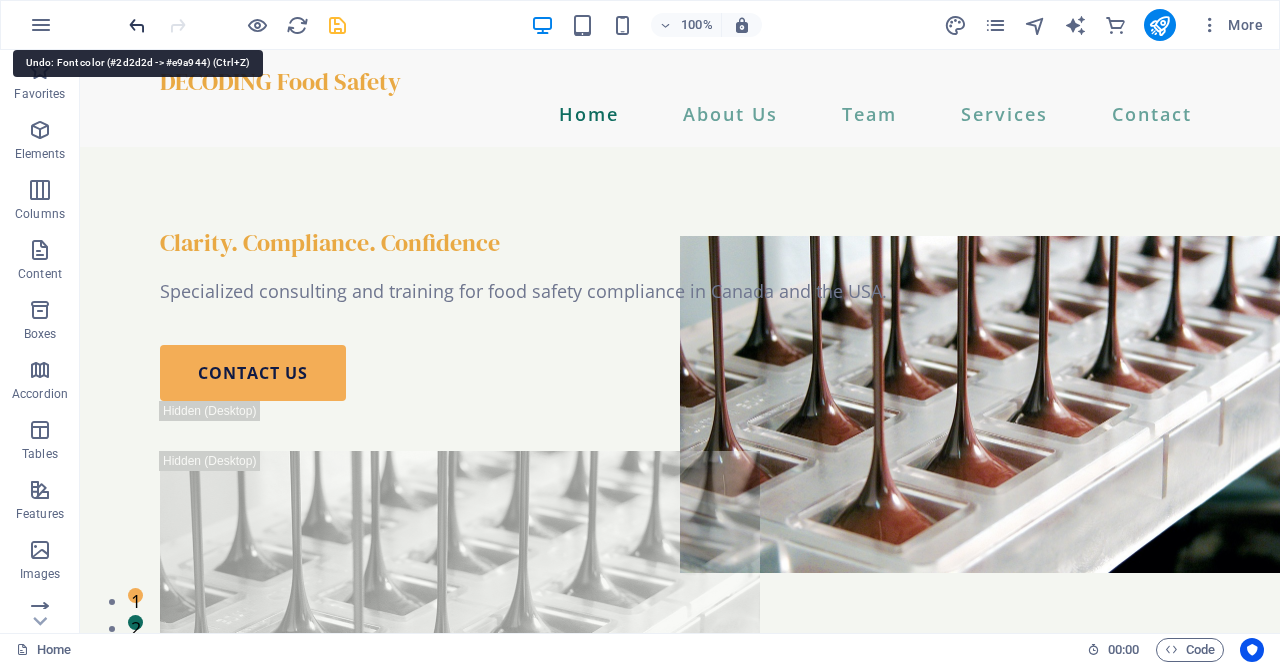 click at bounding box center (137, 25) 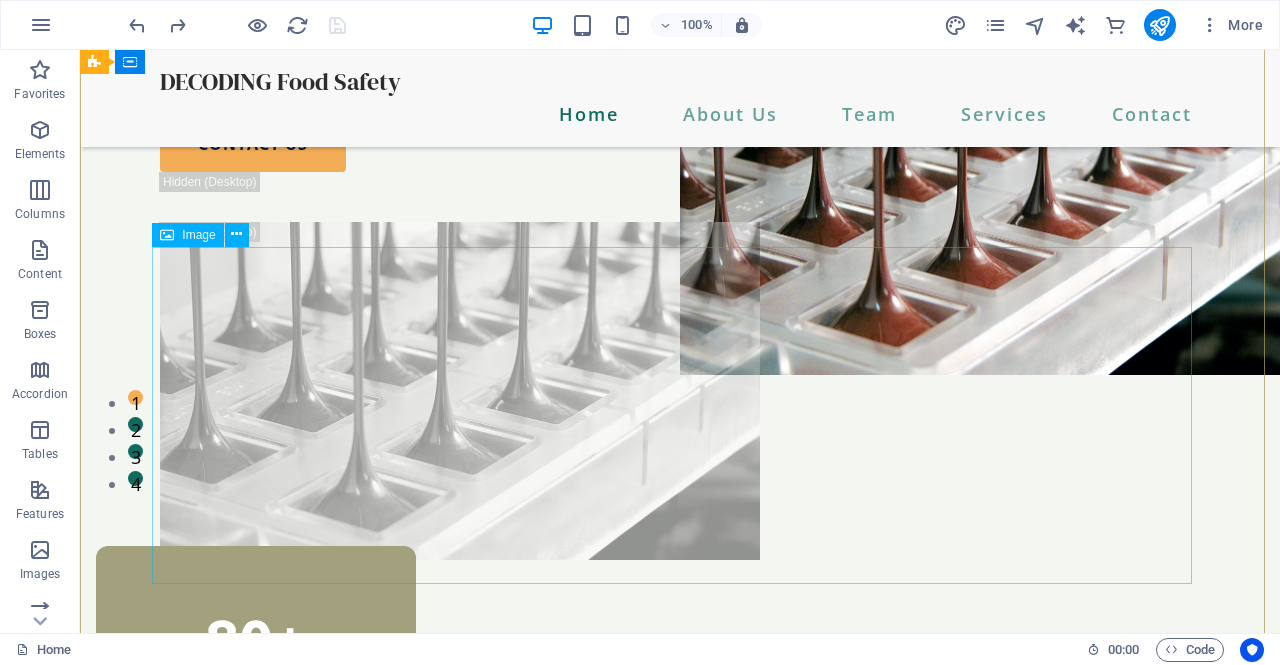 scroll, scrollTop: 0, scrollLeft: 0, axis: both 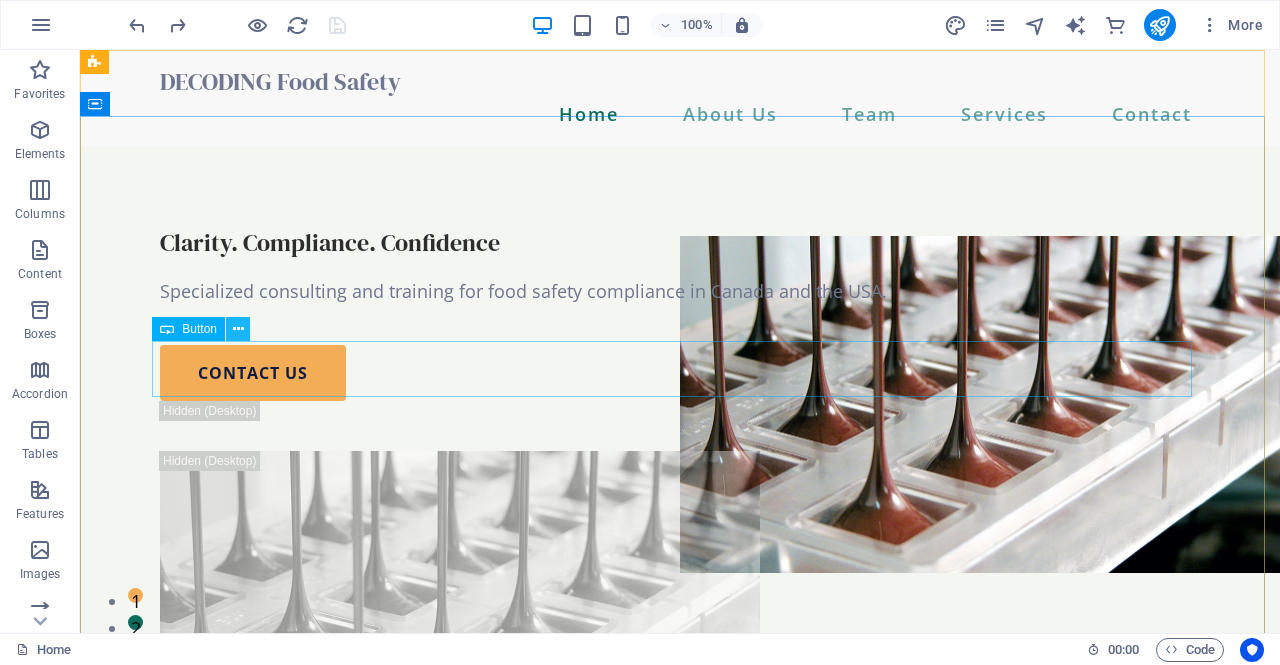 click at bounding box center [238, 329] 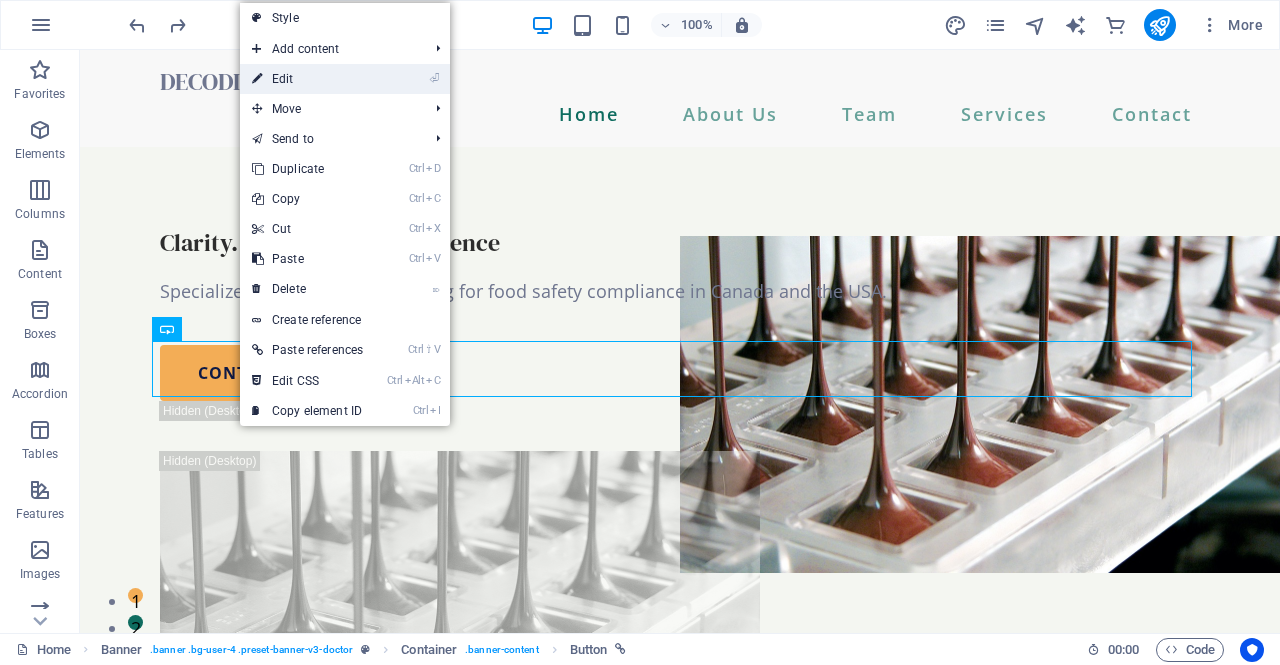click on "⏎  Edit" at bounding box center [307, 79] 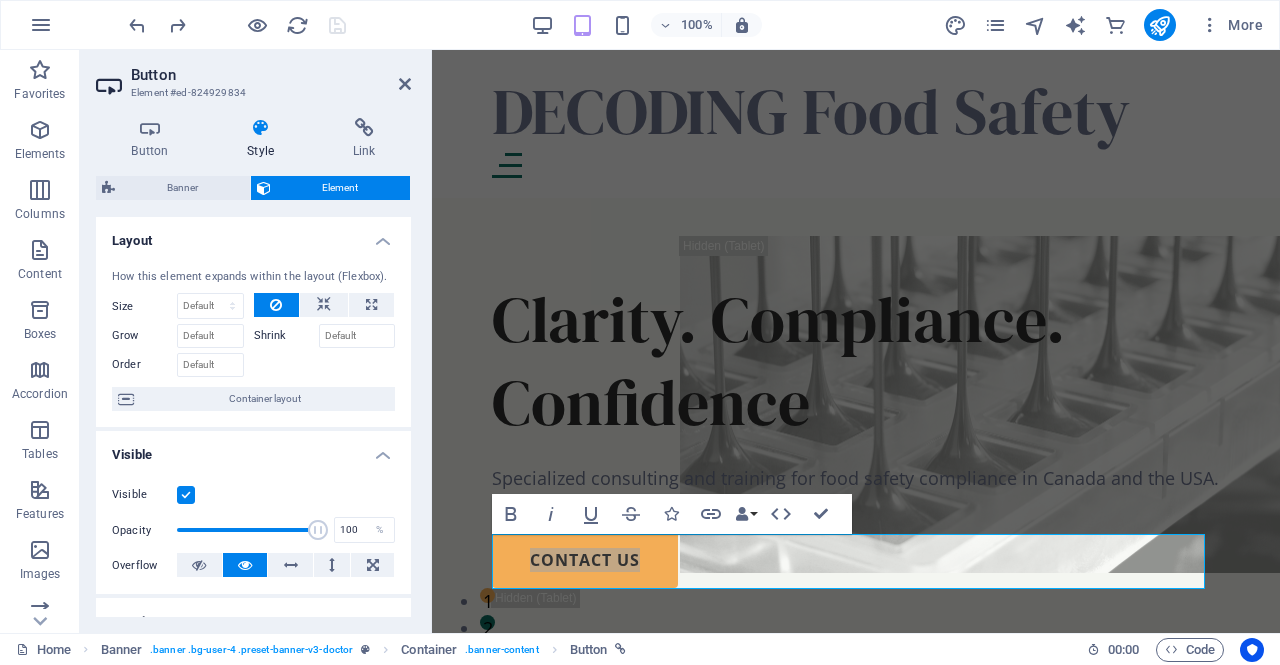 click on "Element" at bounding box center (341, 188) 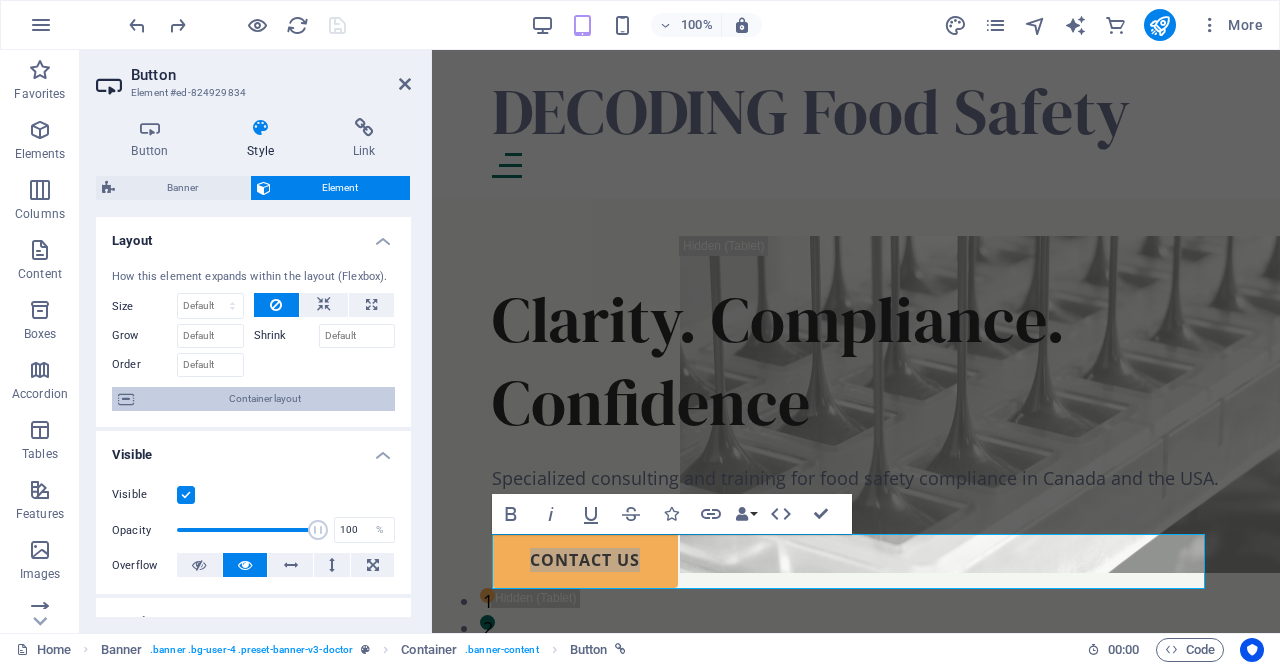 click on "Container layout" at bounding box center [264, 399] 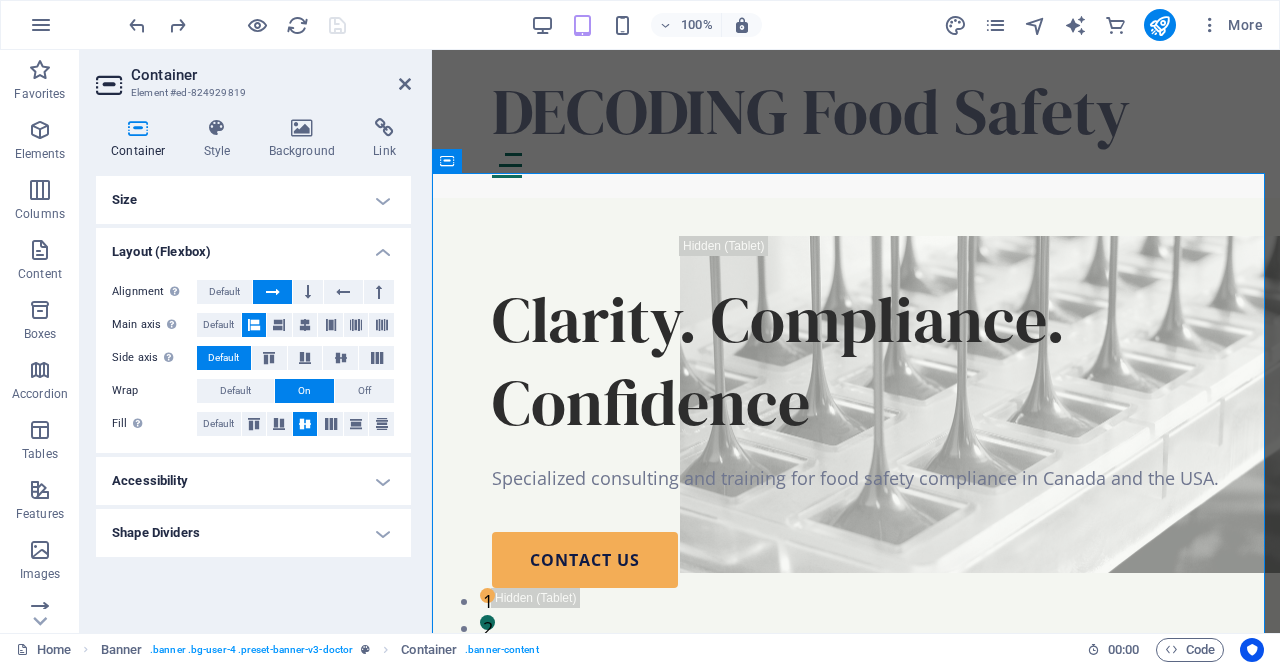 click on "Layout (Flexbox)" at bounding box center [253, 246] 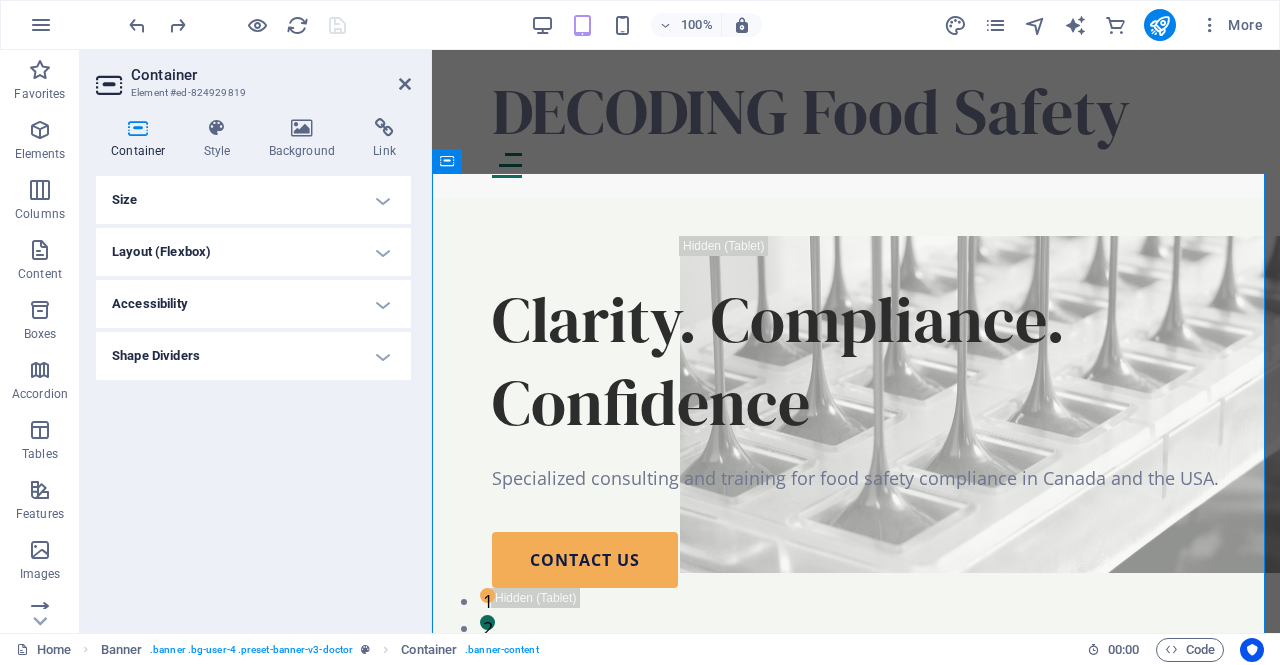 click on "Size" at bounding box center (253, 200) 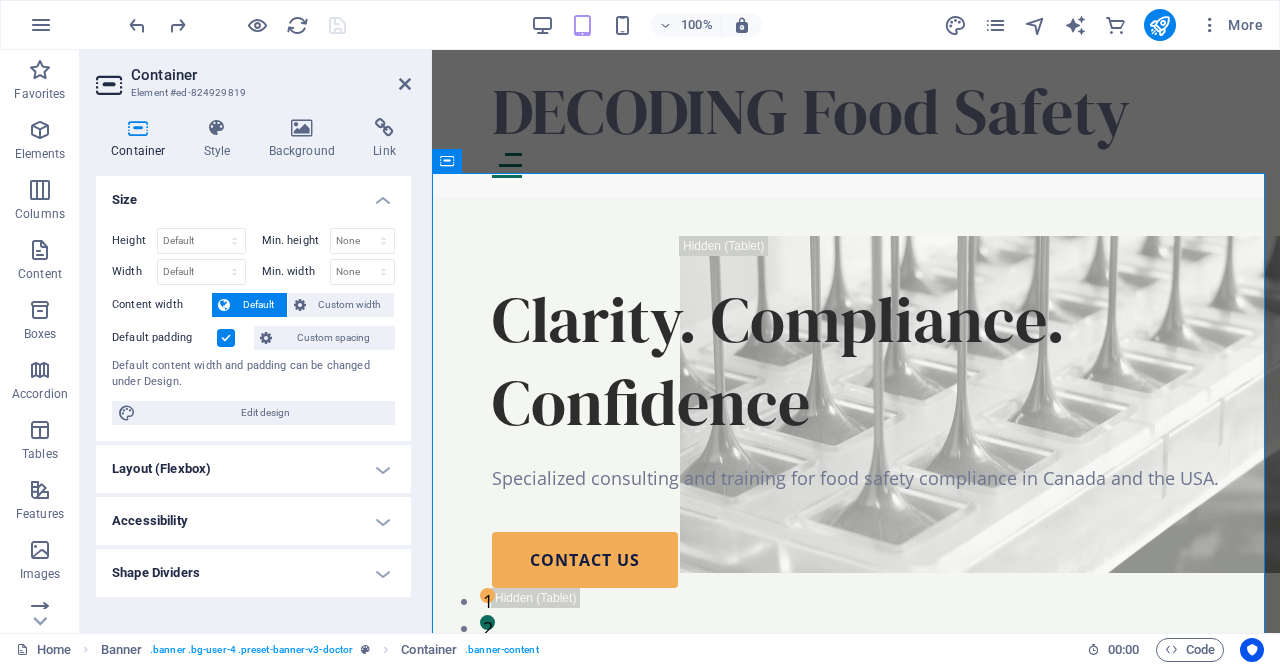 click on "Size" at bounding box center [253, 194] 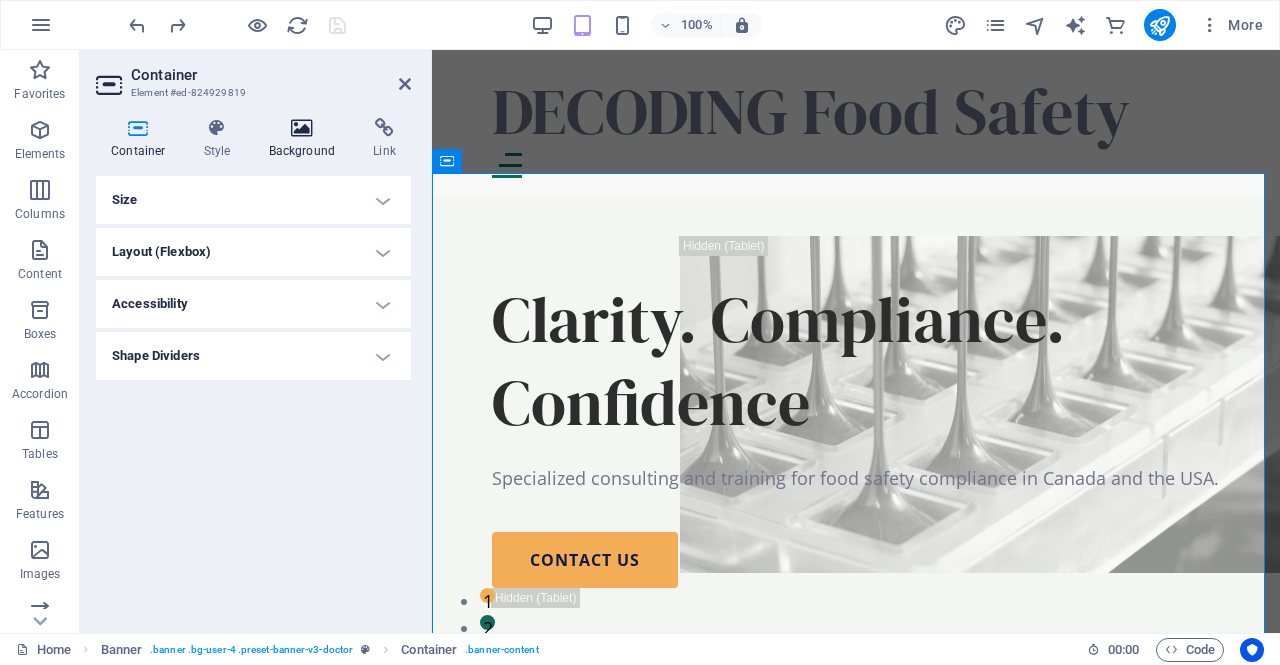 click on "Background" at bounding box center (306, 139) 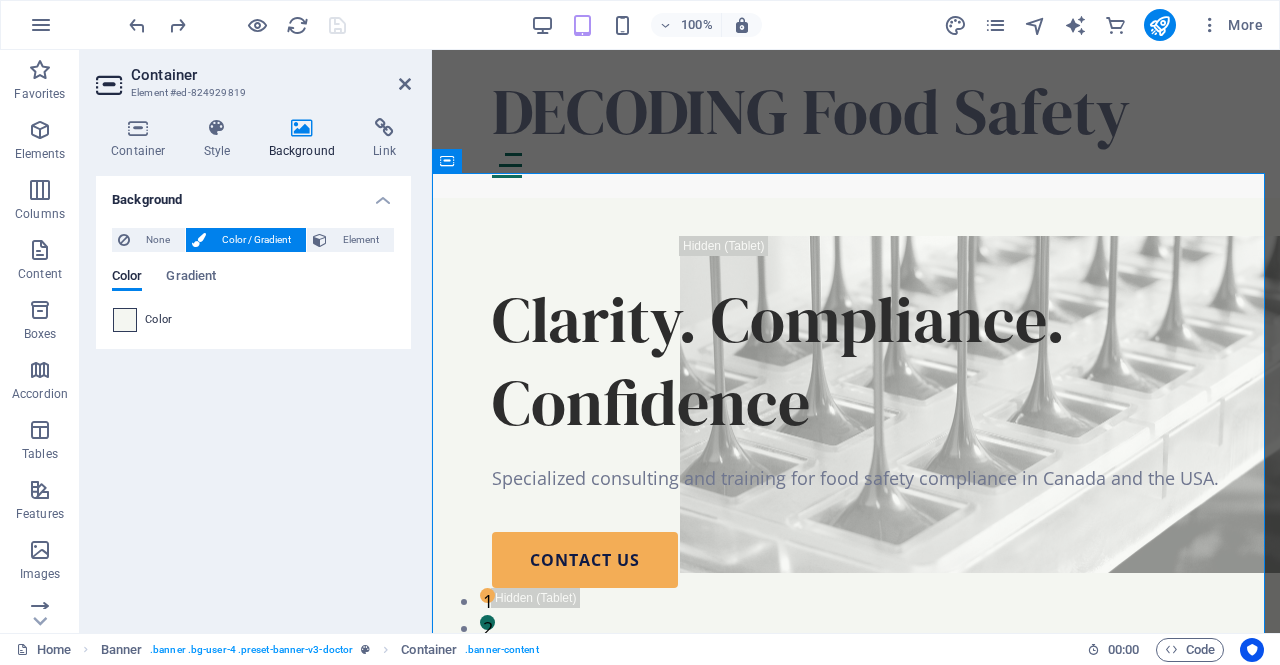 click at bounding box center (125, 320) 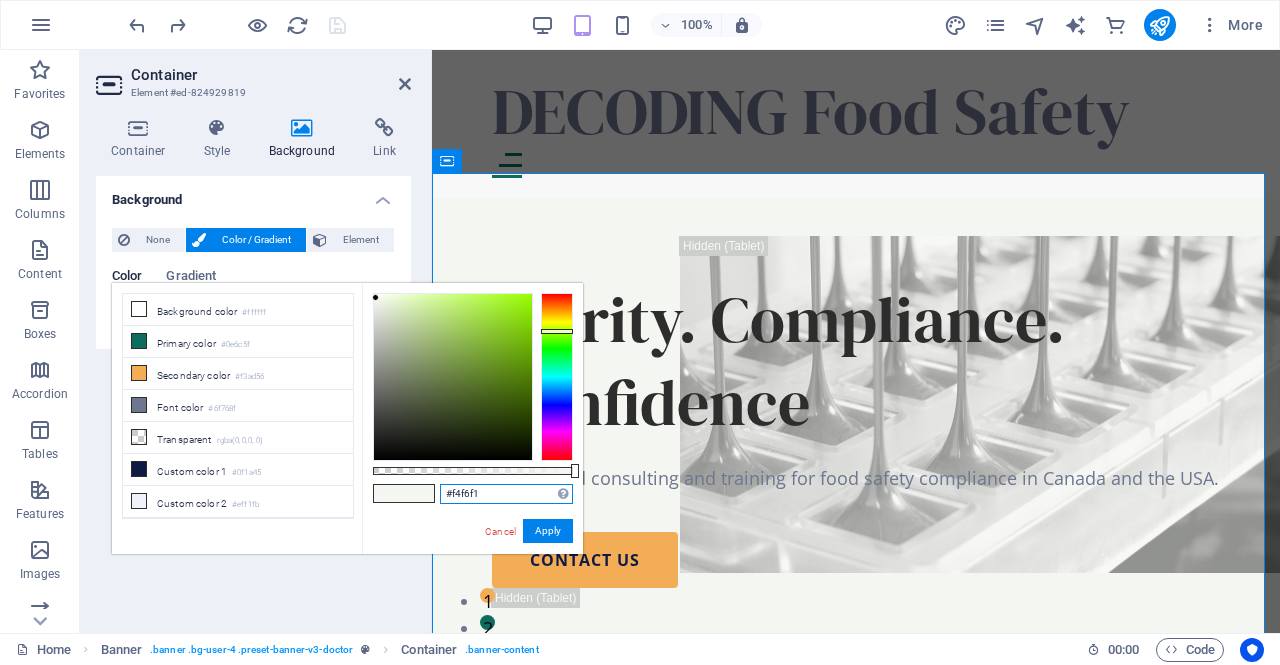 drag, startPoint x: 500, startPoint y: 491, endPoint x: 406, endPoint y: 495, distance: 94.08507 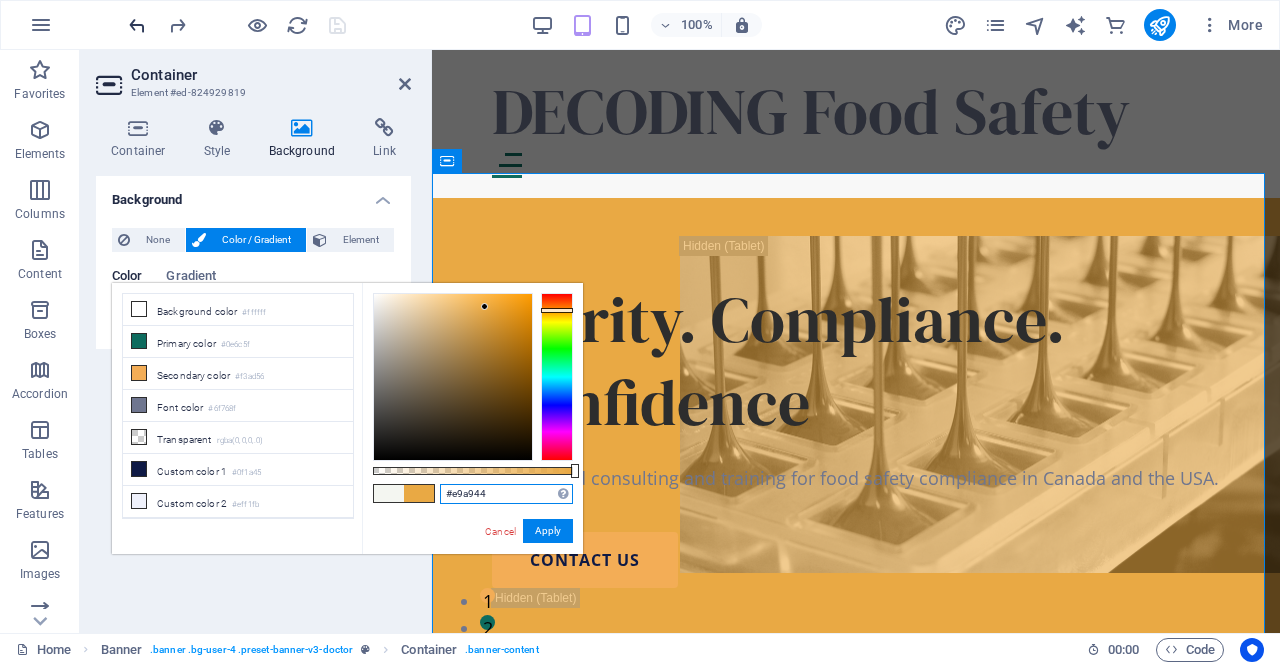 type on "#e9a944" 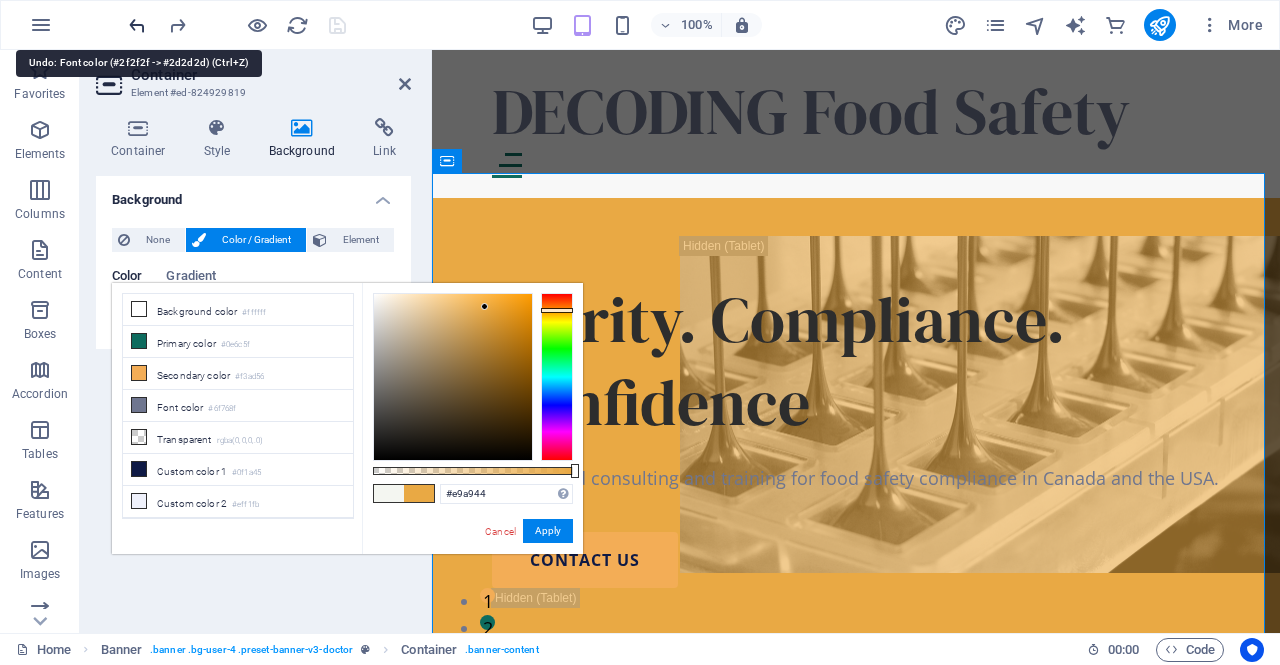 click at bounding box center [137, 25] 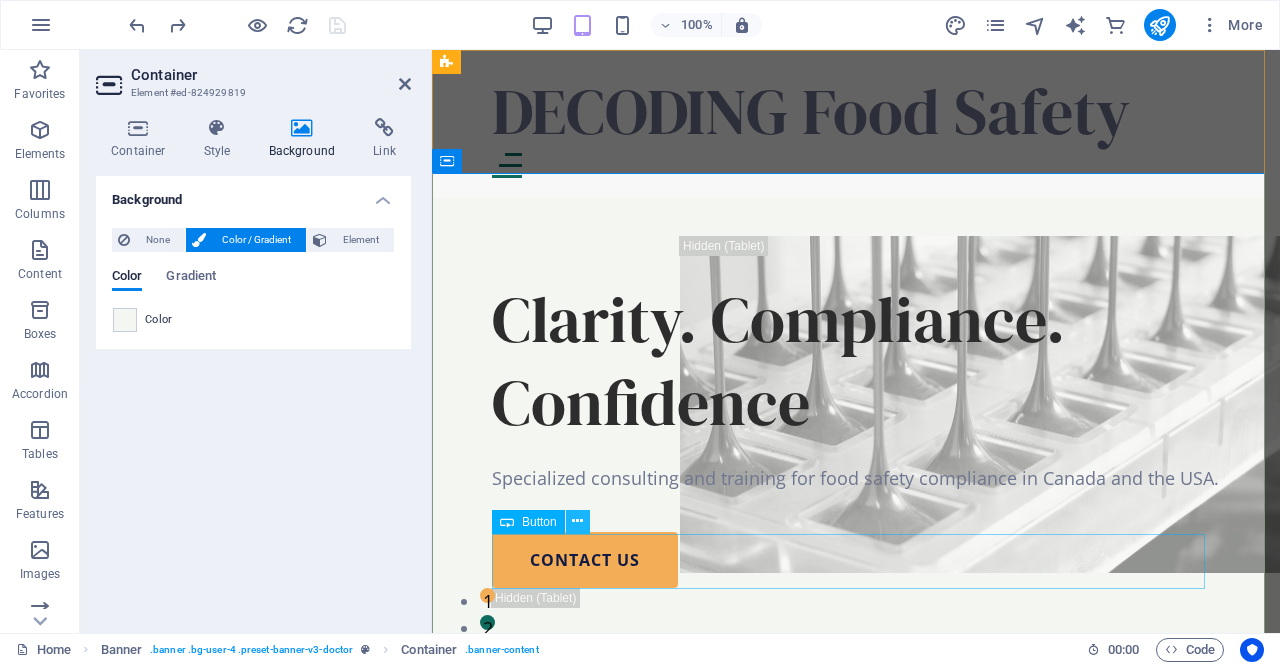 click at bounding box center [577, 521] 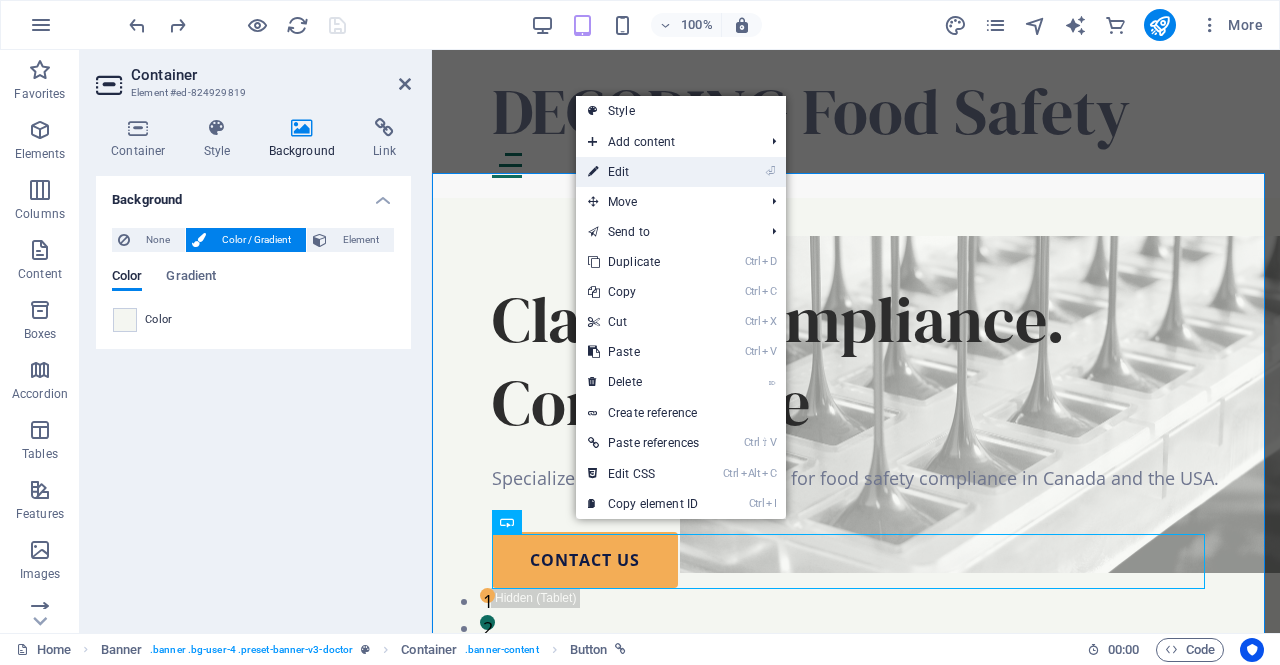 click on "⏎  Edit" at bounding box center [643, 172] 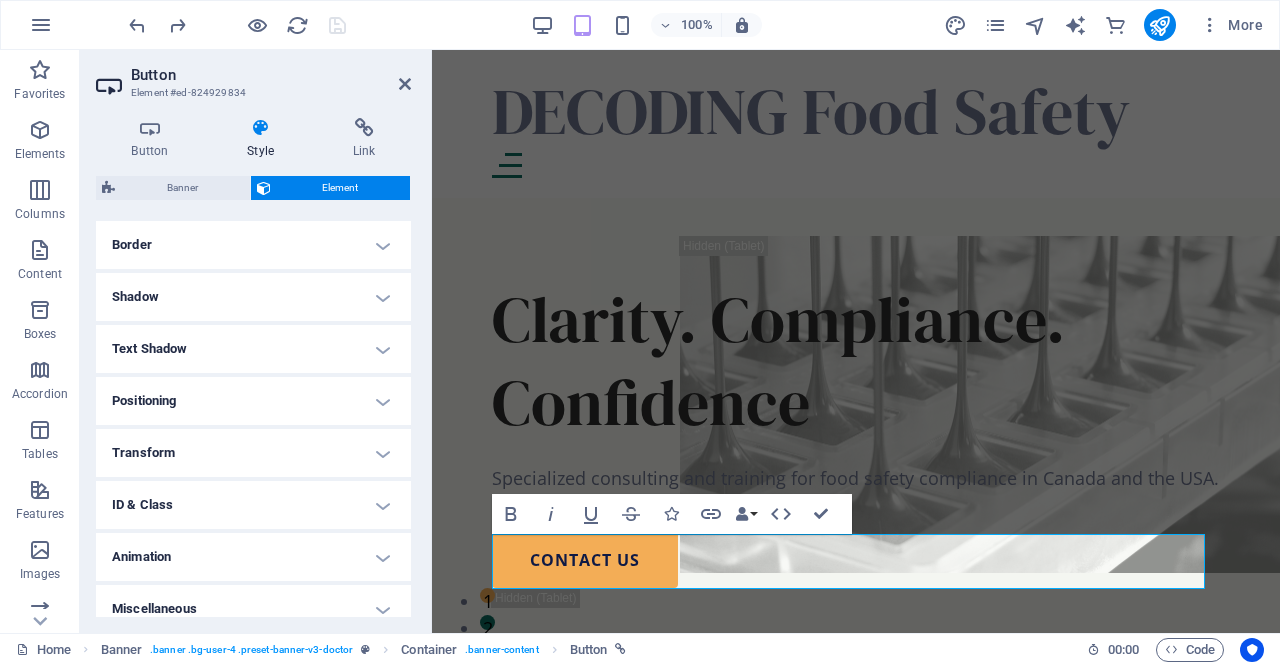 scroll, scrollTop: 444, scrollLeft: 0, axis: vertical 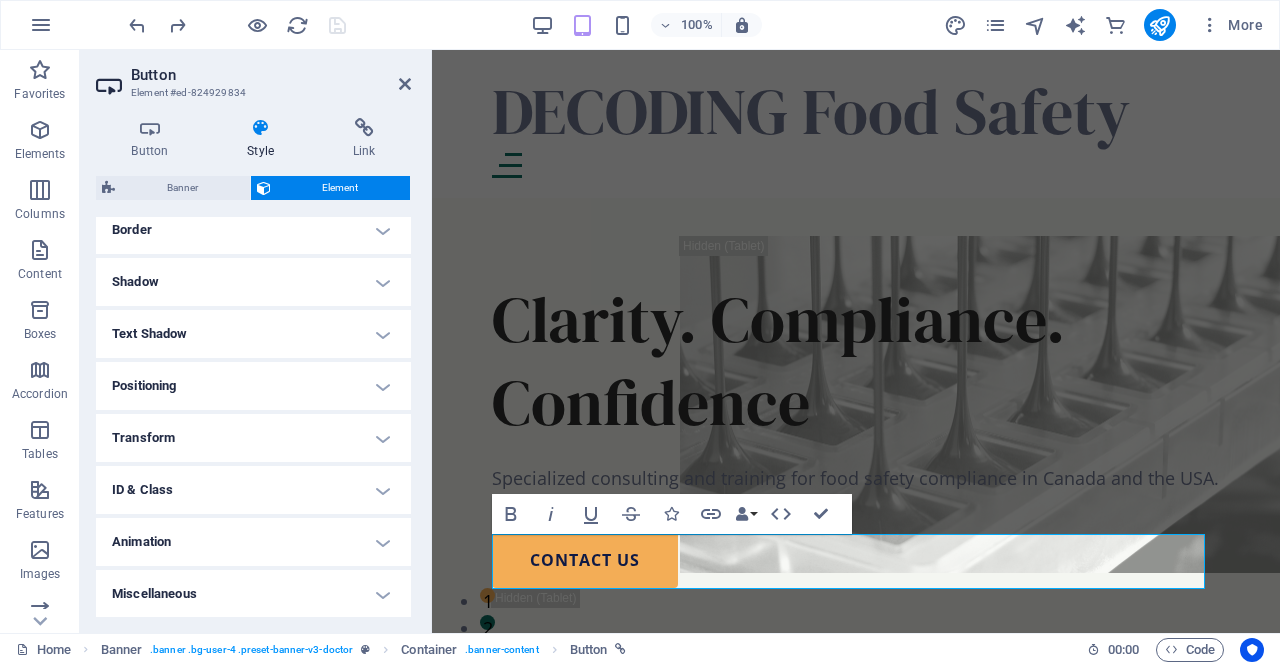 click on "Miscellaneous" at bounding box center [253, 594] 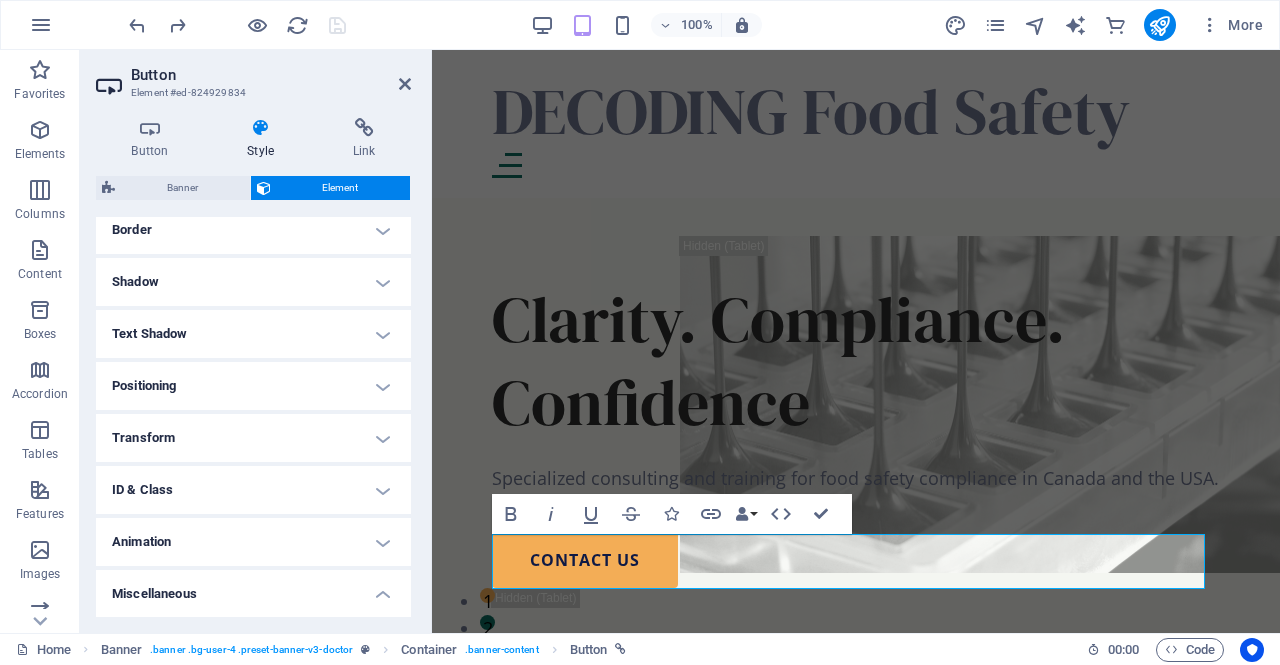 scroll, scrollTop: 566, scrollLeft: 0, axis: vertical 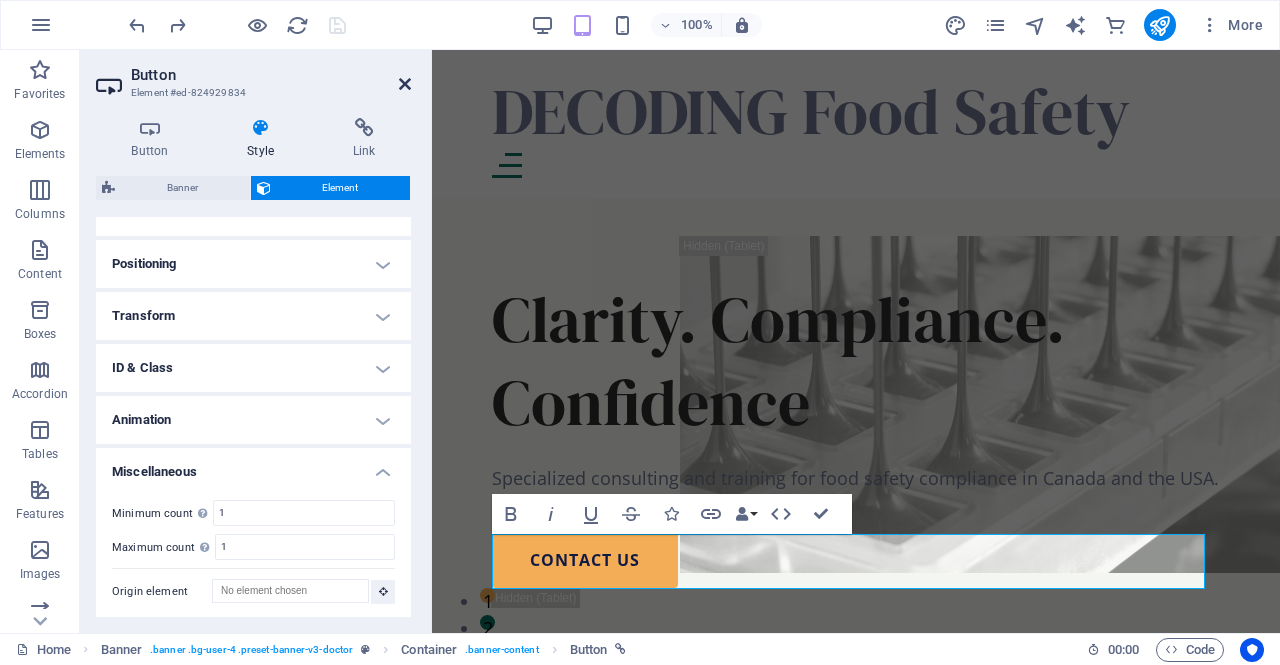 click at bounding box center (405, 84) 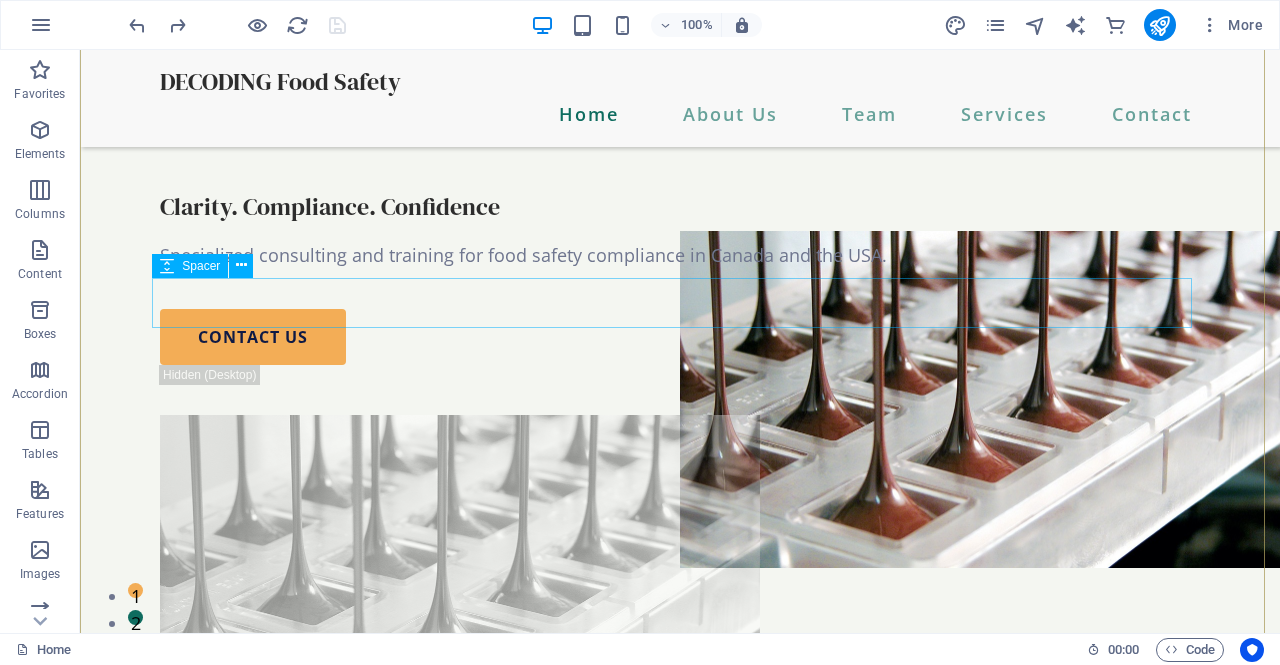 scroll, scrollTop: 0, scrollLeft: 0, axis: both 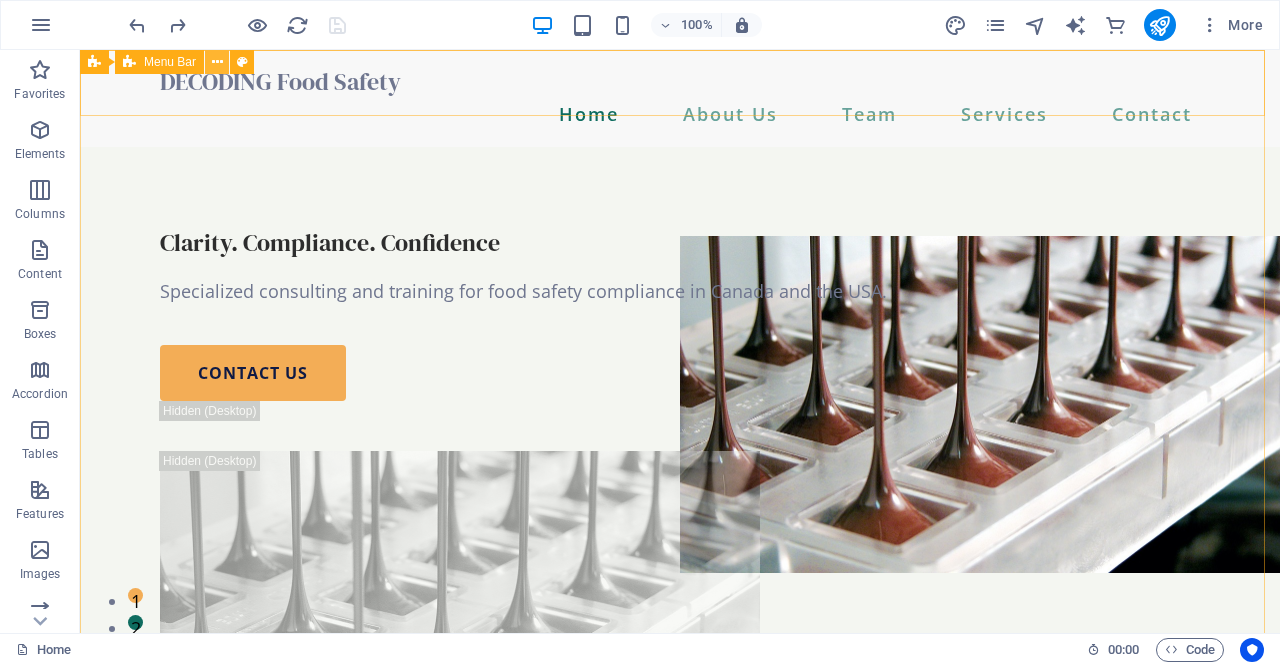 click at bounding box center (217, 62) 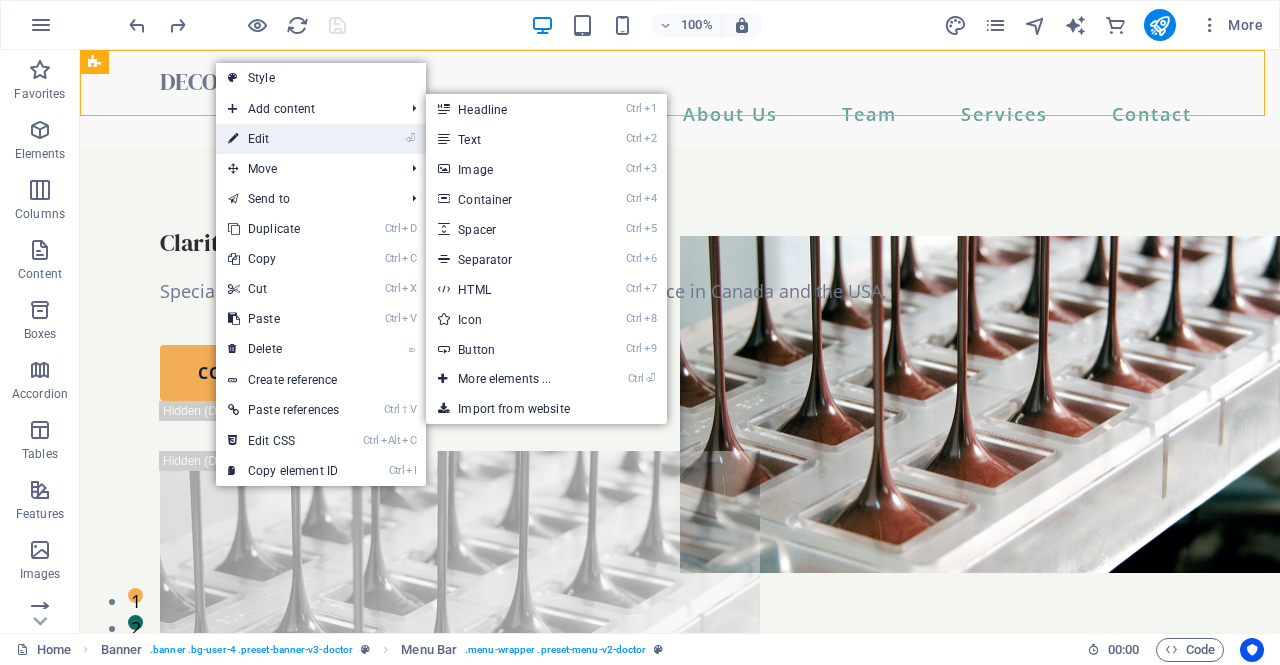 click on "⏎  Edit" at bounding box center [283, 139] 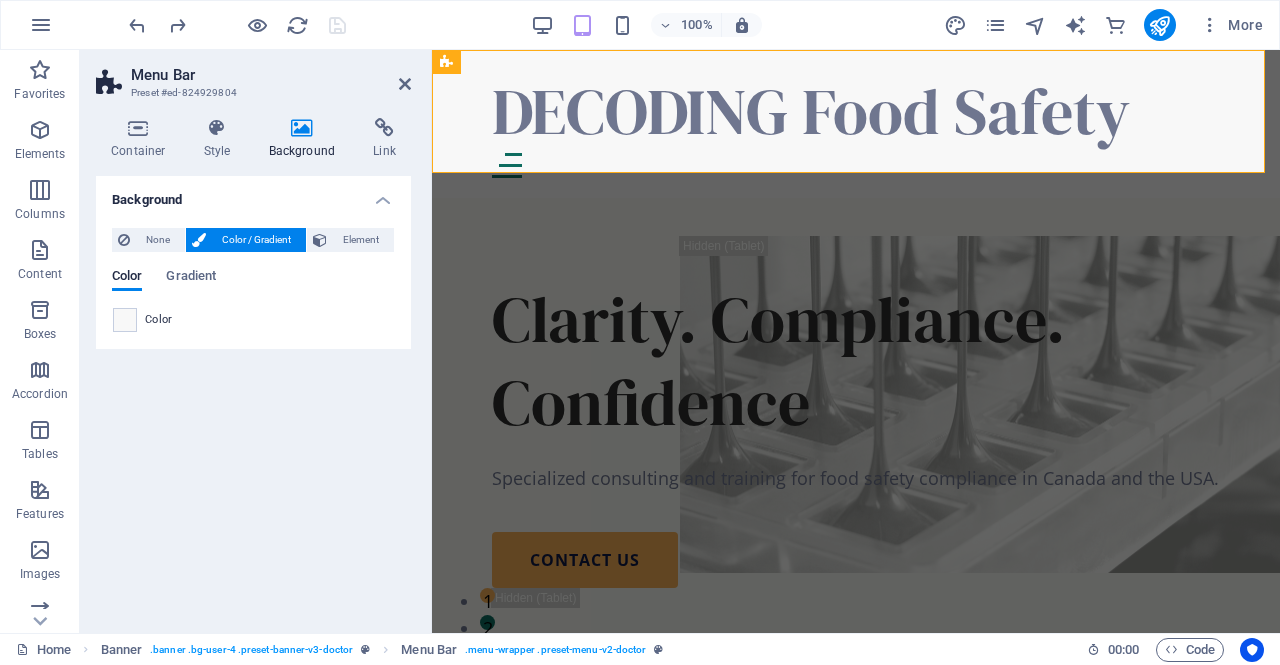 click at bounding box center (302, 128) 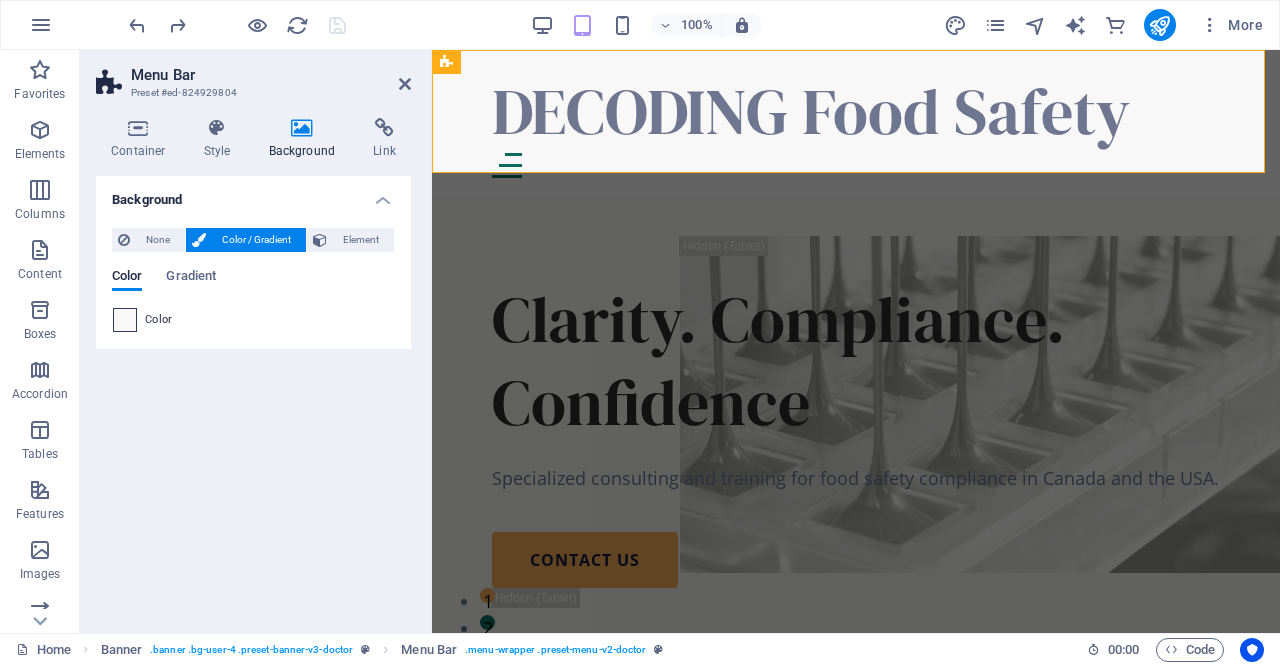 click at bounding box center [125, 320] 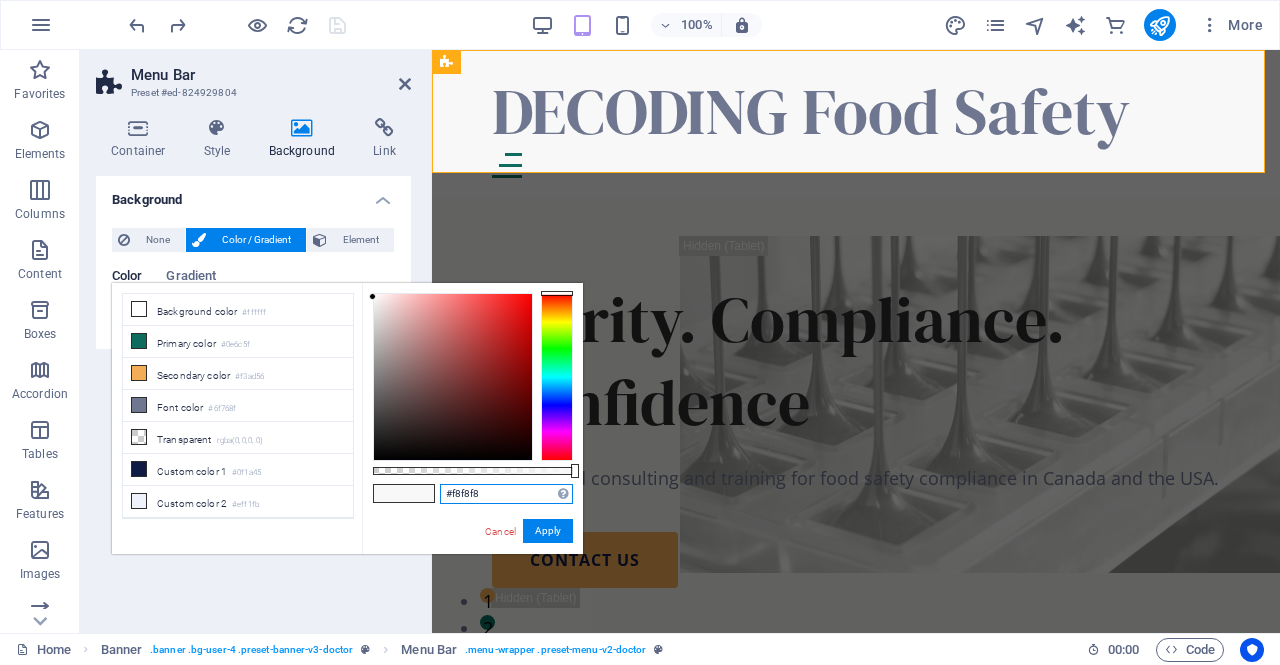 drag, startPoint x: 500, startPoint y: 488, endPoint x: 416, endPoint y: 485, distance: 84.05355 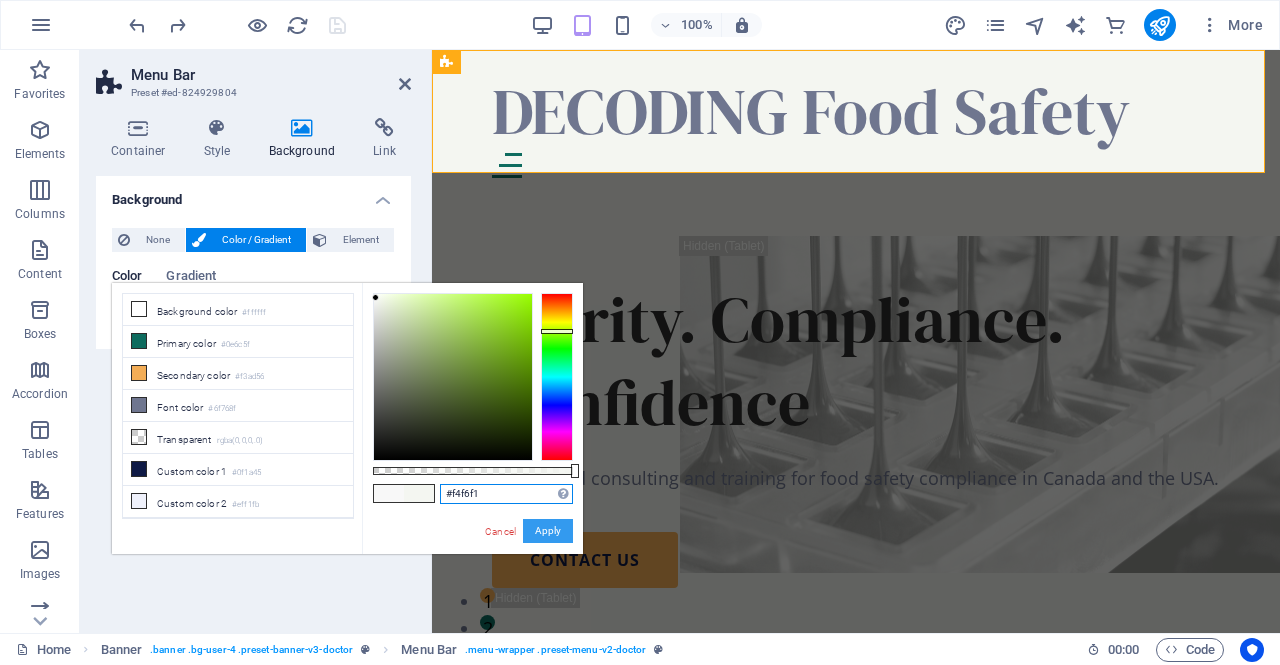 type on "#f4f6f1" 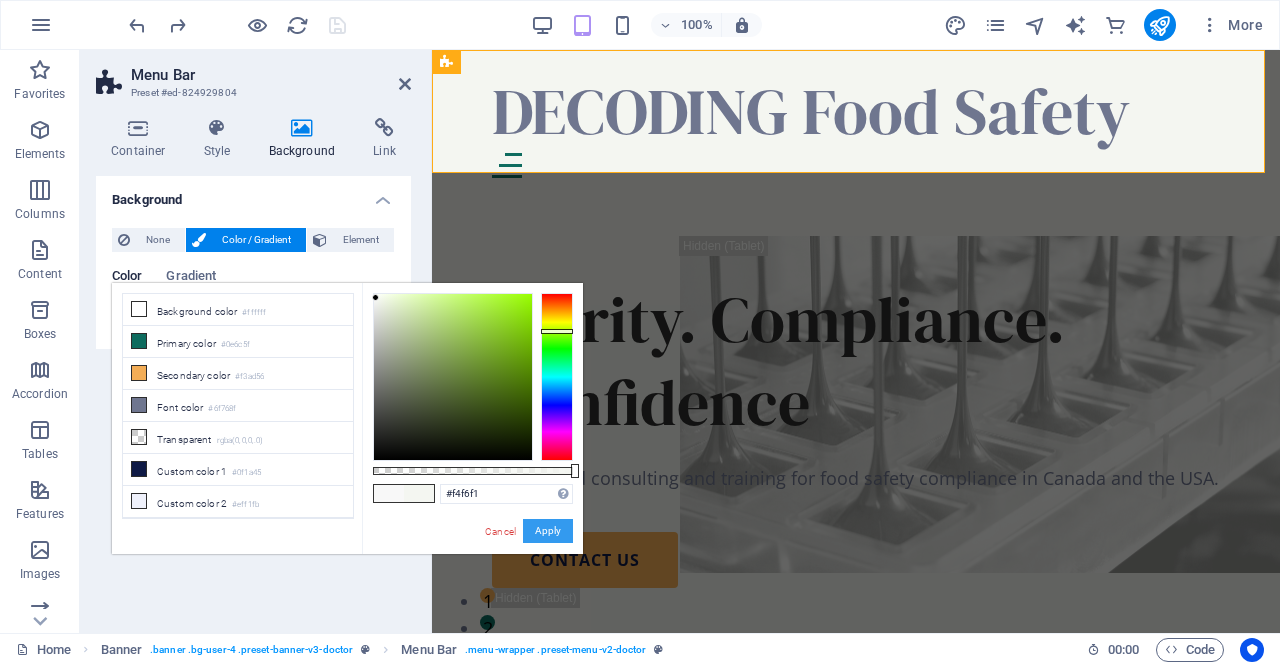 click on "Apply" at bounding box center (548, 531) 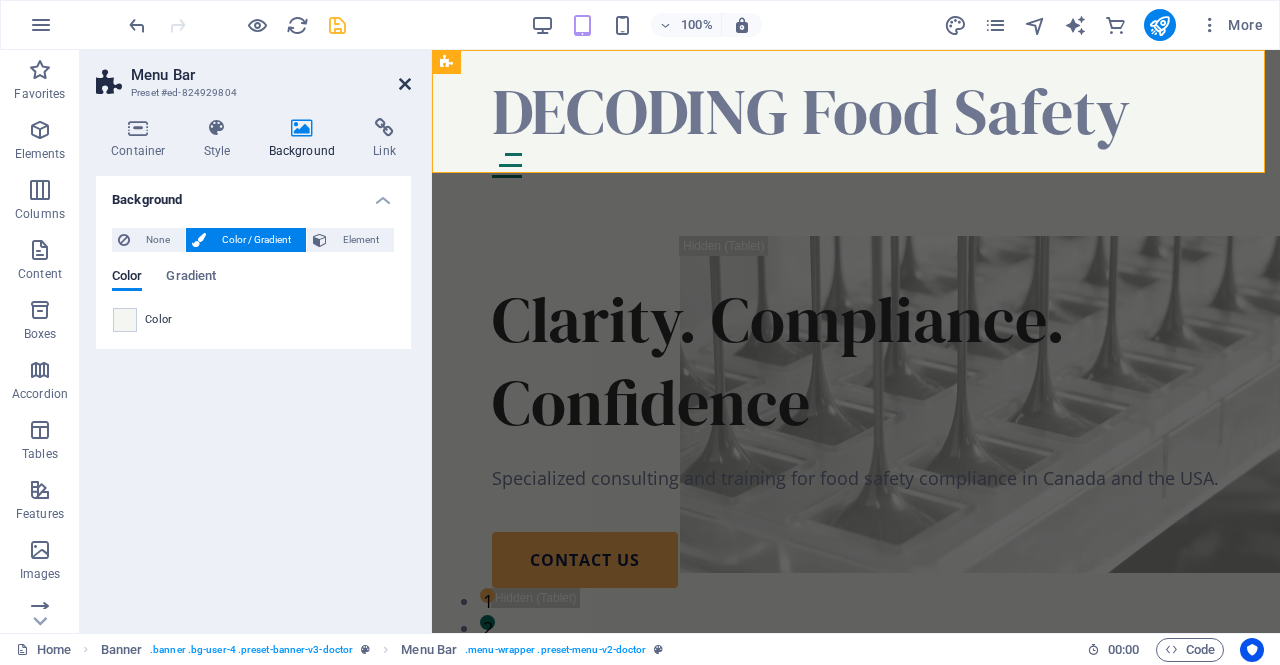 drag, startPoint x: 409, startPoint y: 85, endPoint x: 333, endPoint y: 125, distance: 85.883644 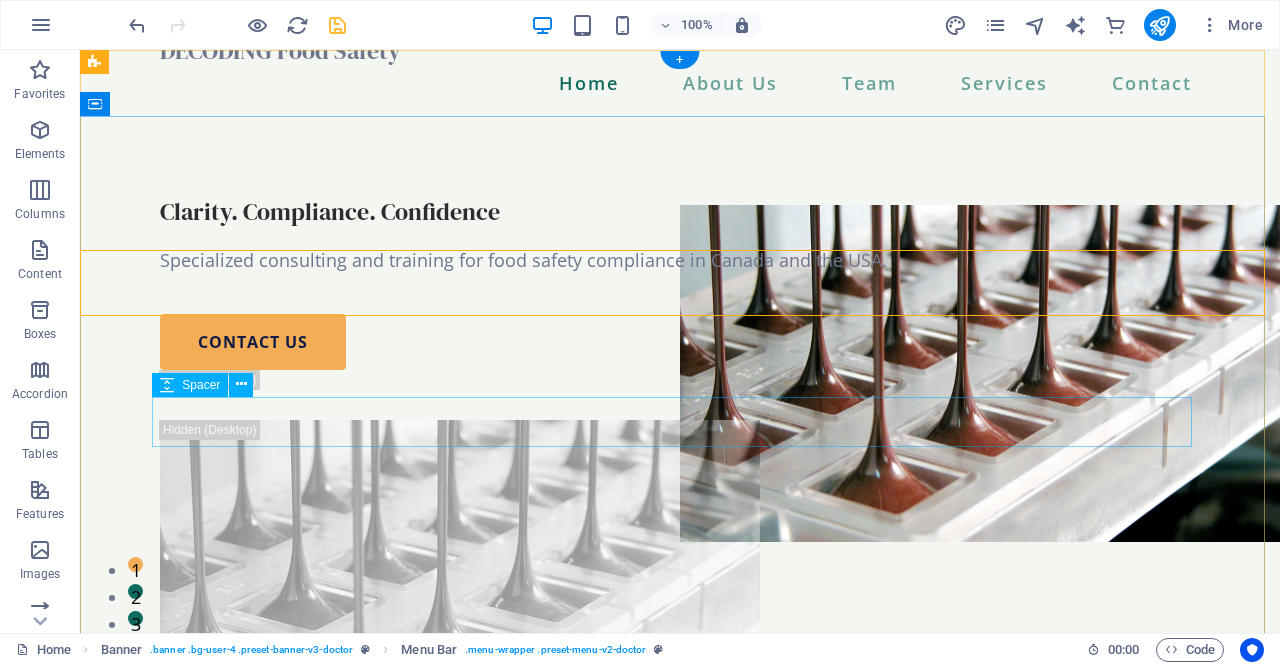 scroll, scrollTop: 0, scrollLeft: 0, axis: both 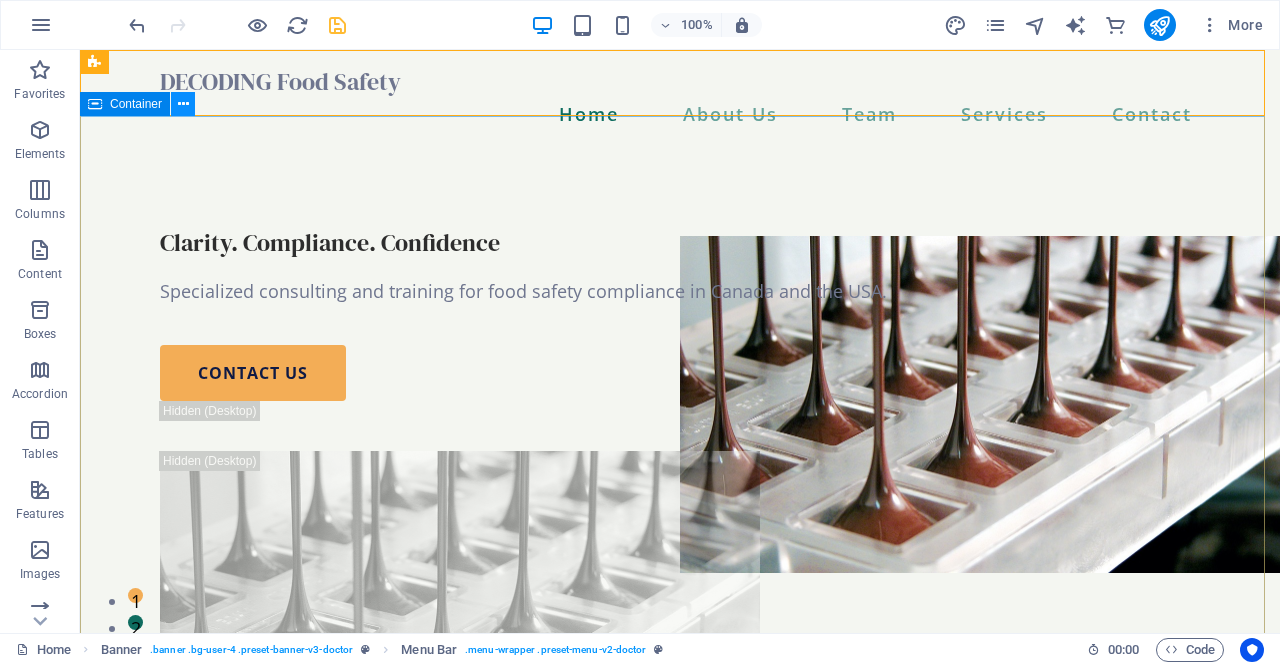 click at bounding box center (183, 104) 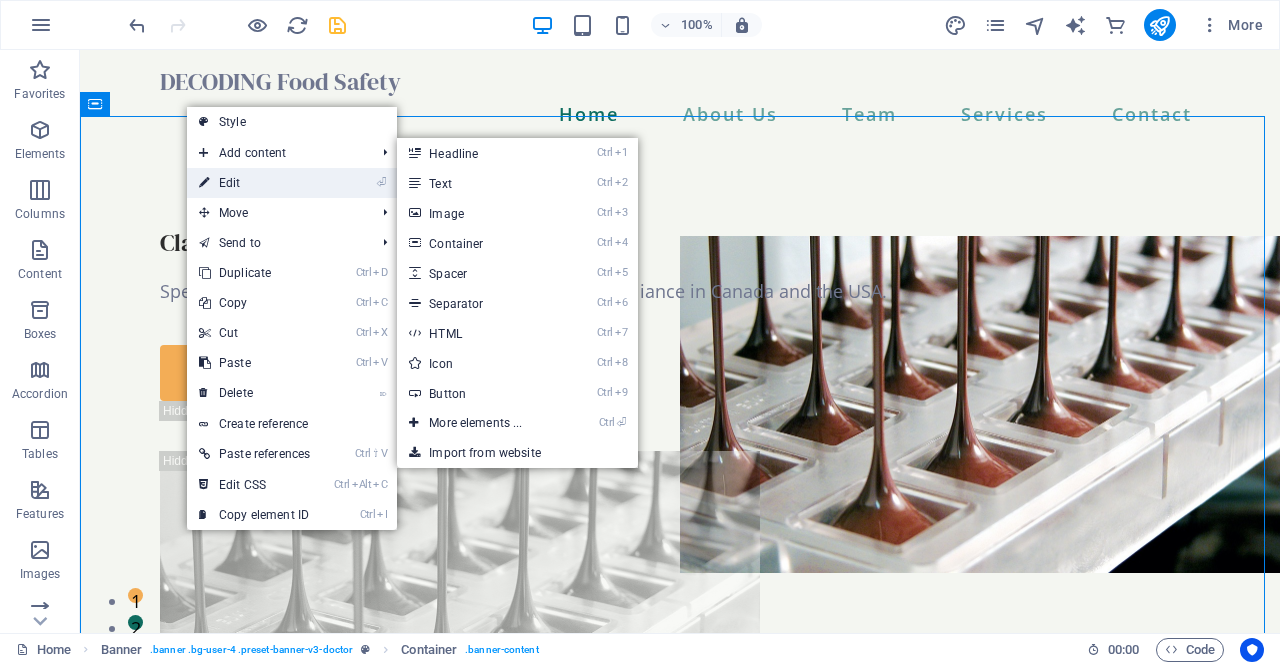 click on "⏎  Edit" at bounding box center (254, 183) 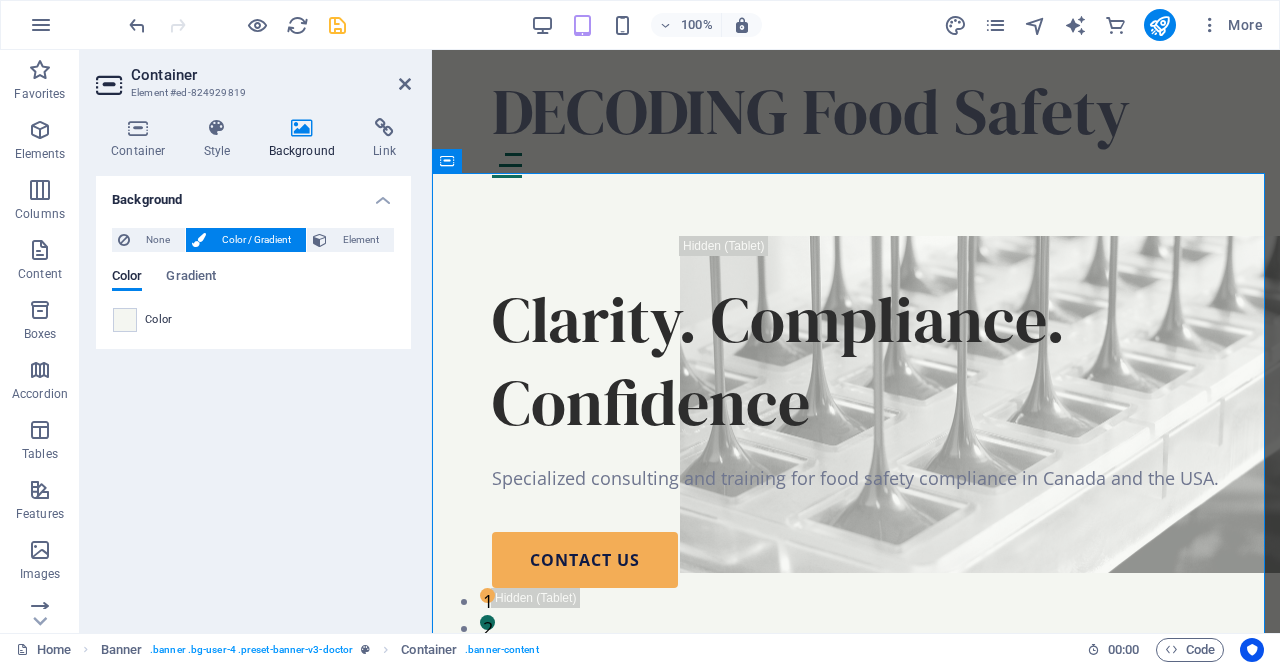 click on "Color / Gradient" at bounding box center [256, 240] 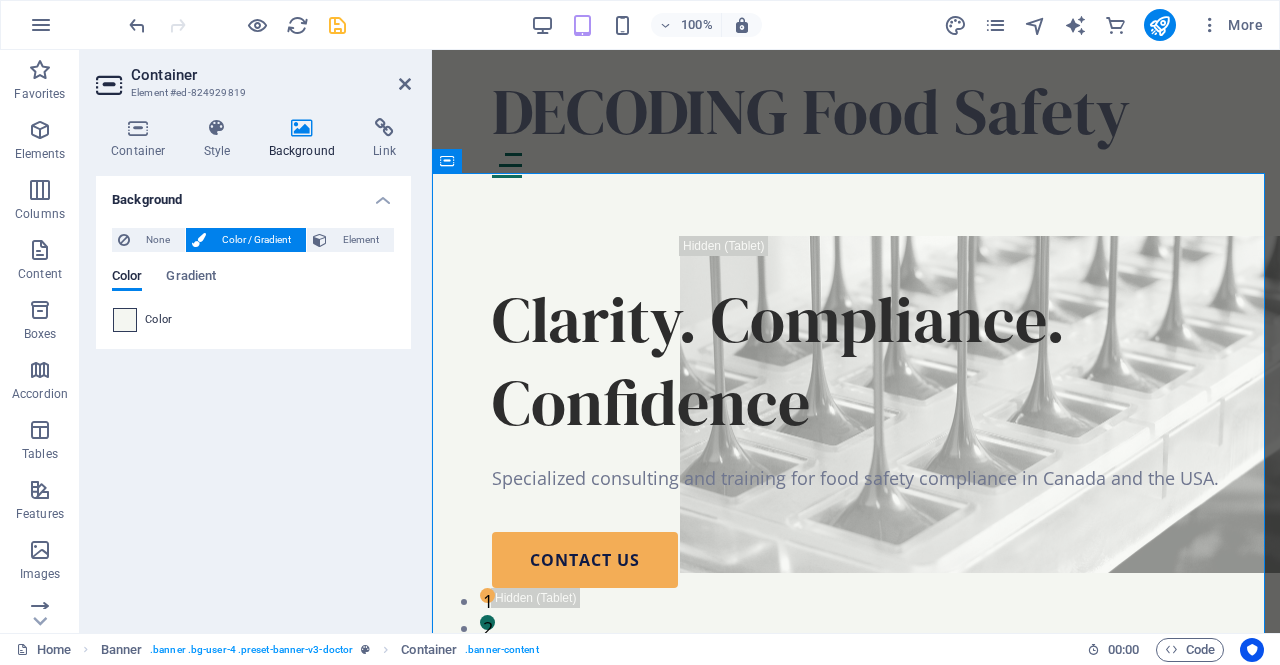 click at bounding box center (125, 320) 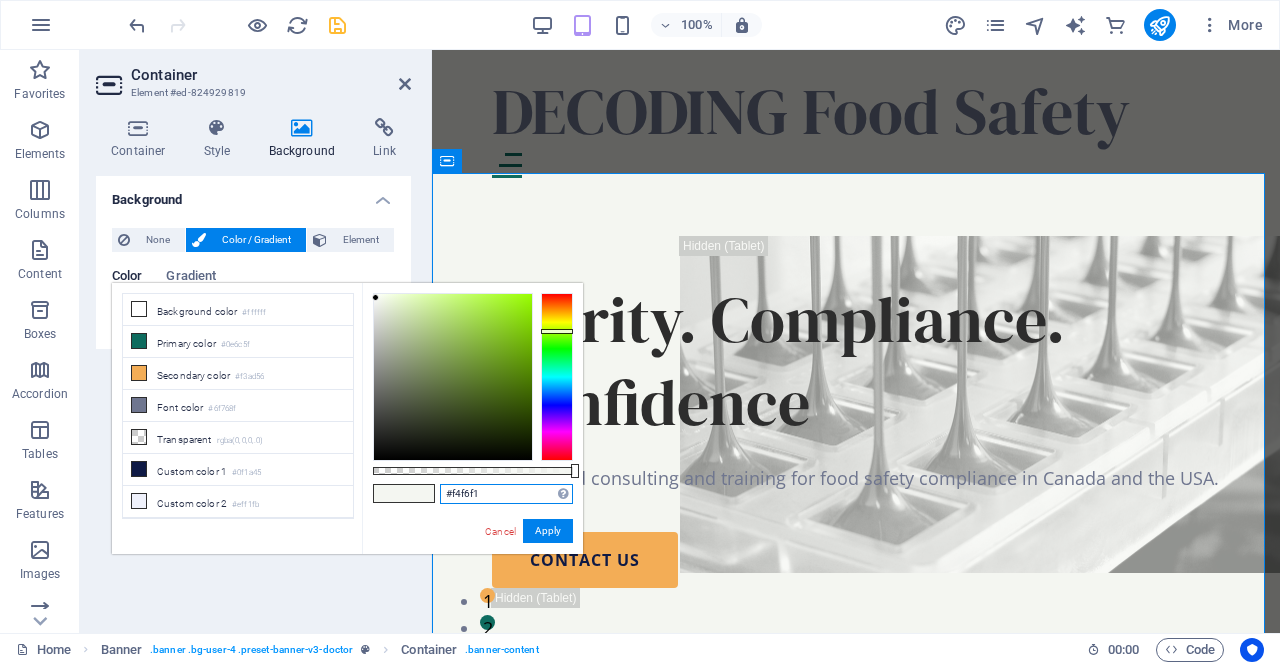 drag, startPoint x: 497, startPoint y: 487, endPoint x: 386, endPoint y: 491, distance: 111.07205 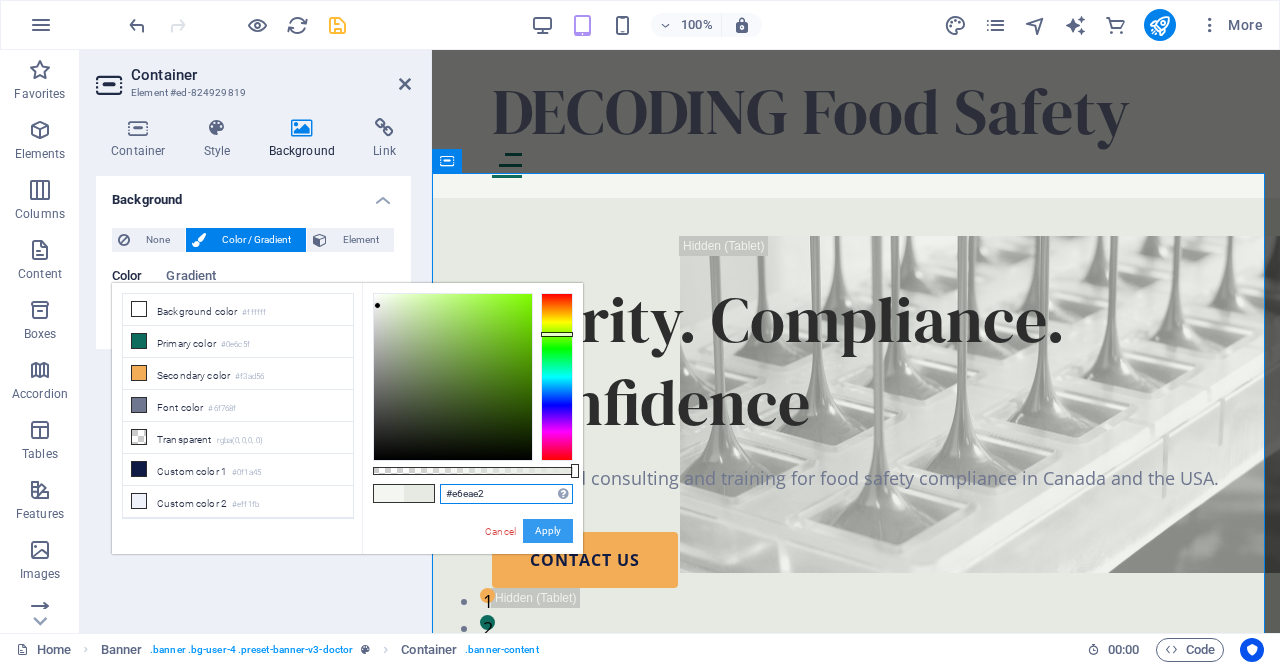 type on "#e6eae2" 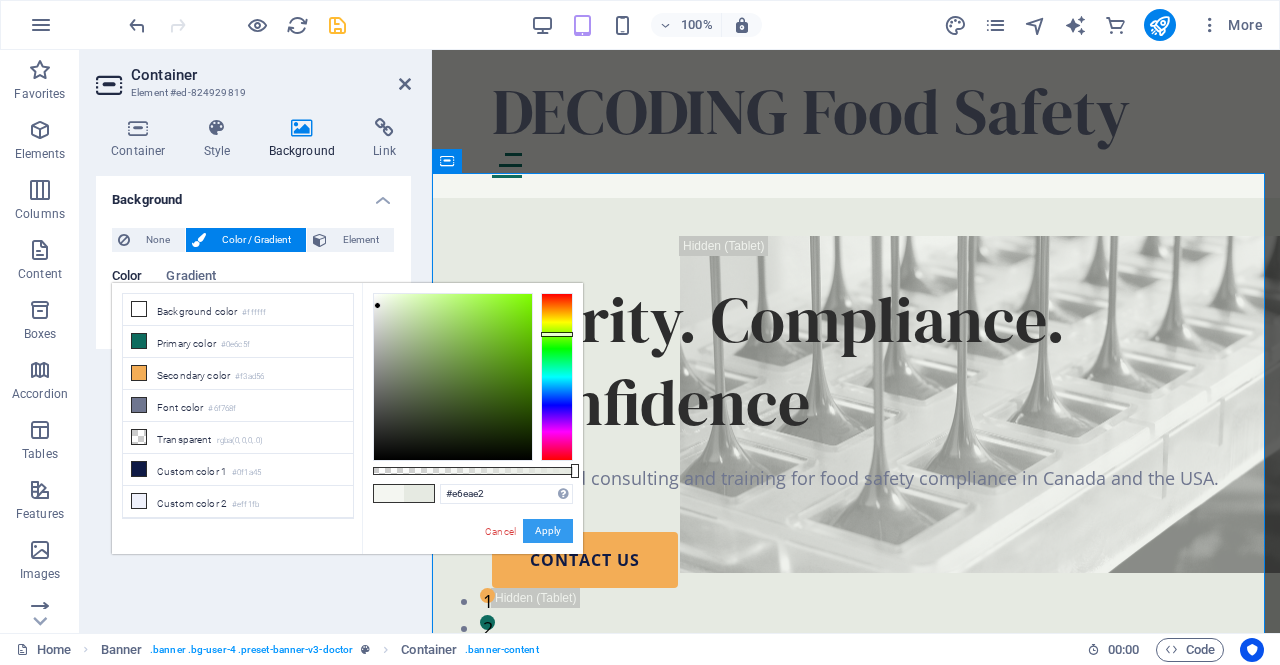 click on "Apply" at bounding box center [548, 531] 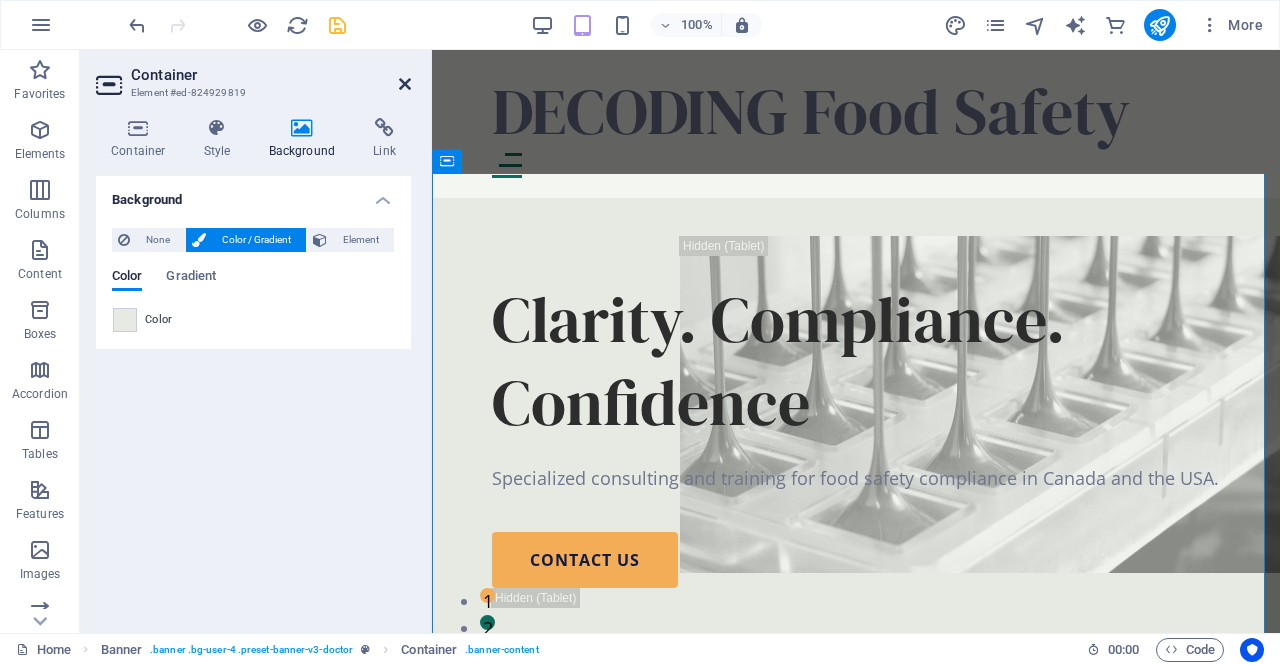 click at bounding box center [405, 84] 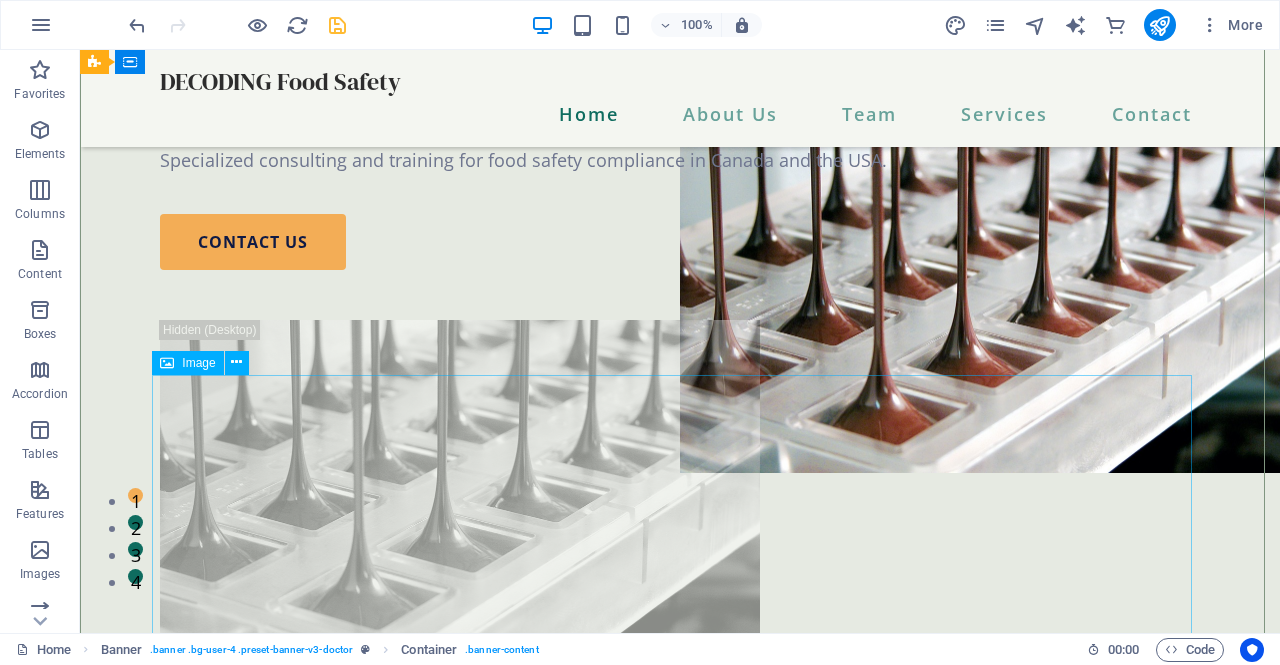 scroll, scrollTop: 0, scrollLeft: 0, axis: both 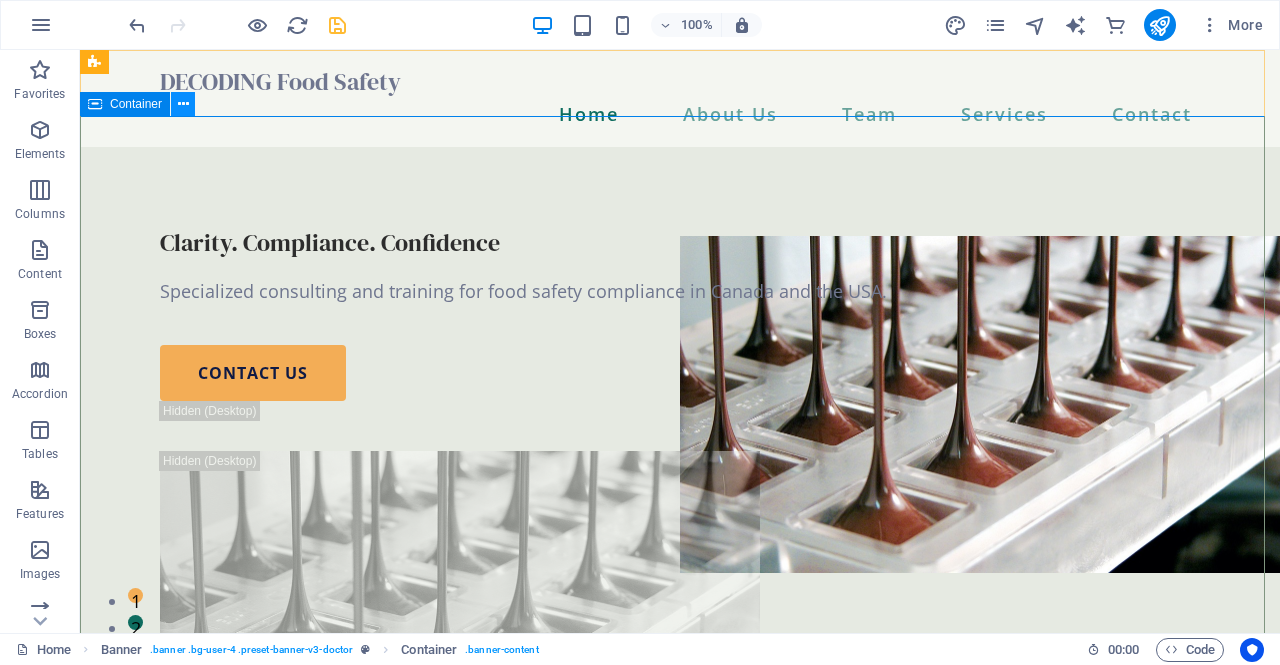 click at bounding box center [183, 104] 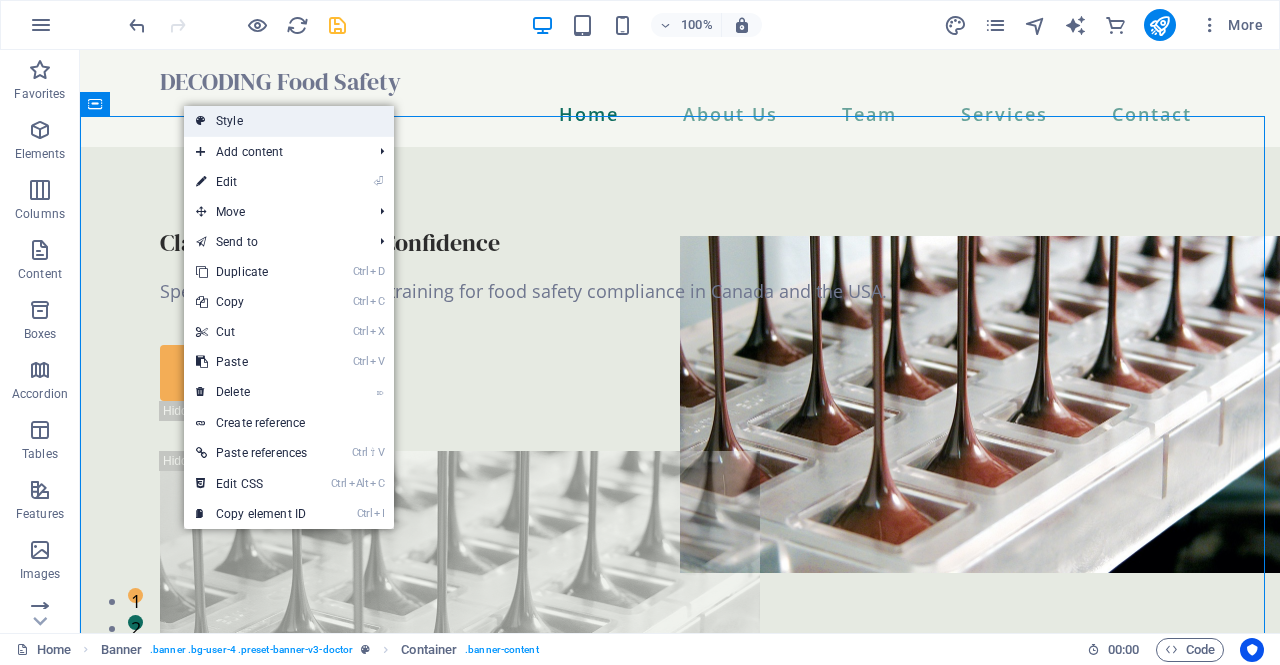 click on "Style" at bounding box center [289, 121] 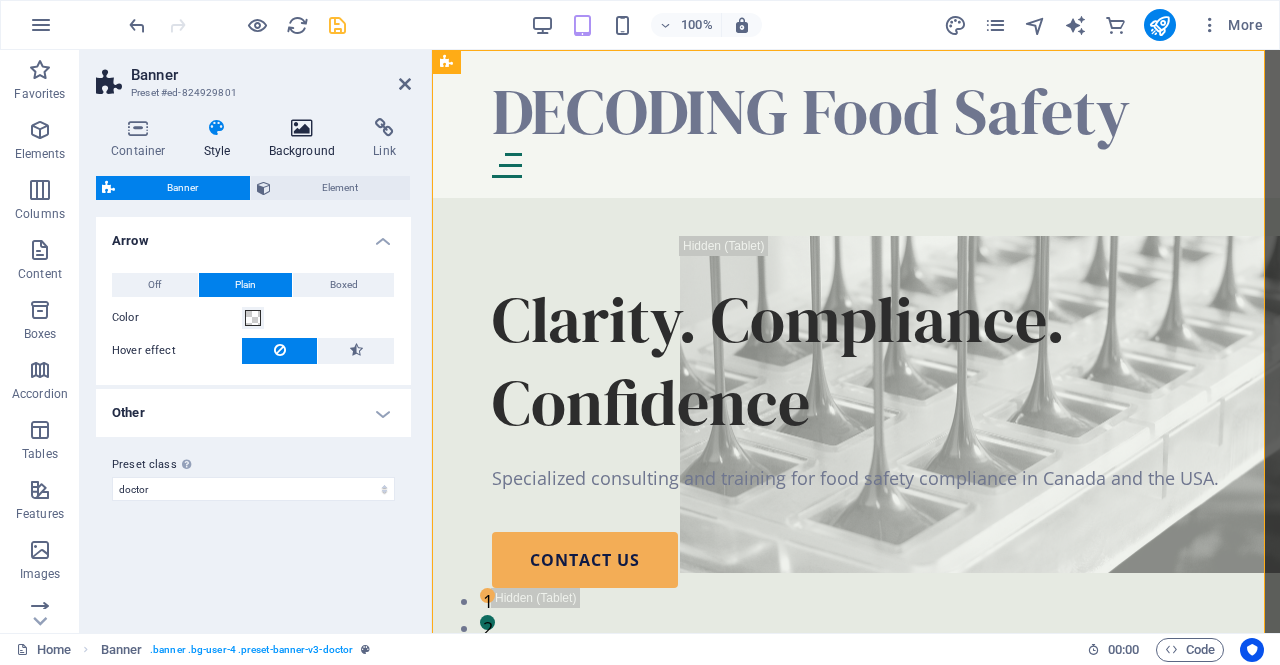 click on "Background" at bounding box center [306, 139] 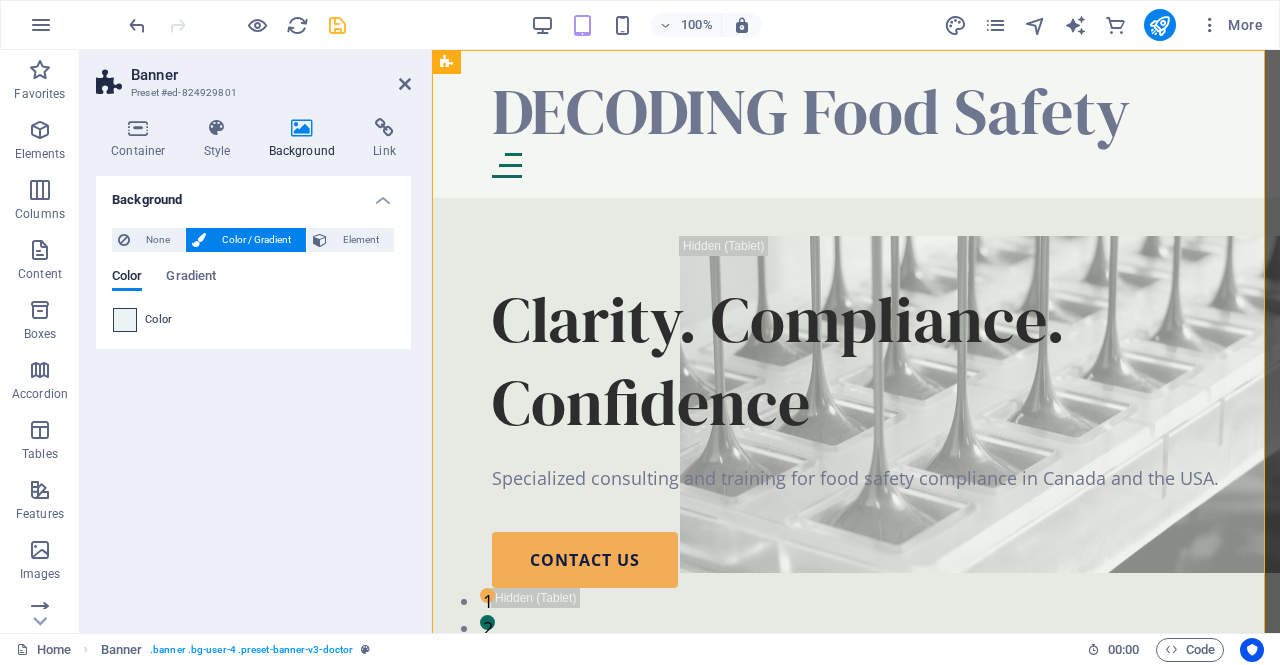 click at bounding box center [125, 320] 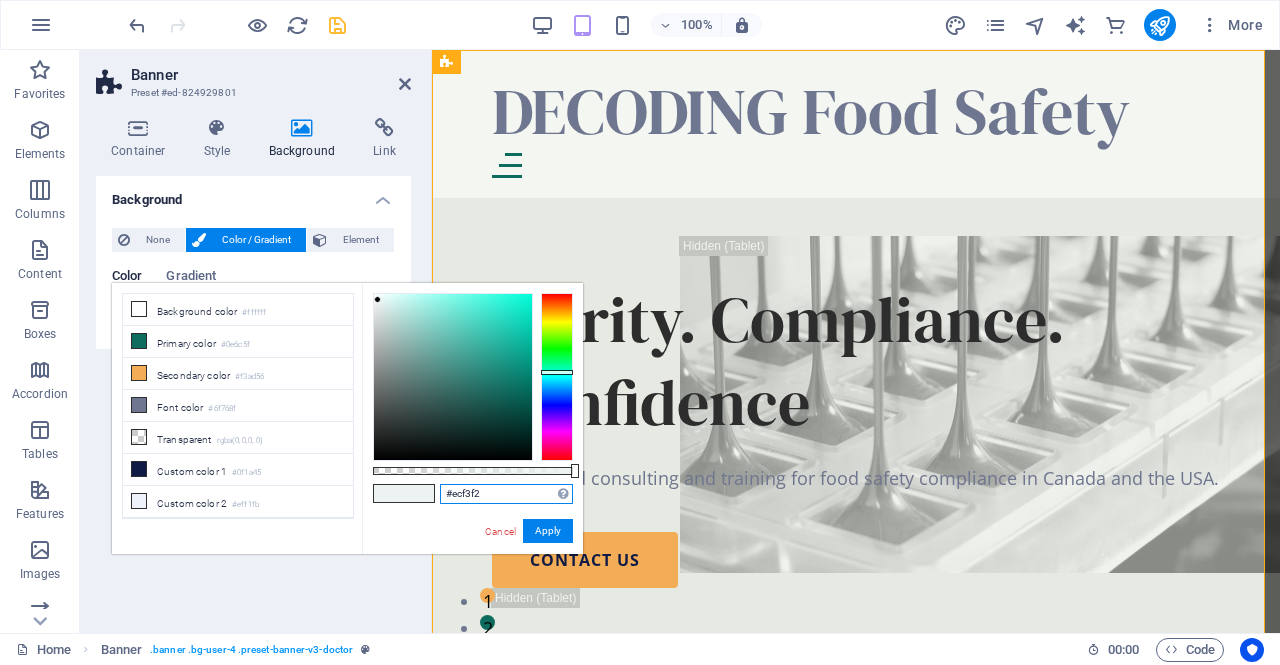 drag, startPoint x: 501, startPoint y: 489, endPoint x: 384, endPoint y: 489, distance: 117 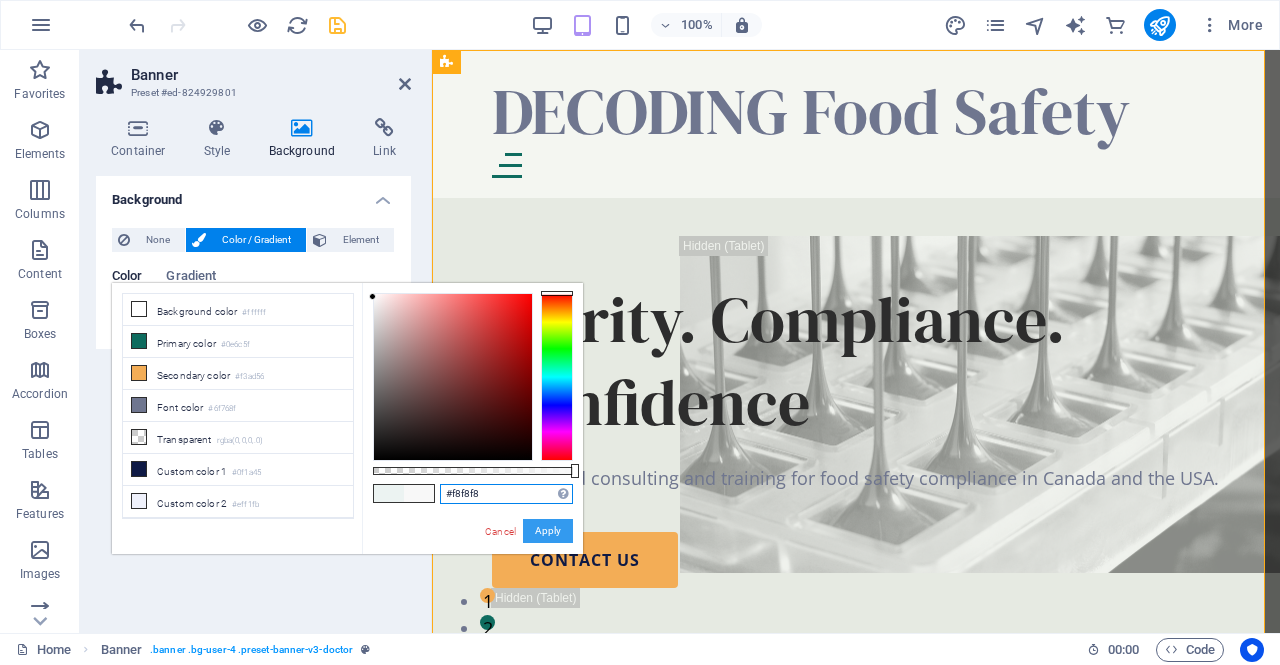 type on "#f8f8f8" 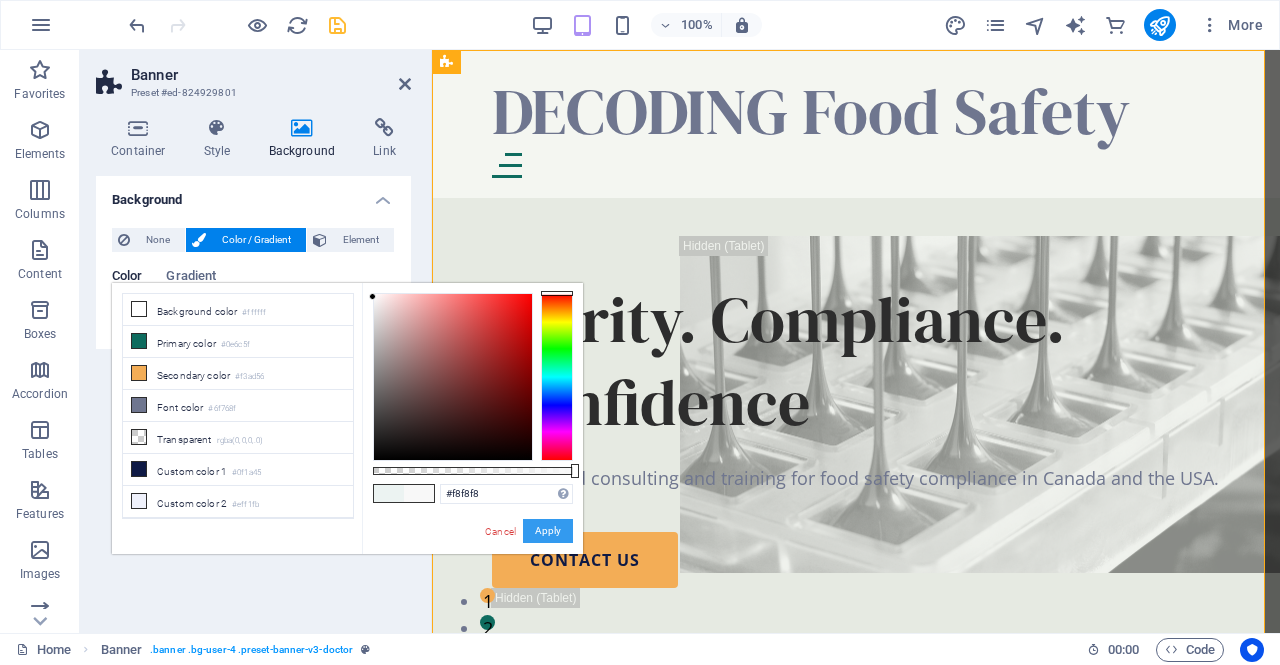 click on "Apply" at bounding box center (548, 531) 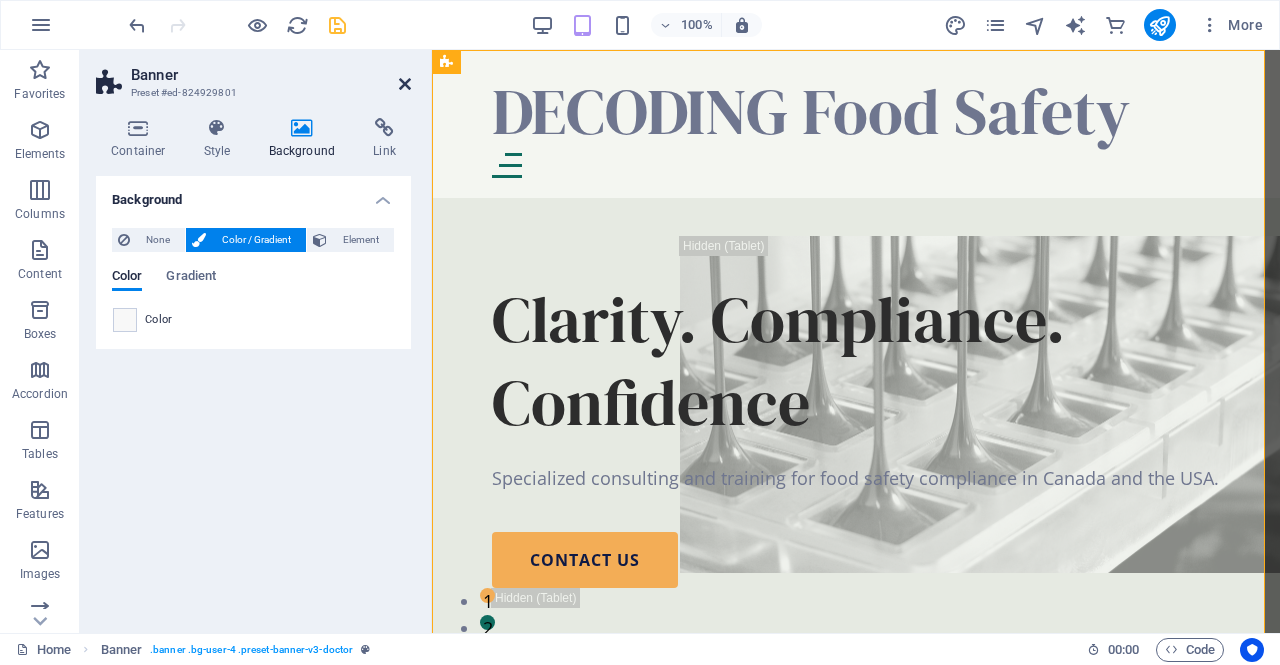 click at bounding box center (405, 84) 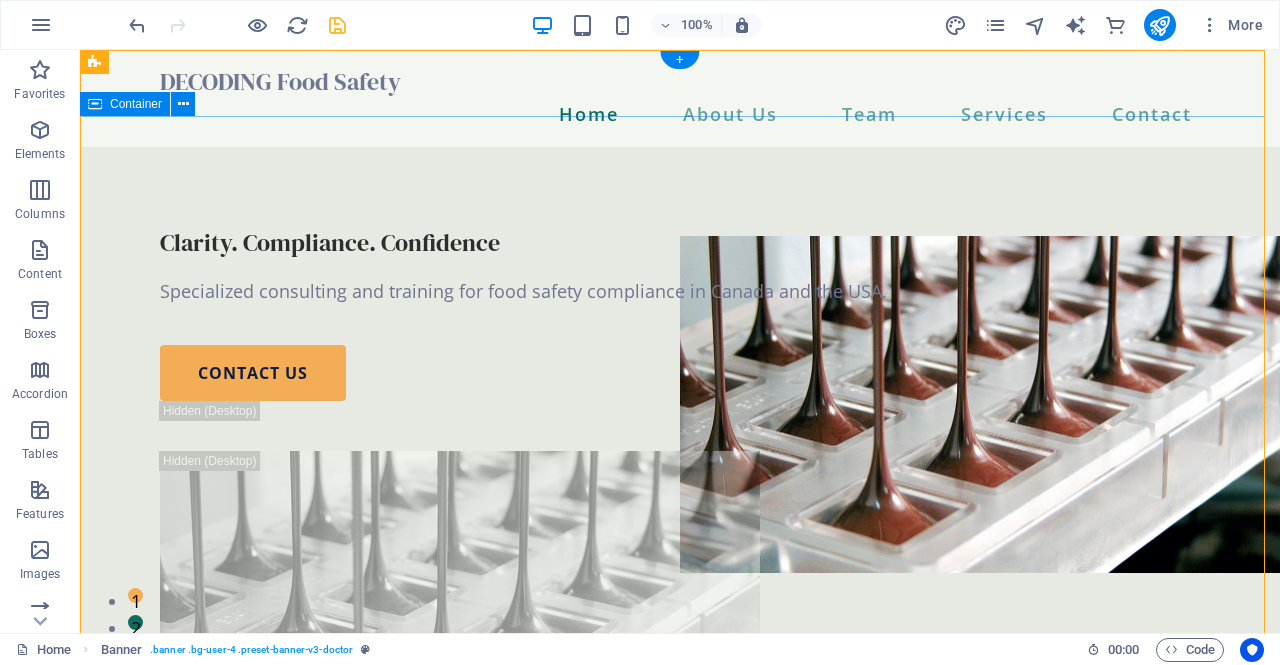 click on "Clarity. Compliance. Confidence Specialized consulting and training for food safety compliance in Canada and the USA. contact us" at bounding box center (680, 508) 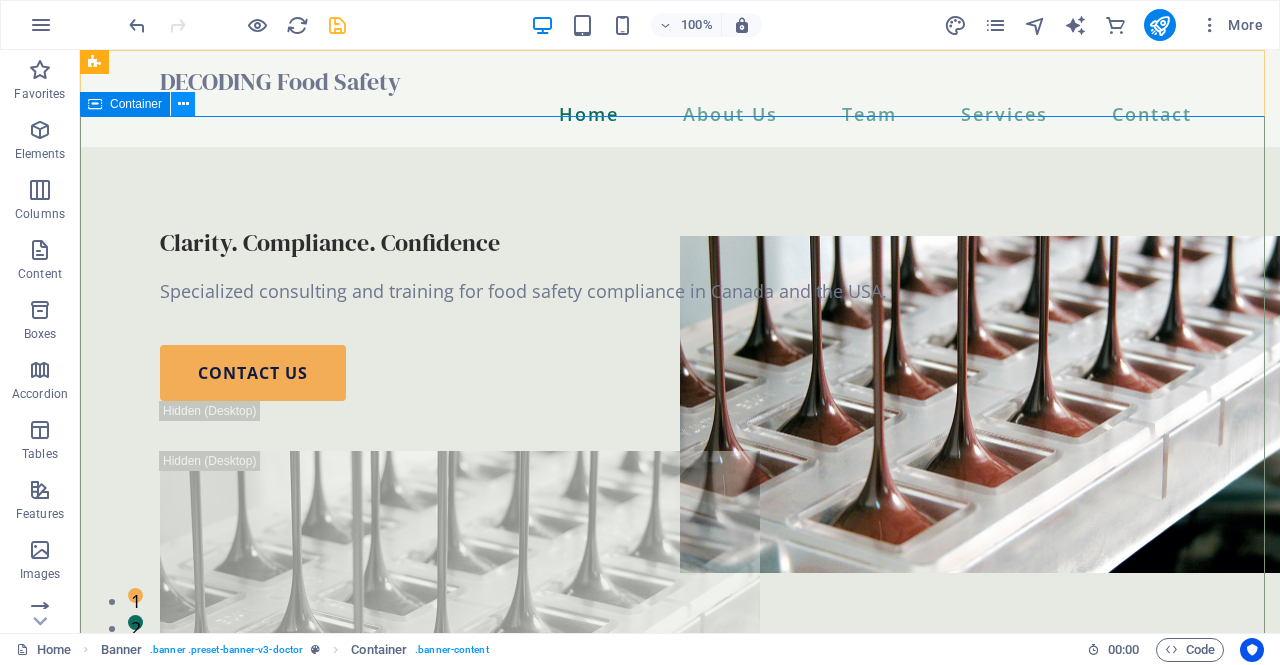 click at bounding box center (183, 104) 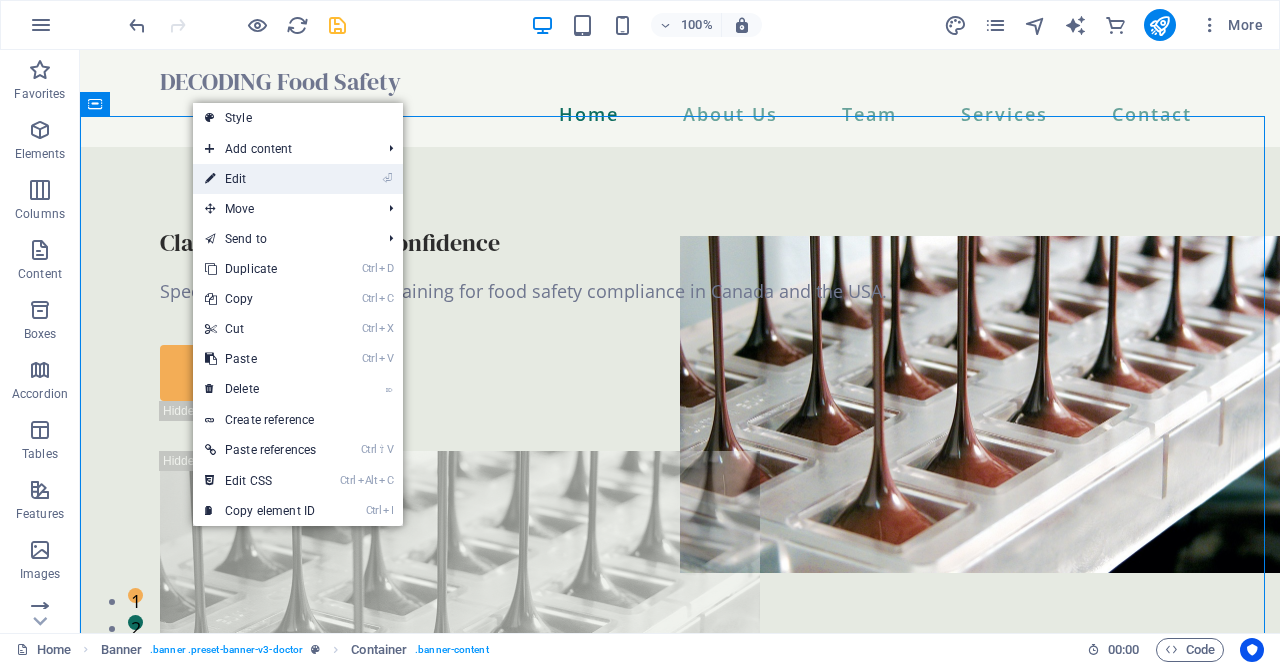 click on "⏎  Edit" at bounding box center (260, 179) 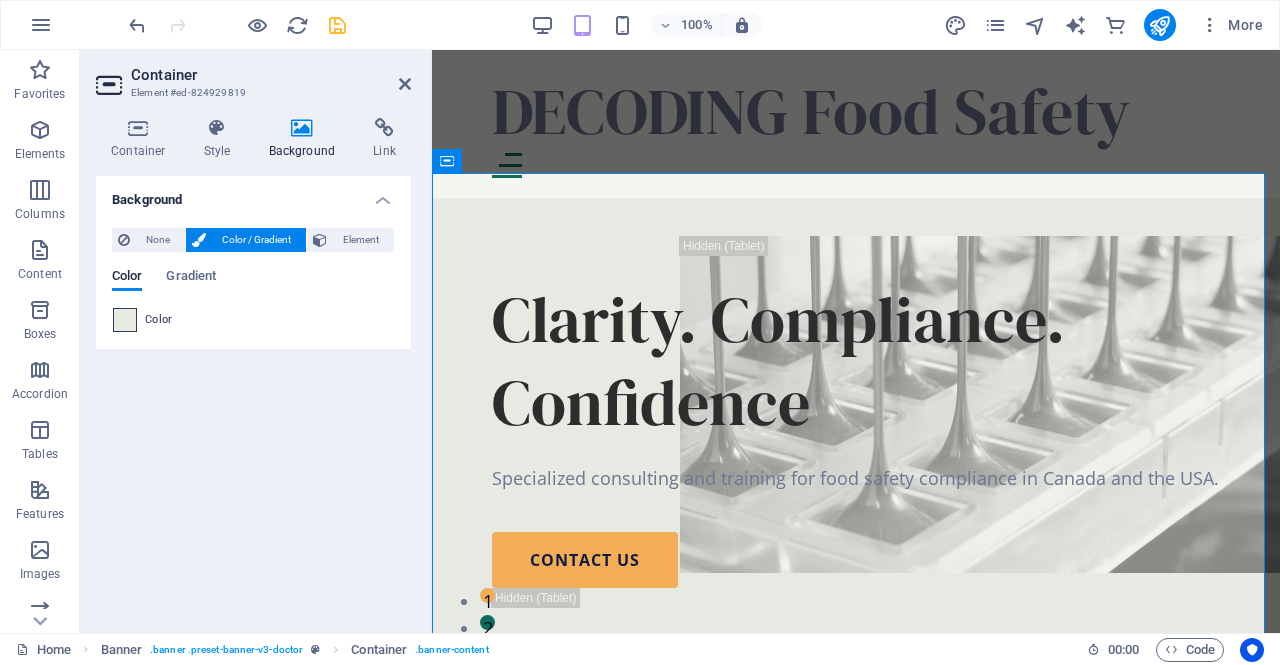 click at bounding box center [125, 320] 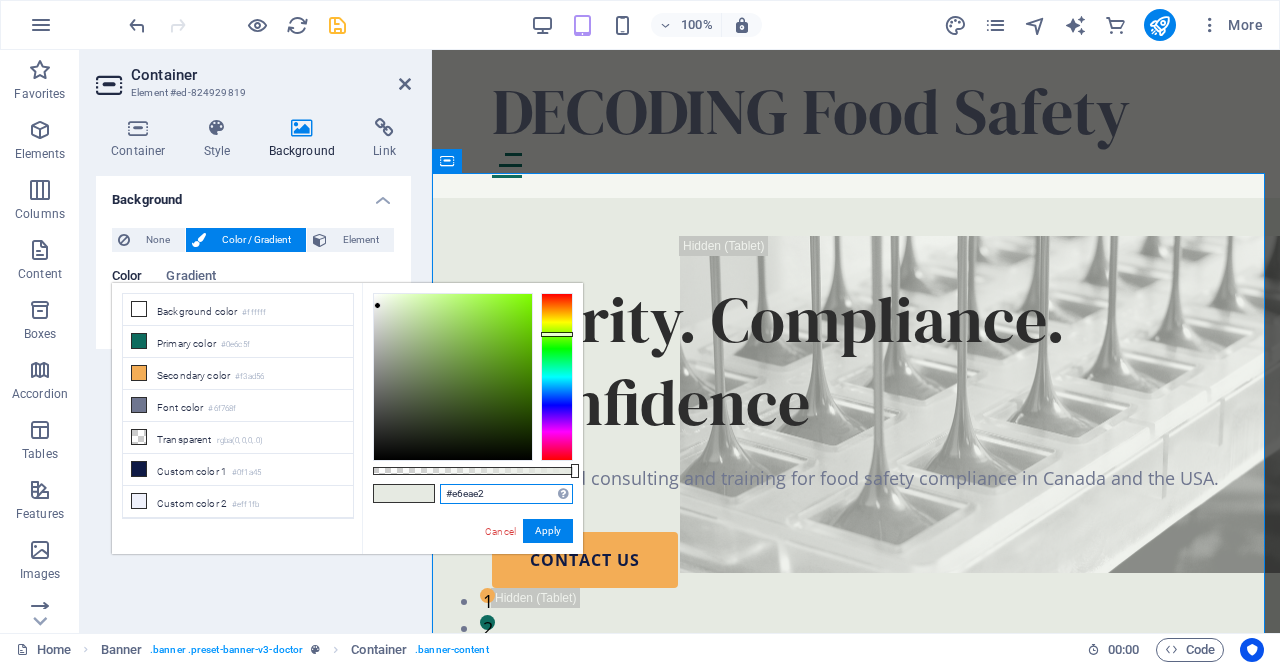 drag, startPoint x: 488, startPoint y: 497, endPoint x: 424, endPoint y: 484, distance: 65.30697 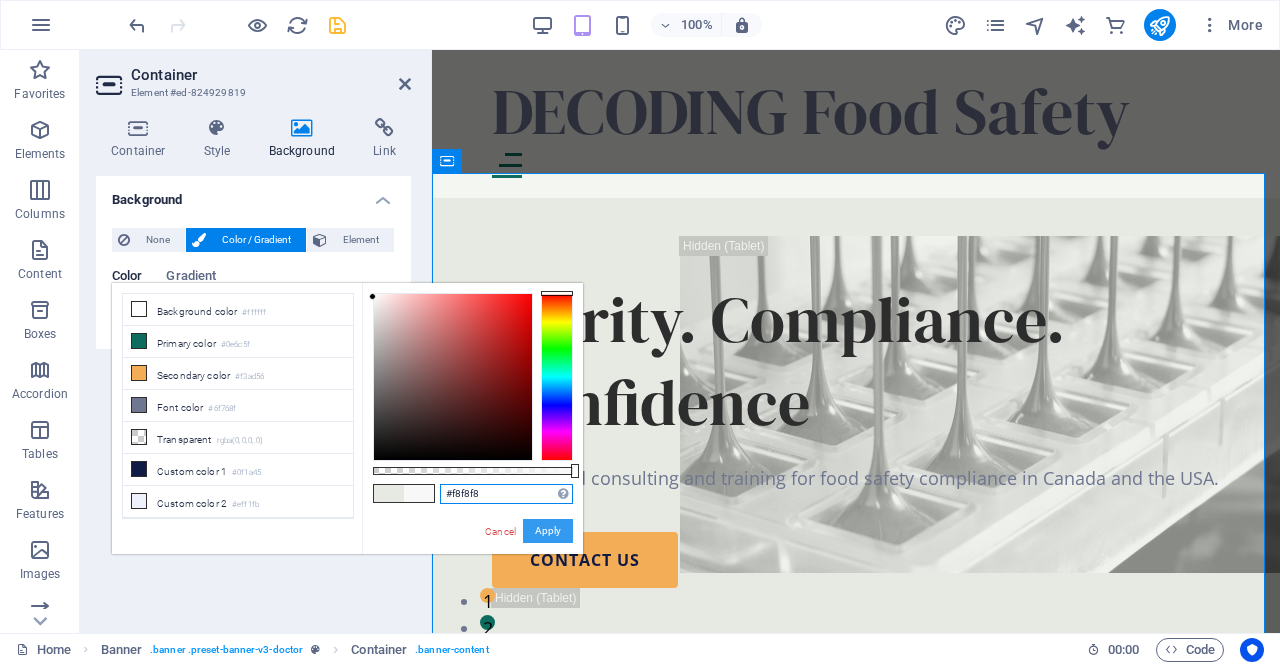 type on "#f8f8f8" 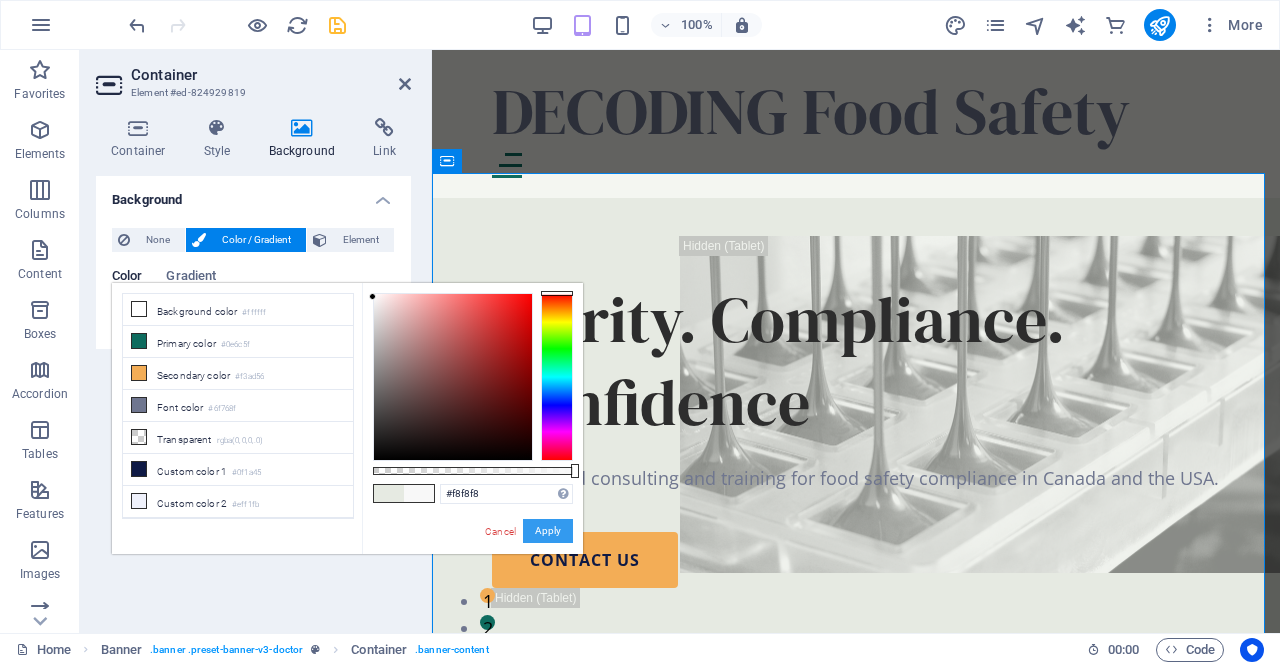 click on "Apply" at bounding box center (548, 531) 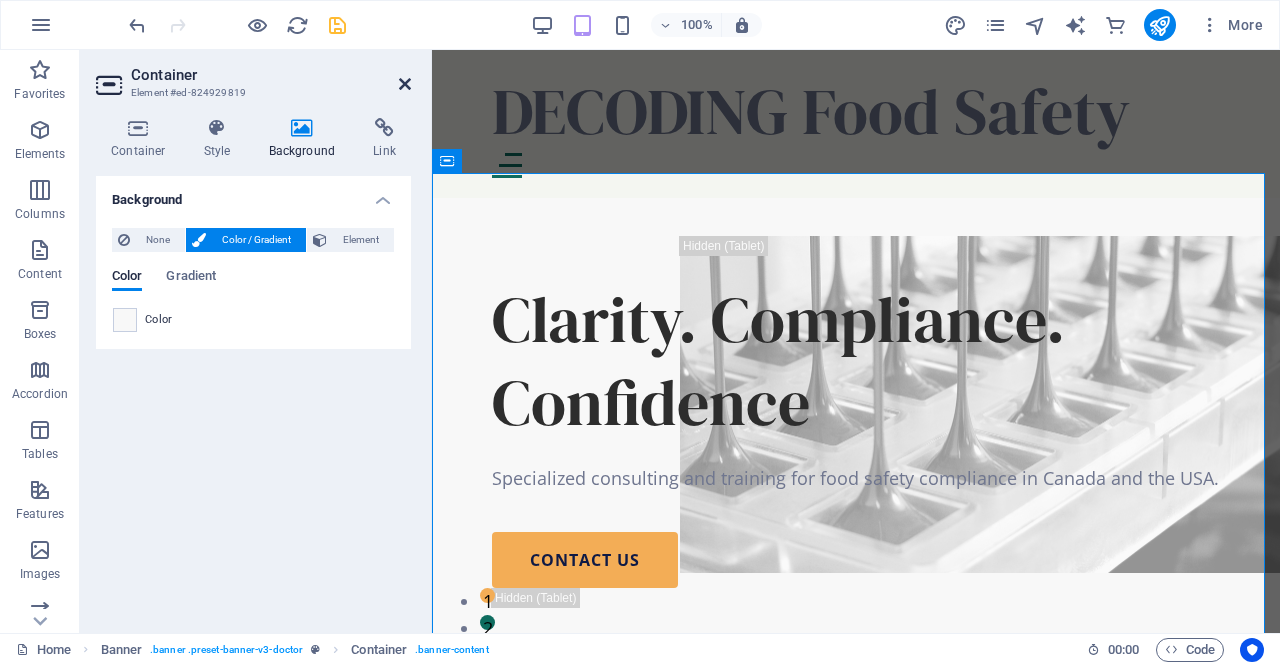 drag, startPoint x: 403, startPoint y: 89, endPoint x: 470, endPoint y: 173, distance: 107.44766 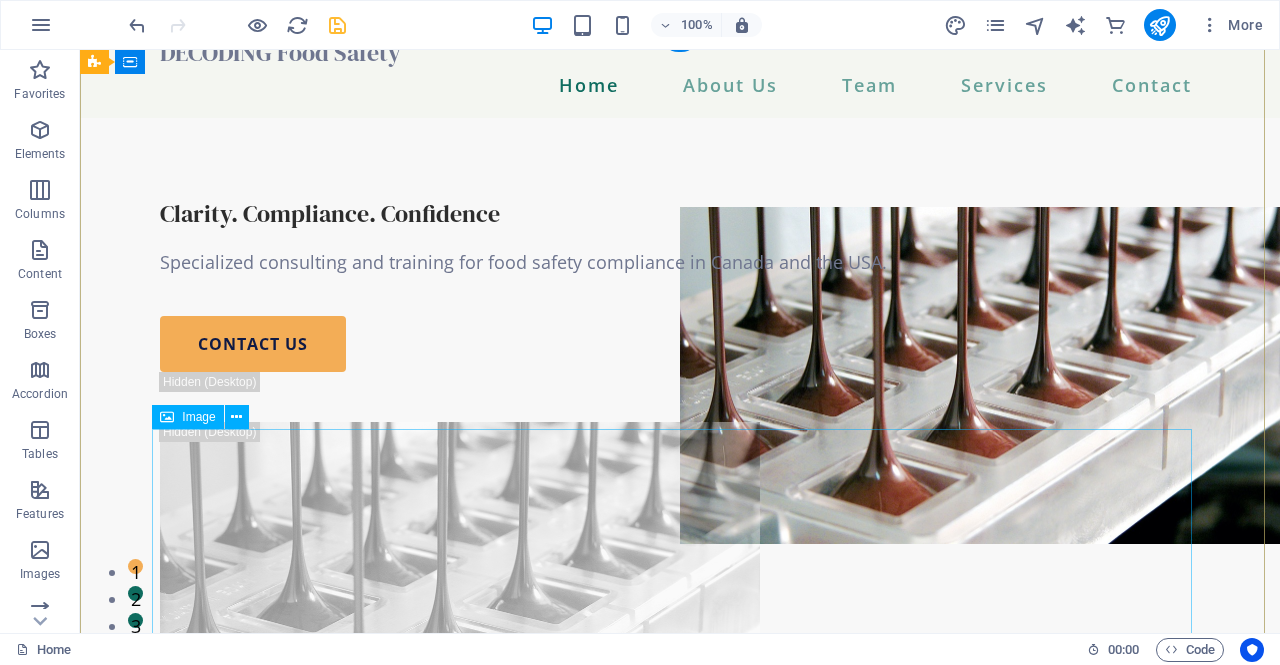 scroll, scrollTop: 0, scrollLeft: 0, axis: both 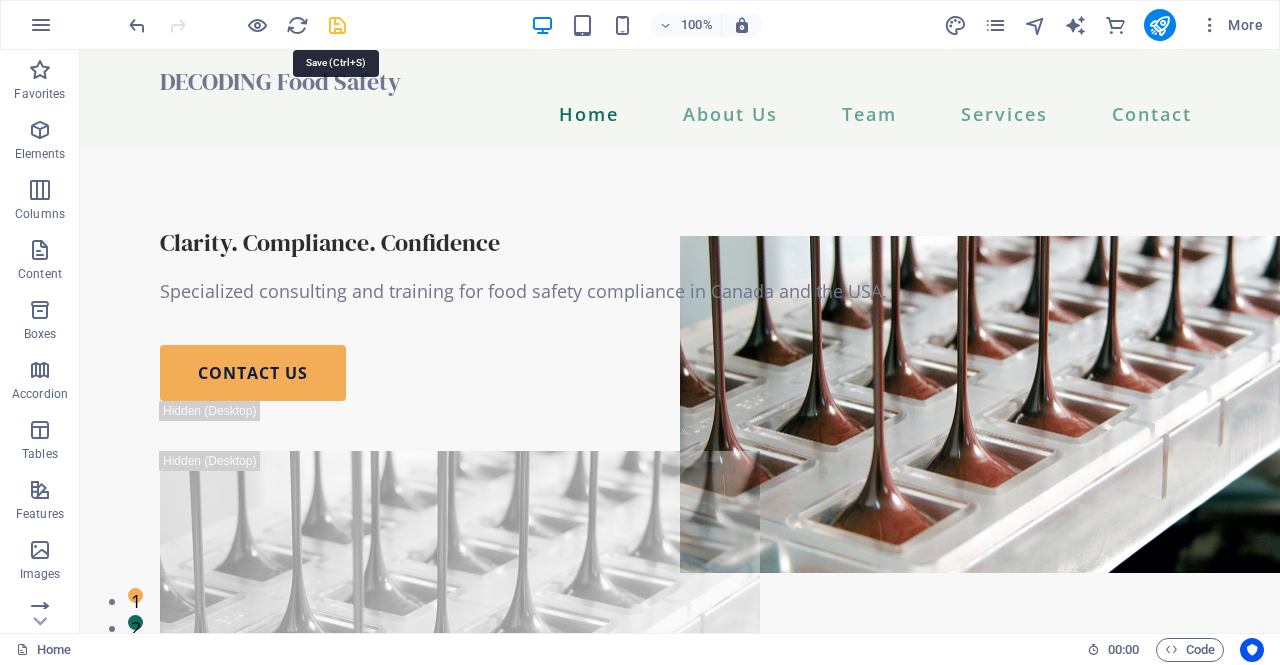 click at bounding box center (337, 25) 